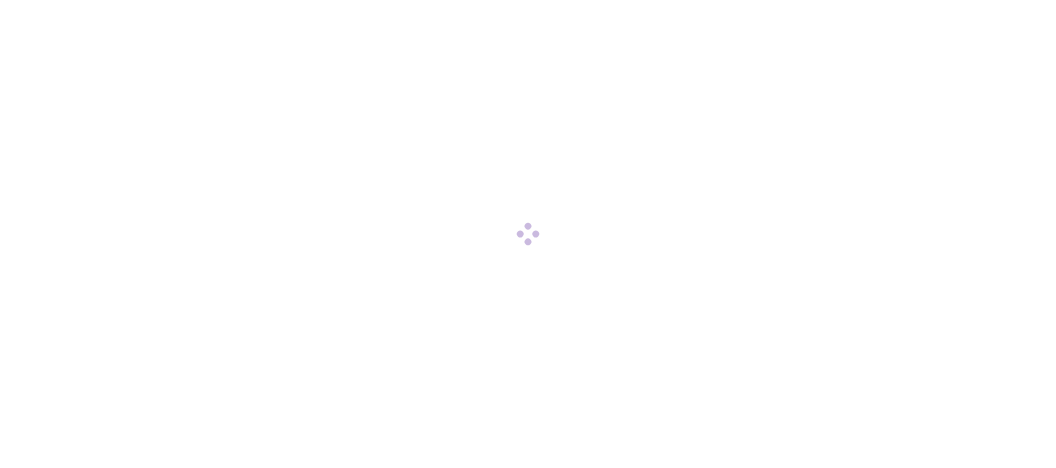 scroll, scrollTop: 0, scrollLeft: 0, axis: both 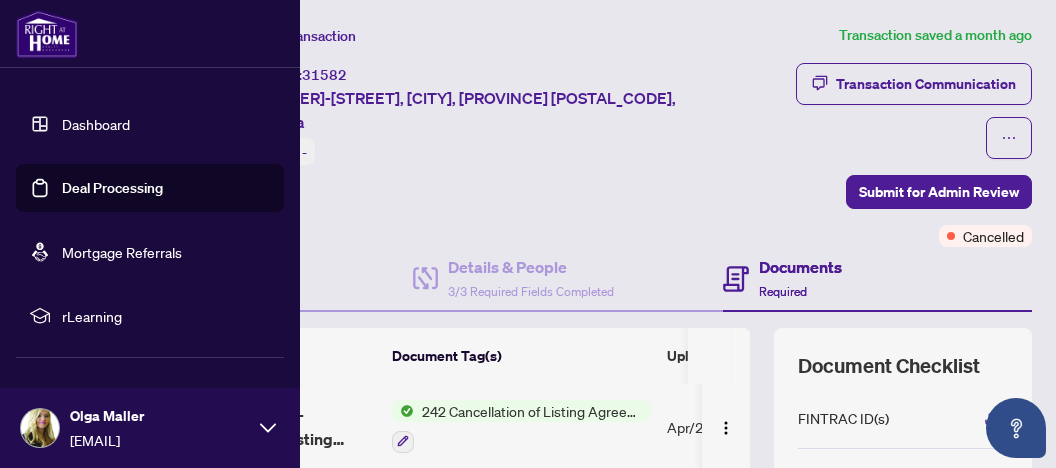 click on "Dashboard" at bounding box center [96, 124] 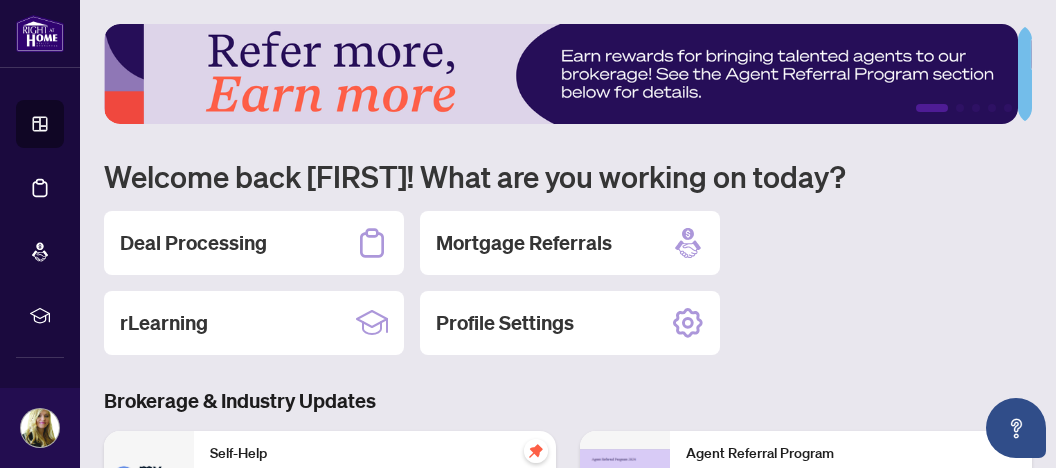 scroll, scrollTop: 106, scrollLeft: 0, axis: vertical 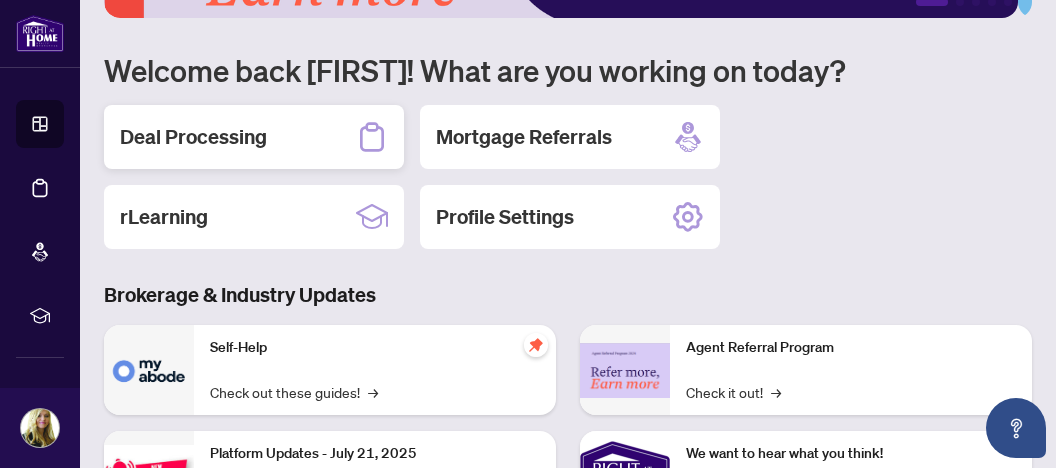 click on "Deal Processing" at bounding box center [193, 137] 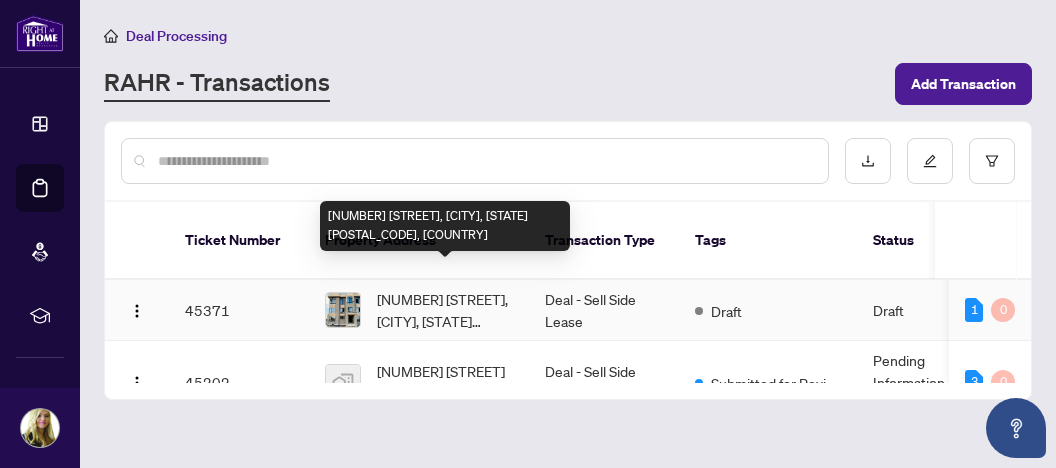 click on "[NUMBER] [STREET], [CITY], [STATE] [POSTAL_CODE], [COUNTRY]" at bounding box center (445, 310) 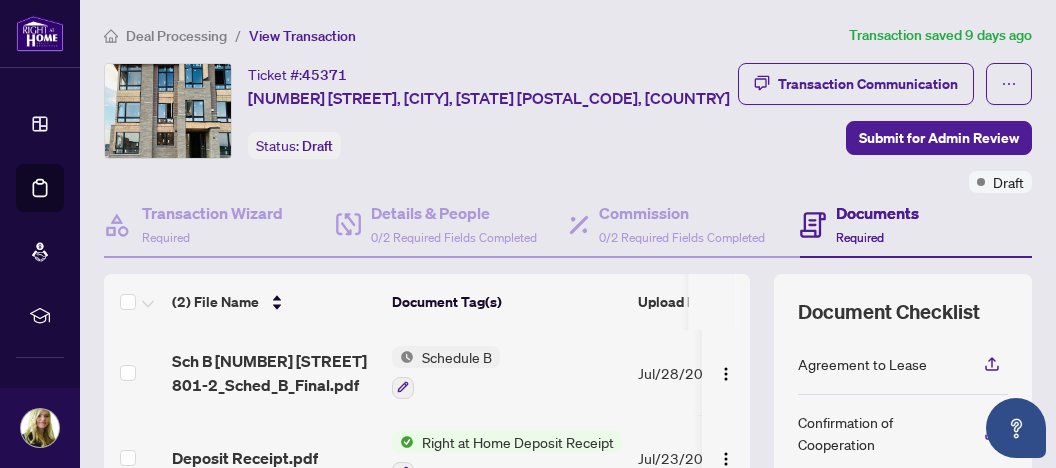 scroll, scrollTop: 106, scrollLeft: 0, axis: vertical 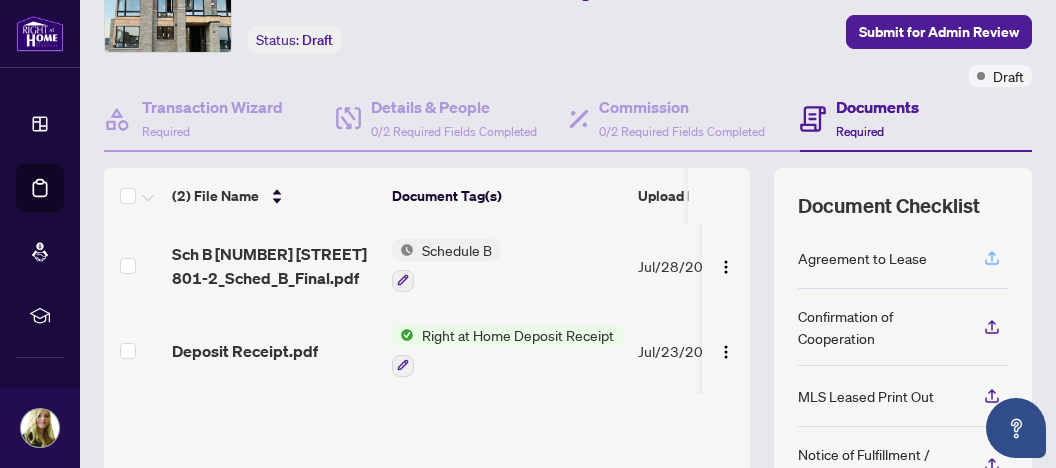 click 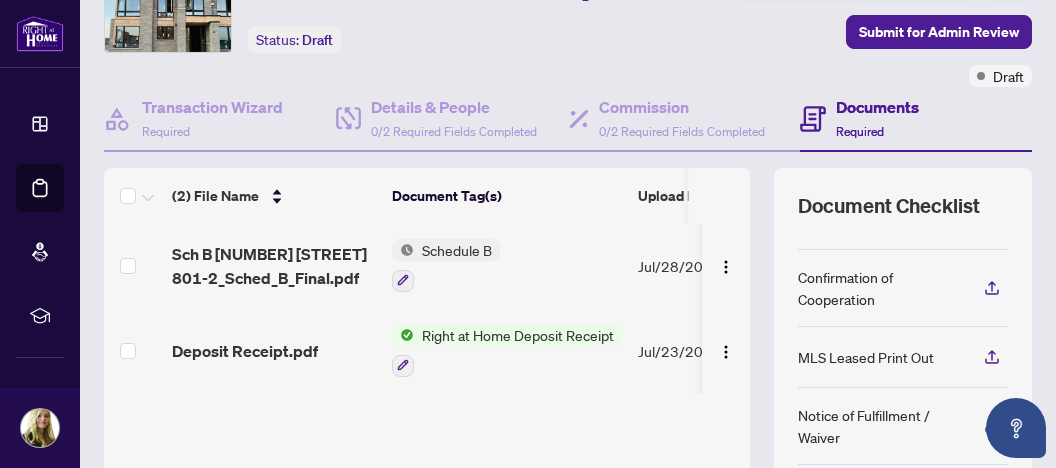 scroll, scrollTop: 67, scrollLeft: 0, axis: vertical 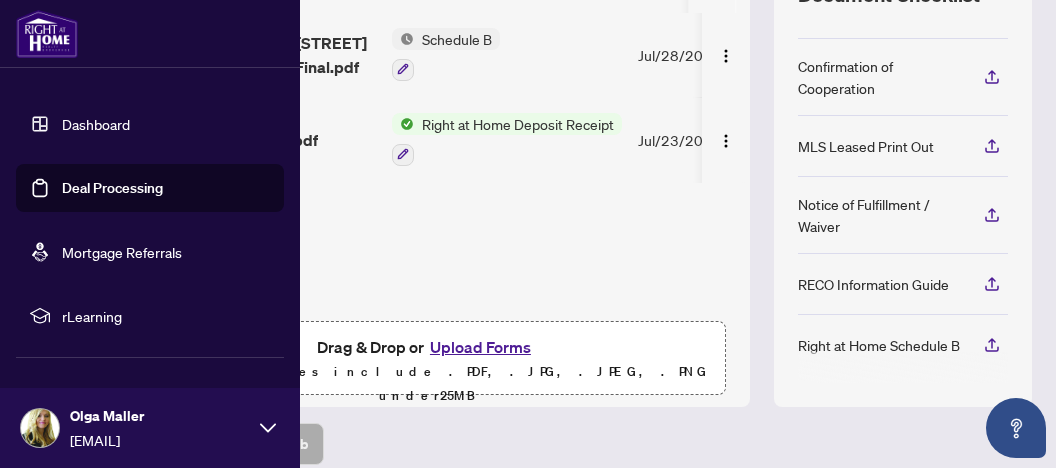 click on "Dashboard" at bounding box center [96, 124] 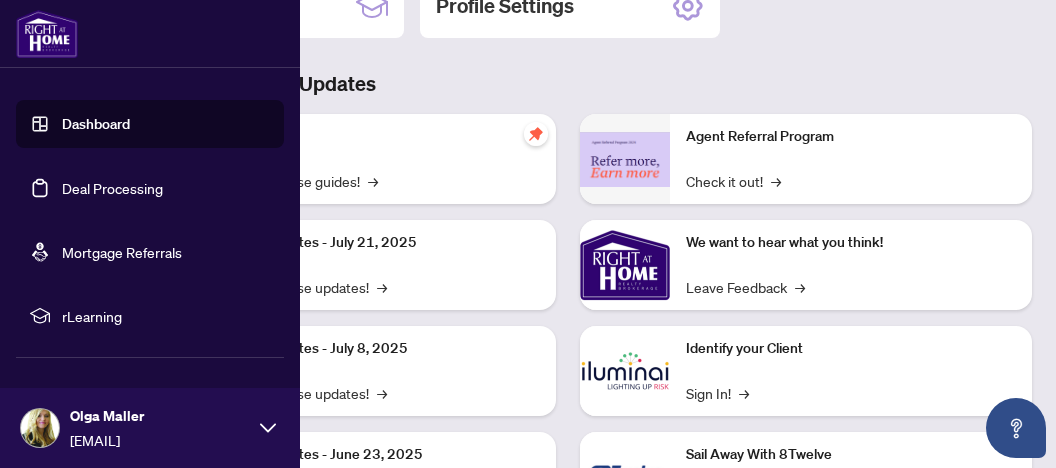 click on "Dashboard" at bounding box center (96, 124) 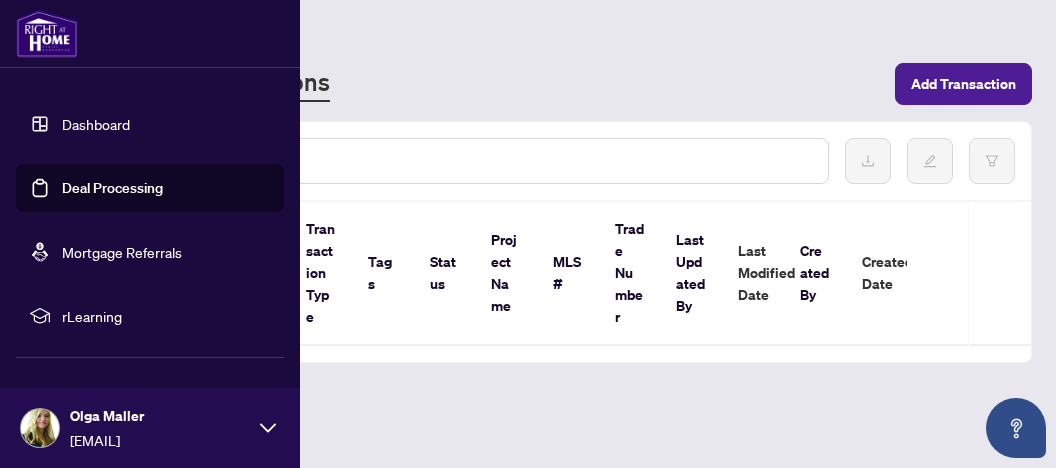 scroll, scrollTop: 0, scrollLeft: 0, axis: both 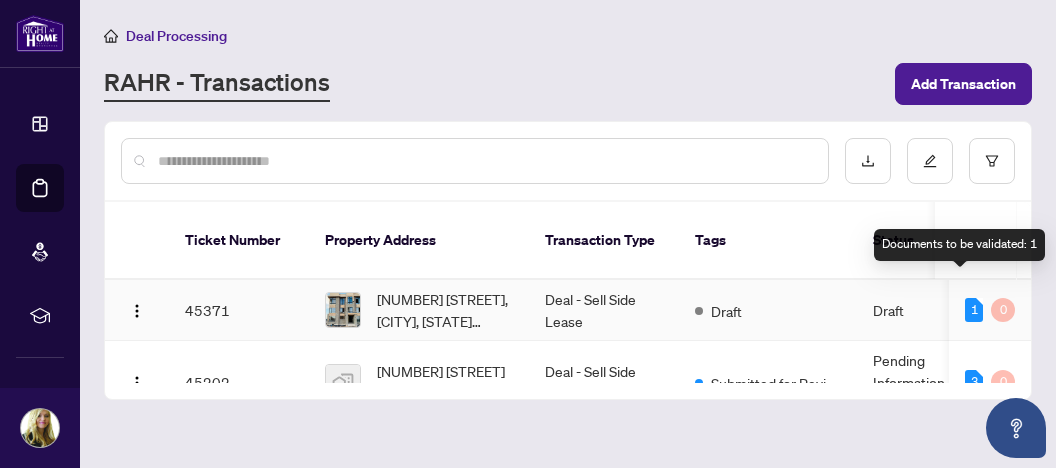 click on "1" at bounding box center [974, 310] 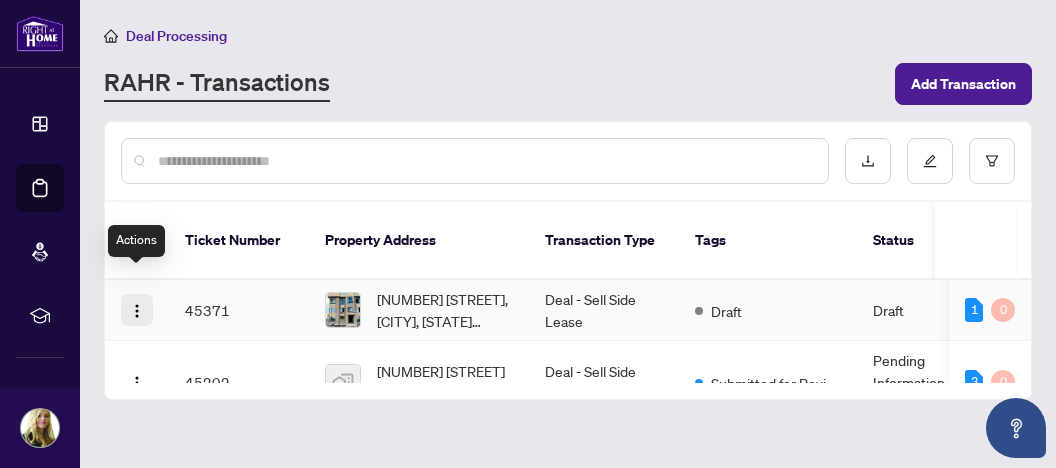 click at bounding box center [137, 311] 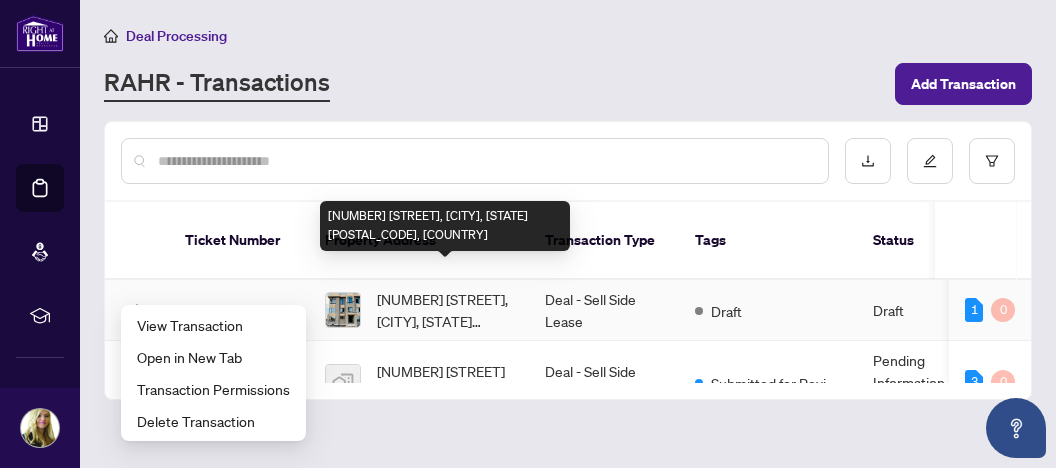 click on "[NUMBER] [STREET], [CITY], [STATE] [POSTAL_CODE], [COUNTRY]" at bounding box center (445, 310) 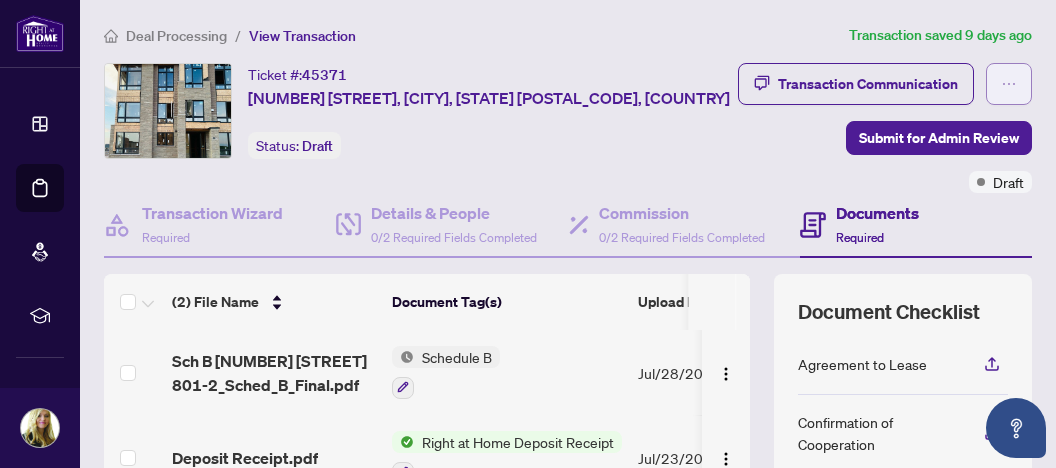 click 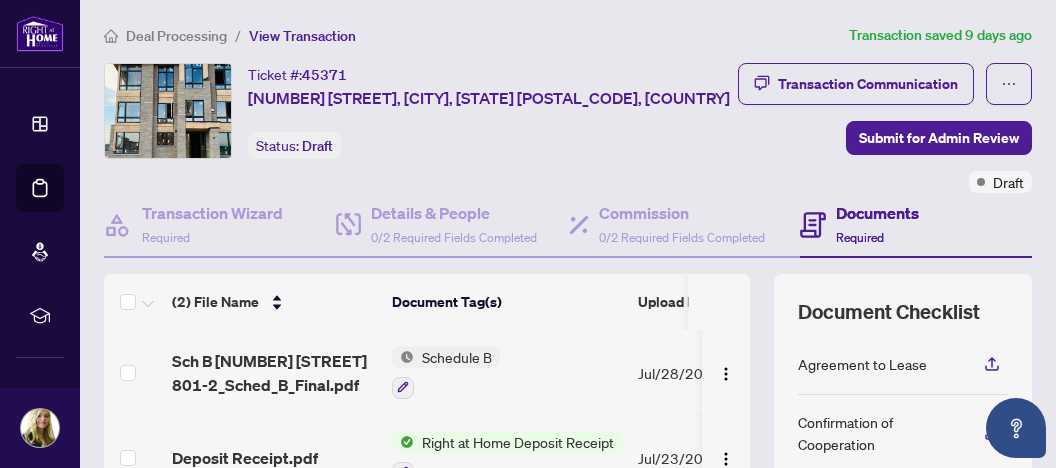 drag, startPoint x: 763, startPoint y: 142, endPoint x: 771, endPoint y: 133, distance: 12.0415945 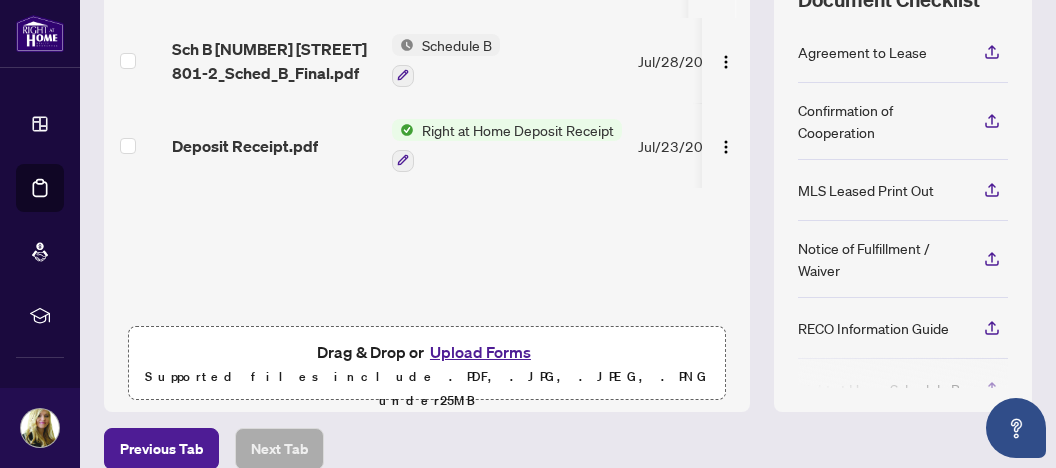scroll, scrollTop: 317, scrollLeft: 0, axis: vertical 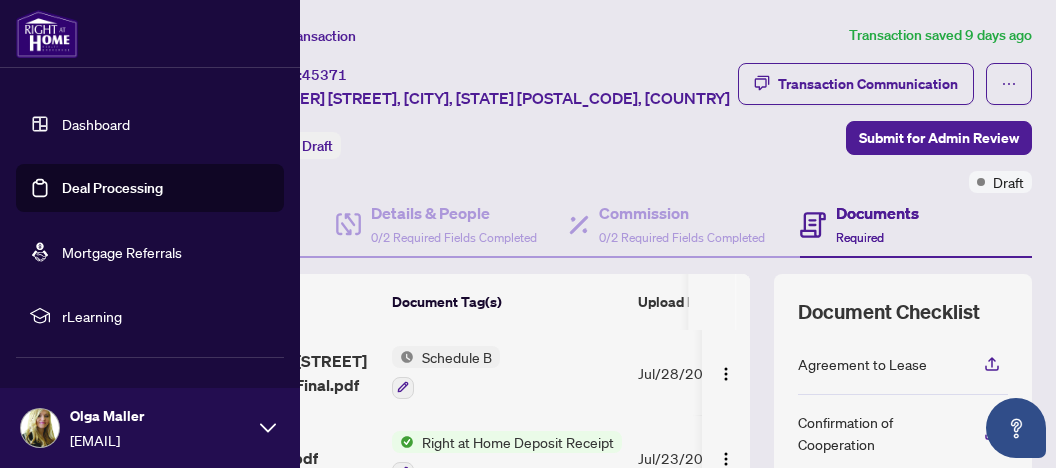 click on "Deal Processing" at bounding box center (112, 188) 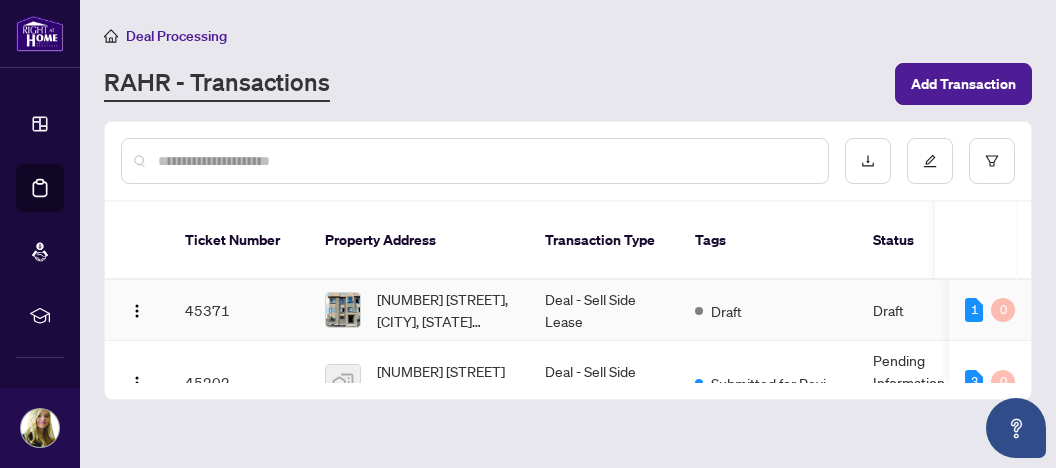 scroll, scrollTop: 80, scrollLeft: 0, axis: vertical 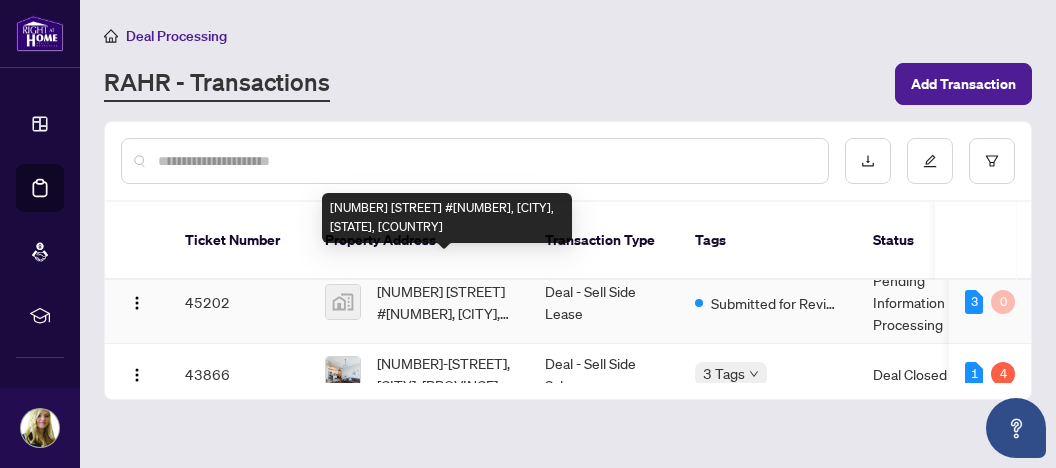 click on "[NUMBER] [STREET] #[NUMBER], [CITY], [STATE], [COUNTRY]" at bounding box center [445, 302] 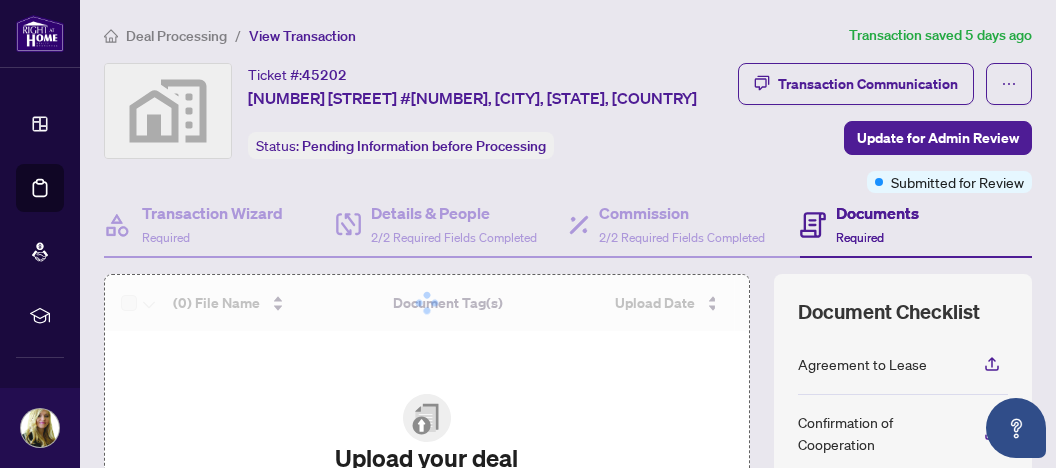 scroll, scrollTop: 211, scrollLeft: 0, axis: vertical 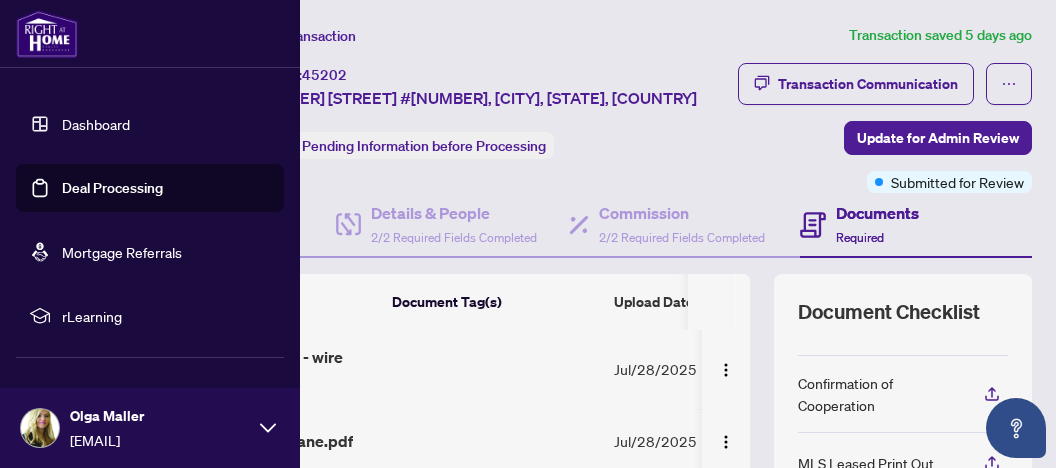 click on "Dashboard" at bounding box center (96, 124) 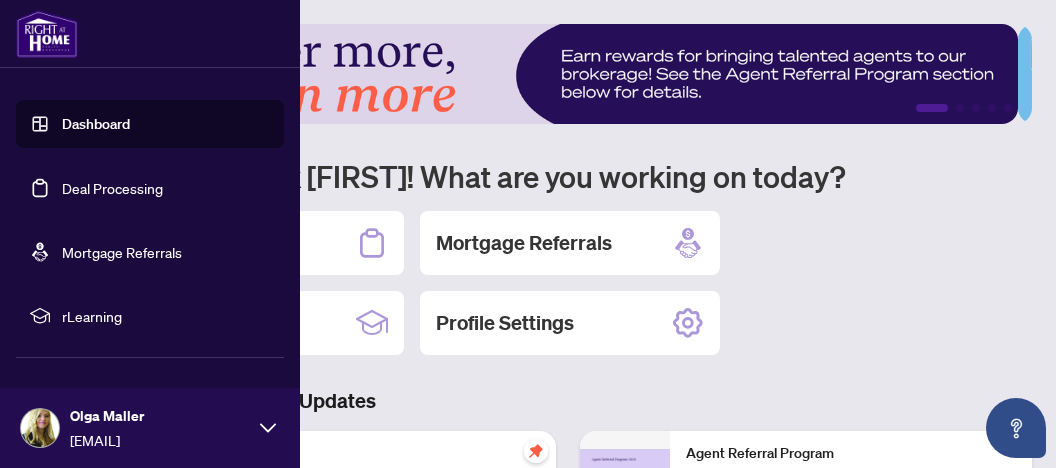 click on "Dashboard" at bounding box center (96, 124) 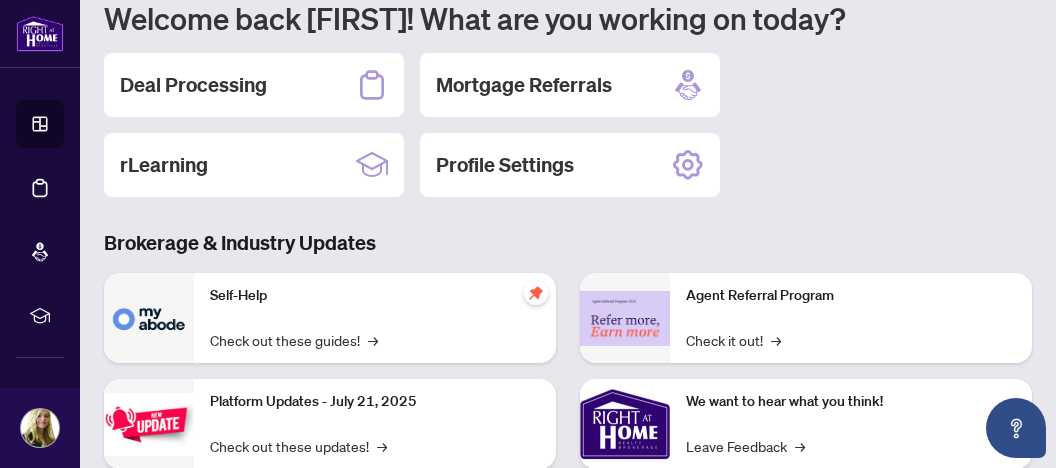 scroll, scrollTop: 211, scrollLeft: 0, axis: vertical 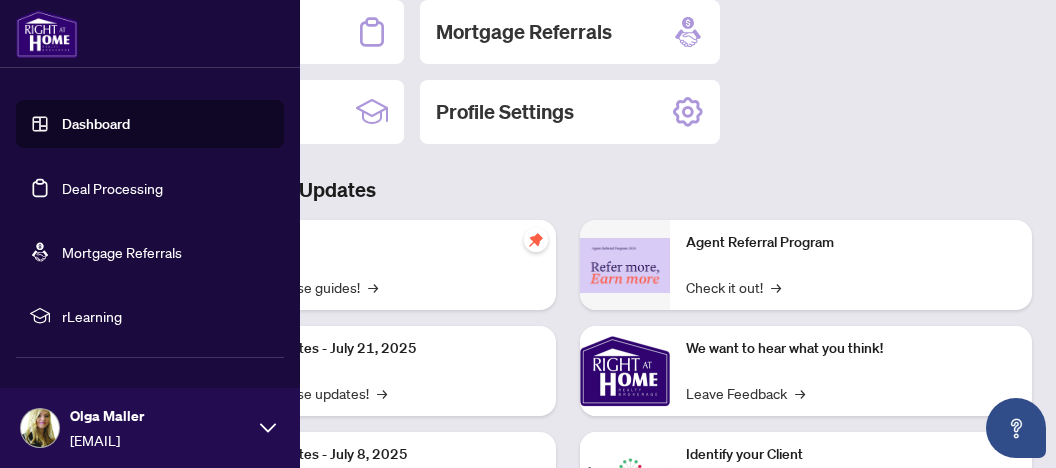 click on "Dashboard" at bounding box center (96, 124) 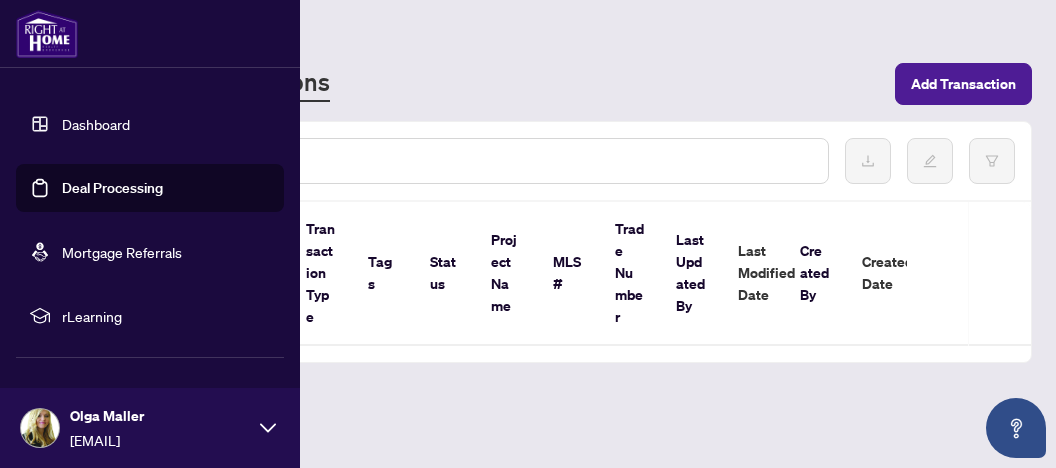 scroll, scrollTop: 0, scrollLeft: 0, axis: both 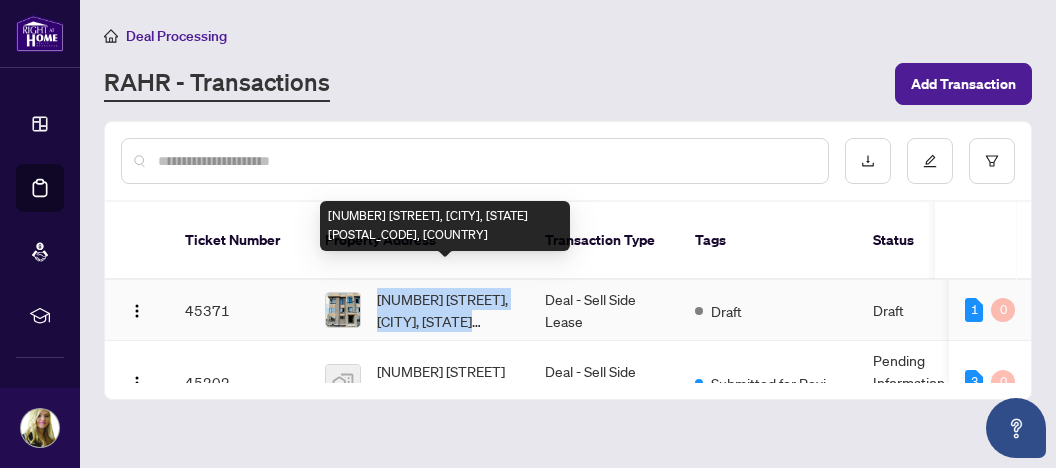 drag, startPoint x: 378, startPoint y: 272, endPoint x: 479, endPoint y: 298, distance: 104.292854 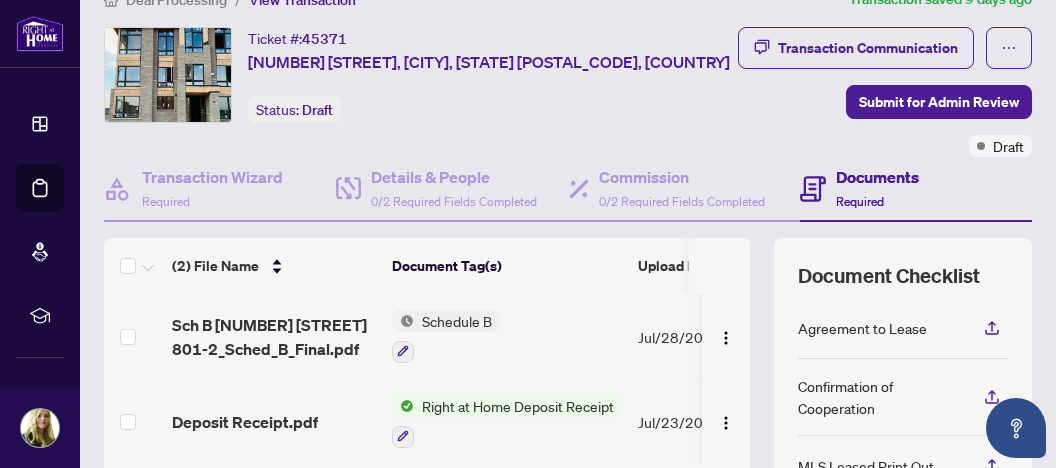 scroll, scrollTop: 0, scrollLeft: 0, axis: both 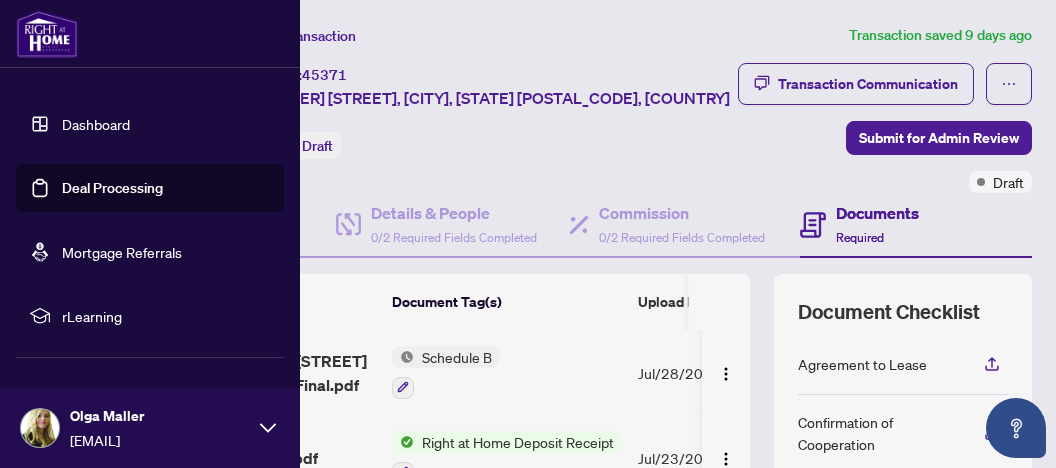 click on "Deal Processing" at bounding box center (112, 188) 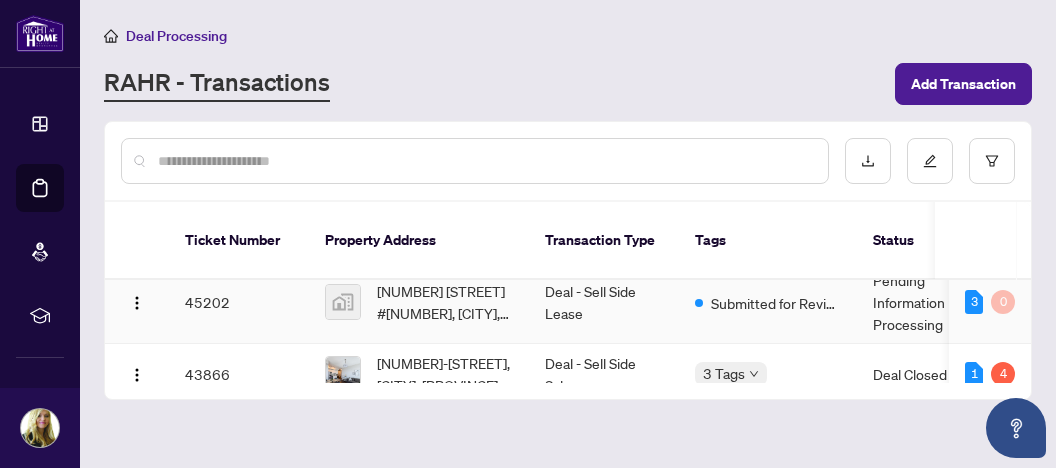 scroll, scrollTop: 160, scrollLeft: 0, axis: vertical 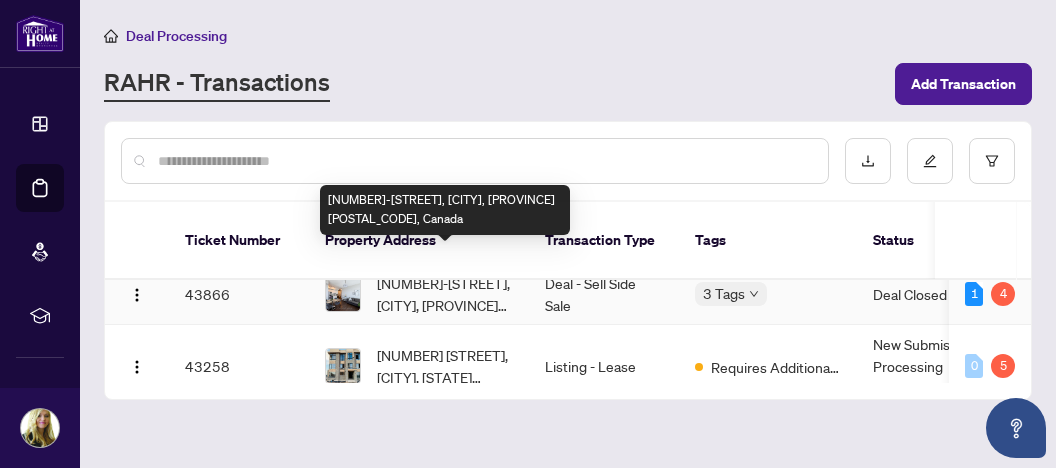 click on "[NUMBER]-[STREET], [CITY], [PROVINCE] [POSTAL_CODE], Canada" at bounding box center (445, 294) 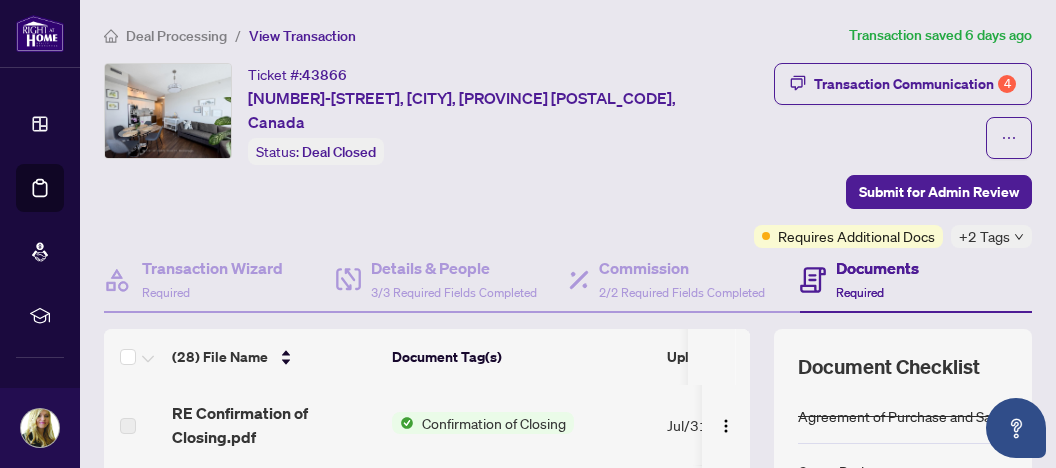 scroll, scrollTop: 106, scrollLeft: 0, axis: vertical 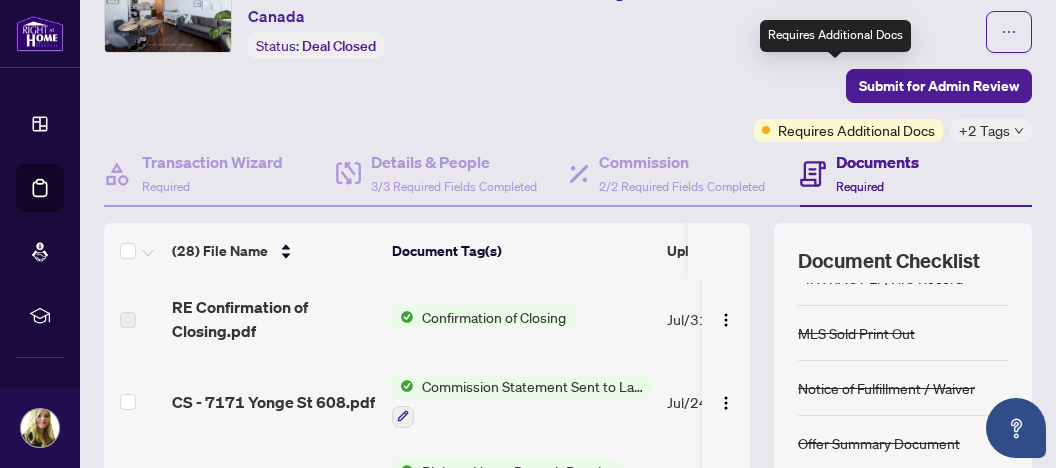 click on "Requires Additional Docs" at bounding box center (856, 130) 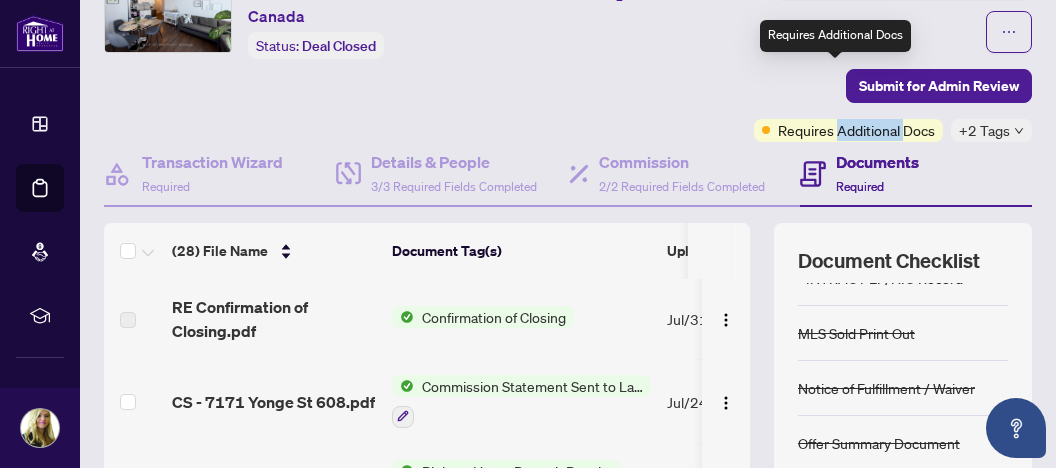 click on "Requires Additional Docs" at bounding box center [856, 130] 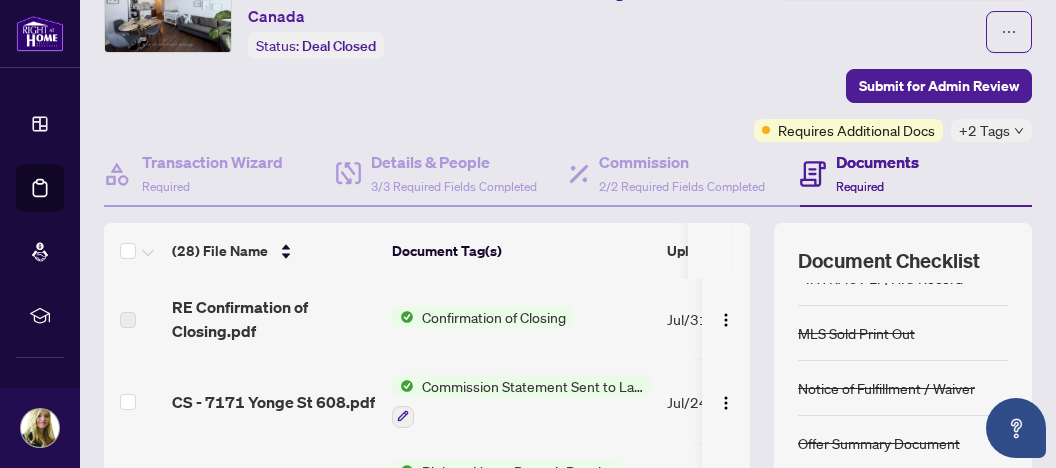 click on "+2 Tags" at bounding box center [984, 130] 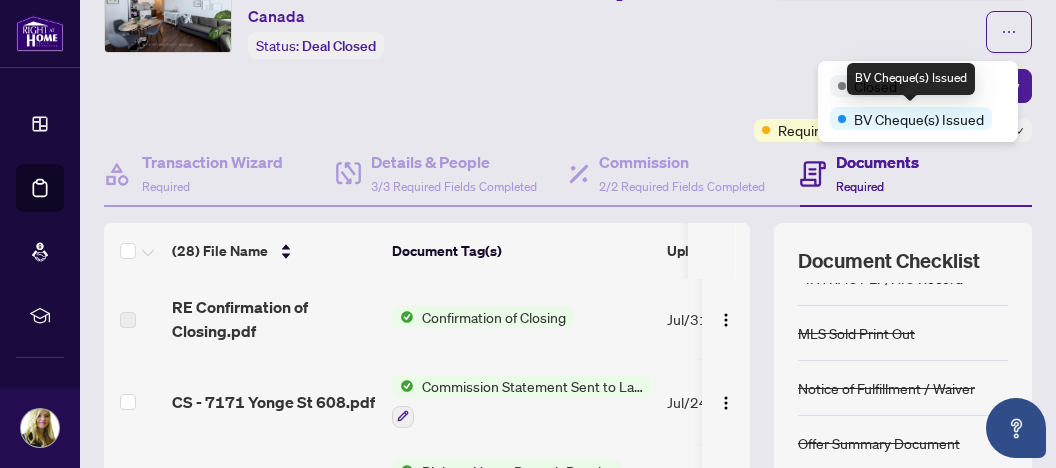 click on "BV Cheque(s) Issued" at bounding box center (919, 119) 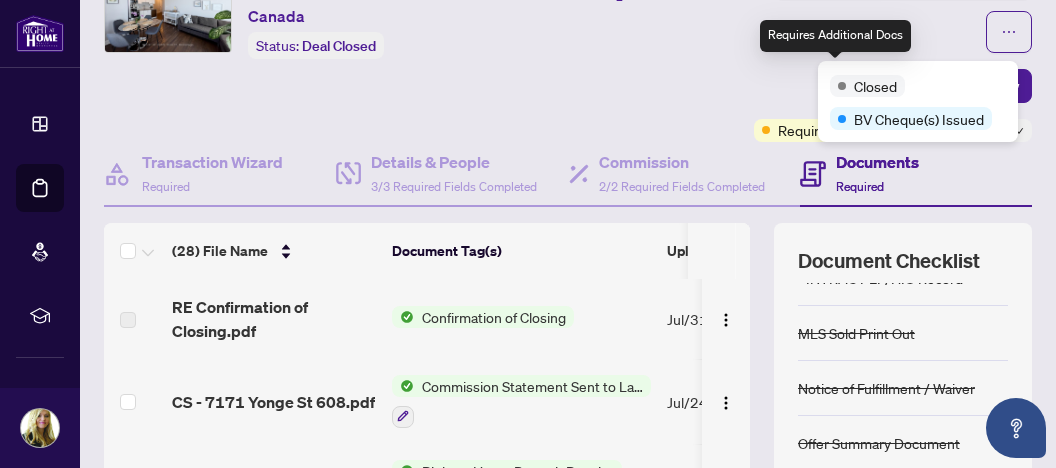 click on "Requires Additional Docs" at bounding box center (856, 130) 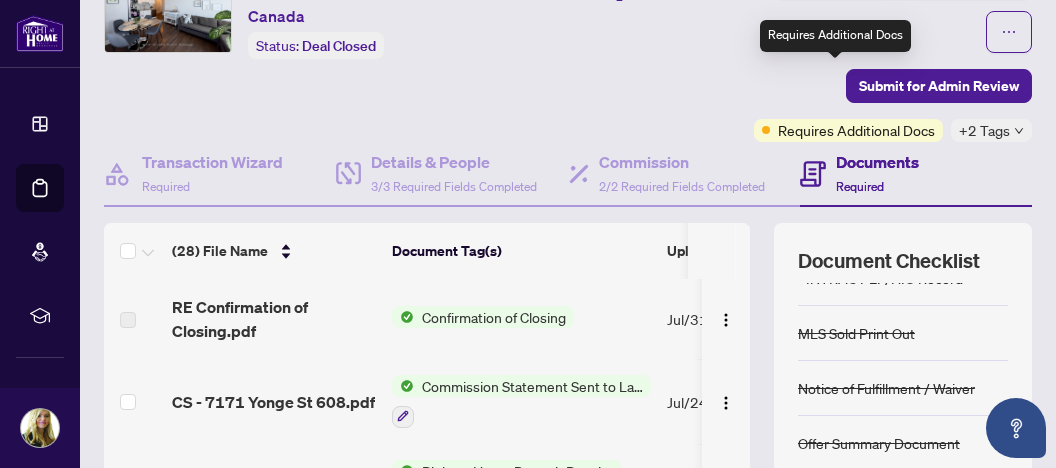click on "Requires Additional Docs" at bounding box center [856, 130] 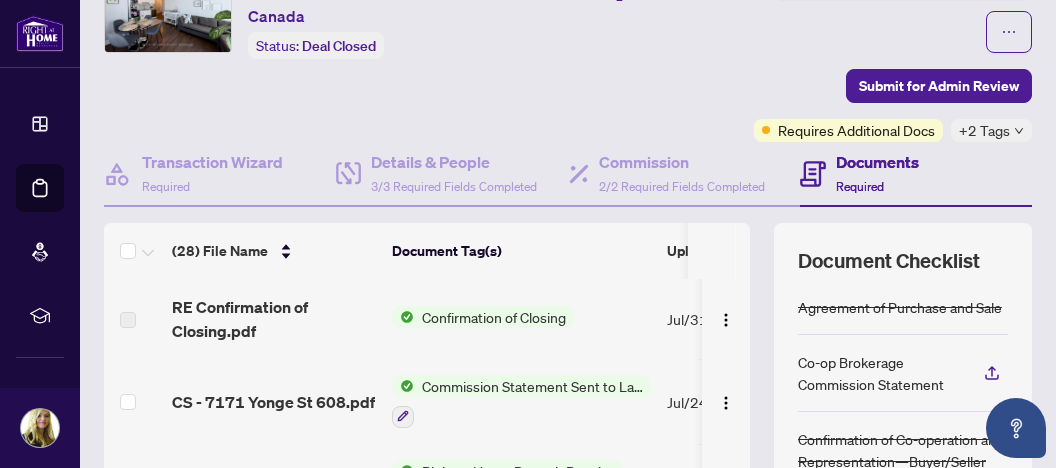 scroll, scrollTop: 0, scrollLeft: 0, axis: both 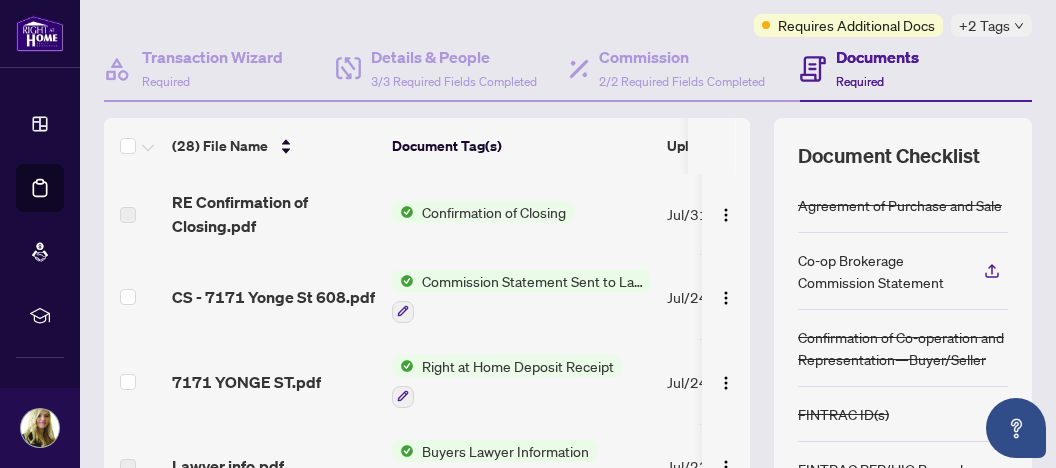 click on "CS - 7171 Yonge St 608.pdf" at bounding box center (274, 297) 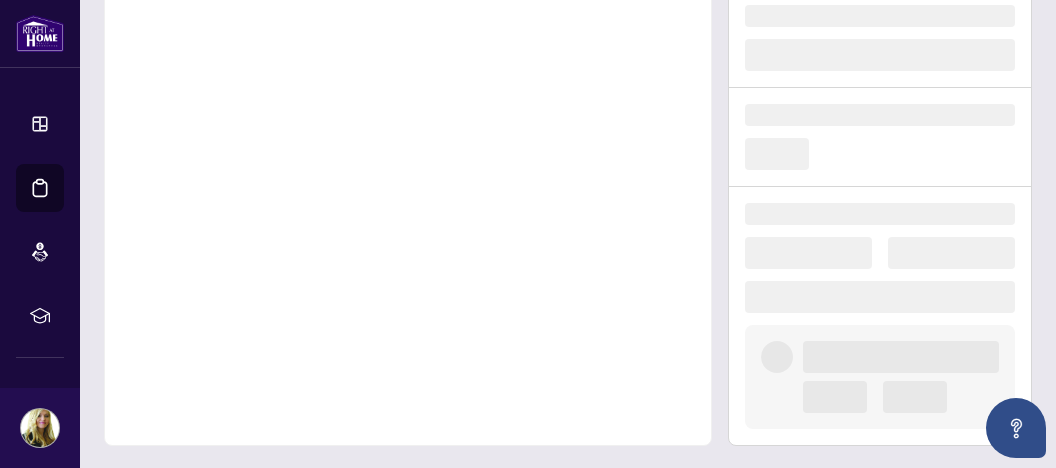 scroll, scrollTop: 0, scrollLeft: 0, axis: both 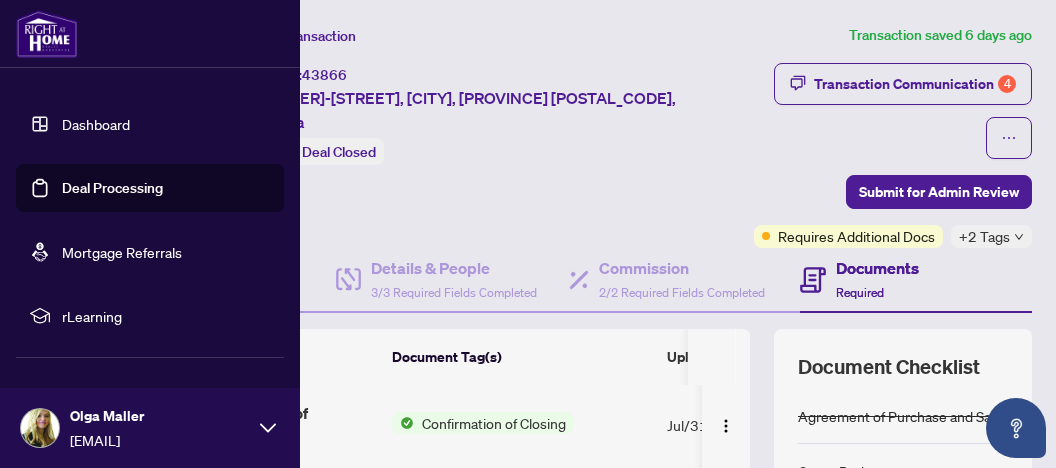 click on "Deal Processing" at bounding box center (112, 188) 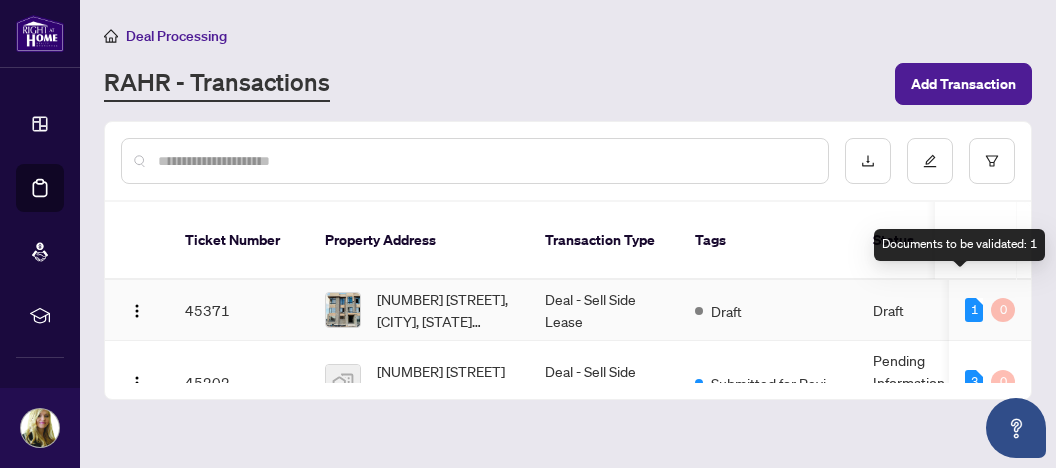 click on "1" at bounding box center [974, 310] 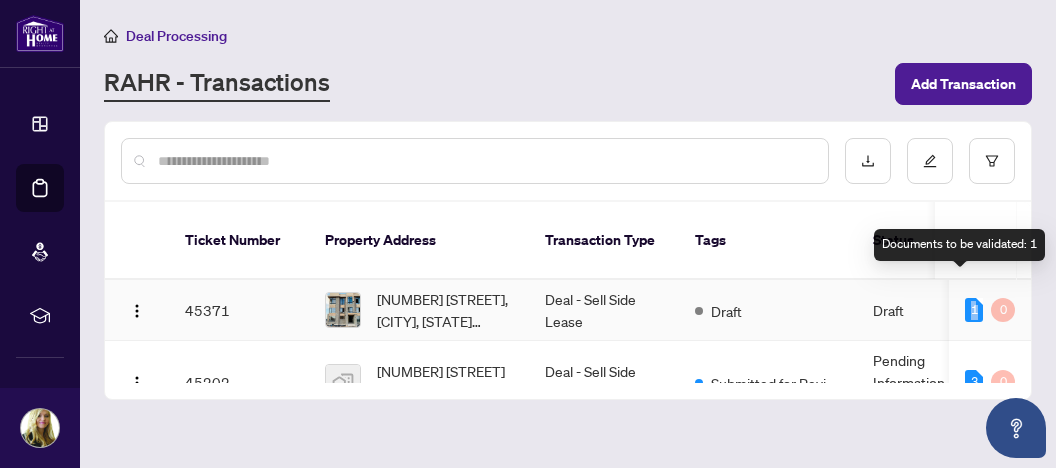 click on "1" at bounding box center [974, 310] 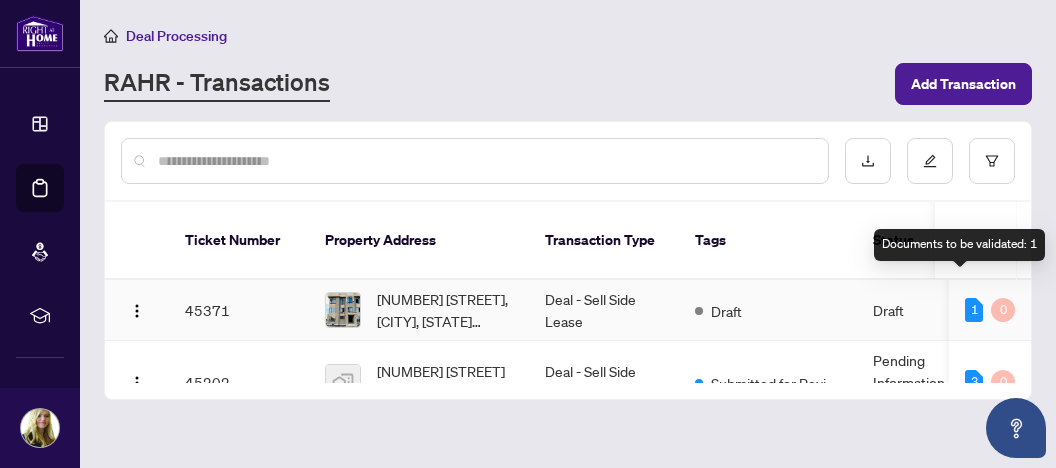 click on "1" at bounding box center [974, 310] 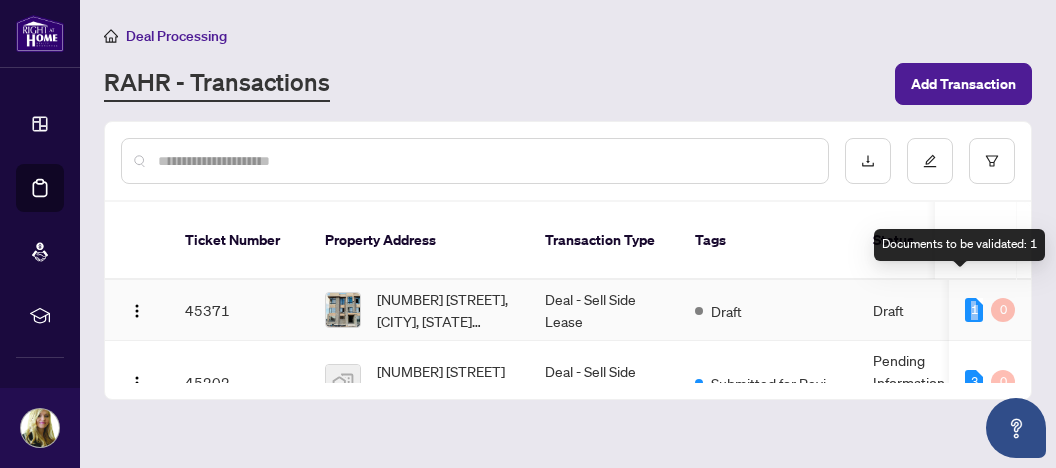 click on "1" at bounding box center [974, 310] 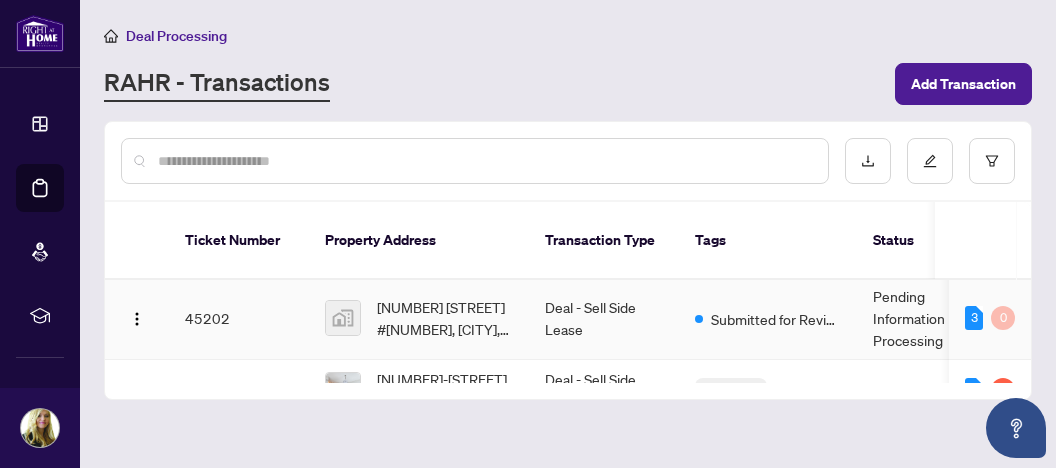 scroll, scrollTop: 80, scrollLeft: 0, axis: vertical 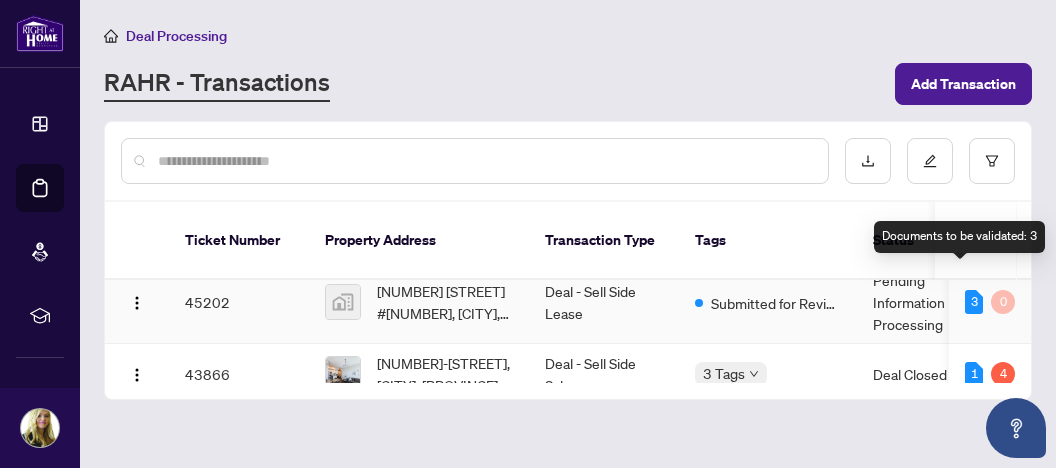 click on "3" at bounding box center (974, 302) 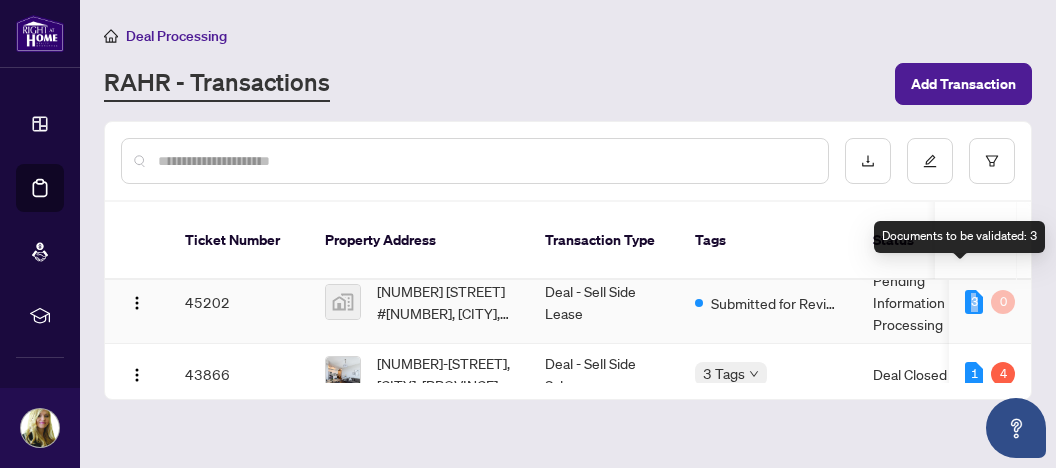 click on "3" at bounding box center (974, 302) 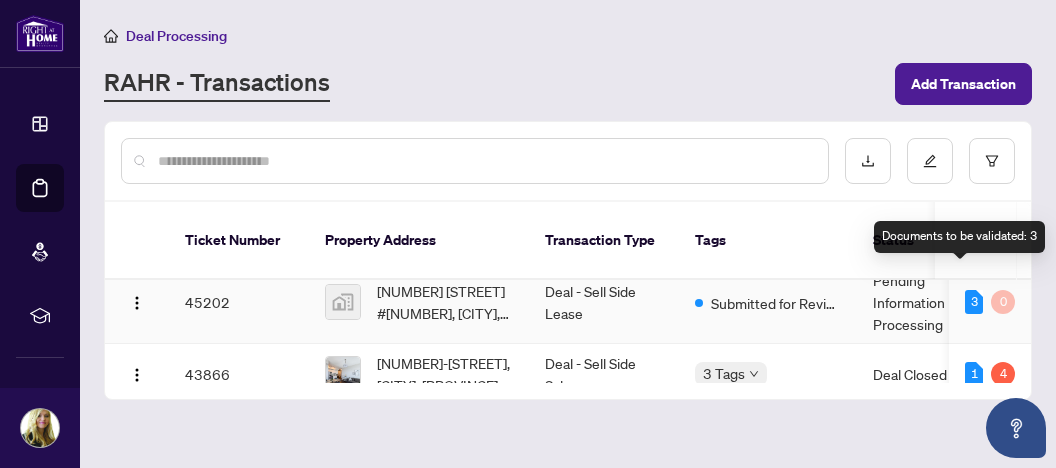click on "Documents to be validated: 3" at bounding box center [959, 237] 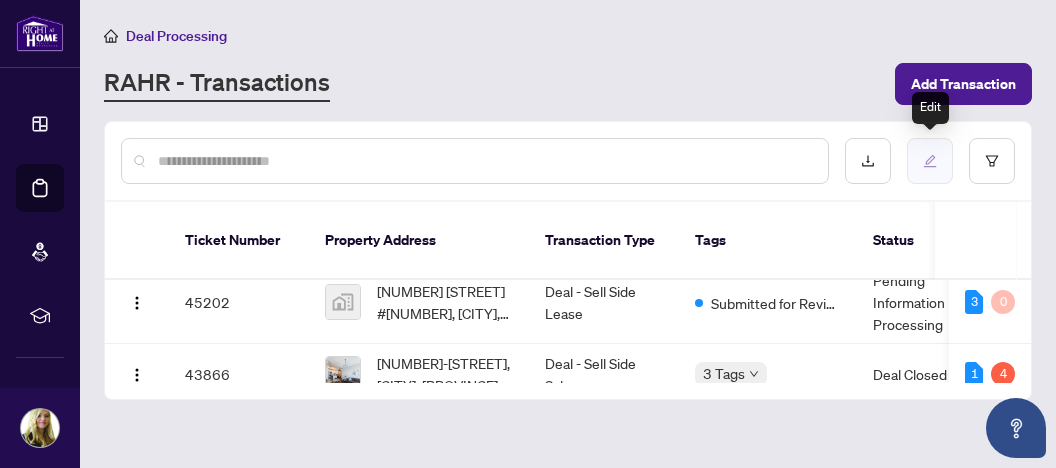 click 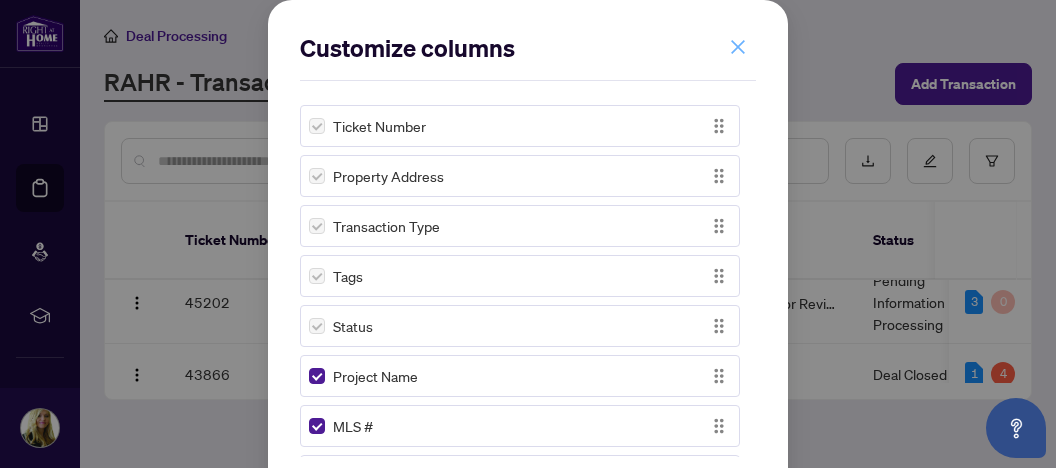 click 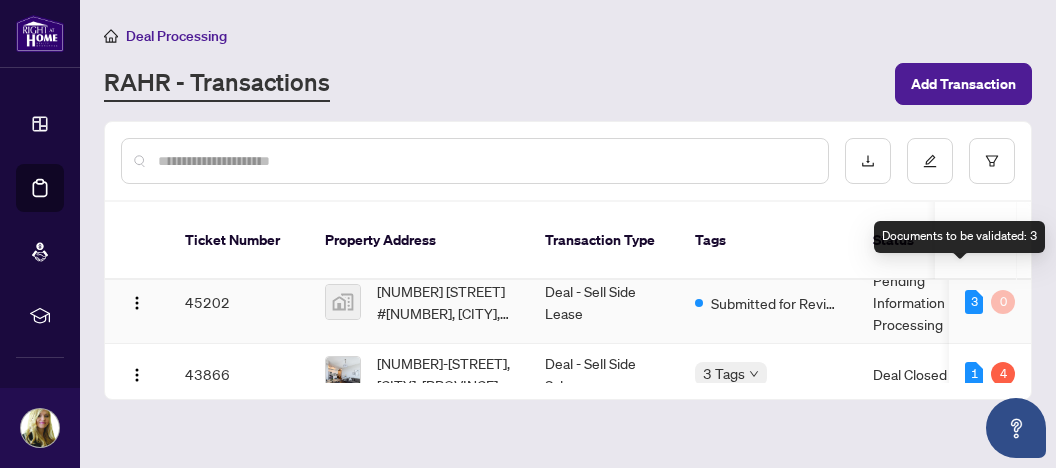 click on "3" at bounding box center (974, 302) 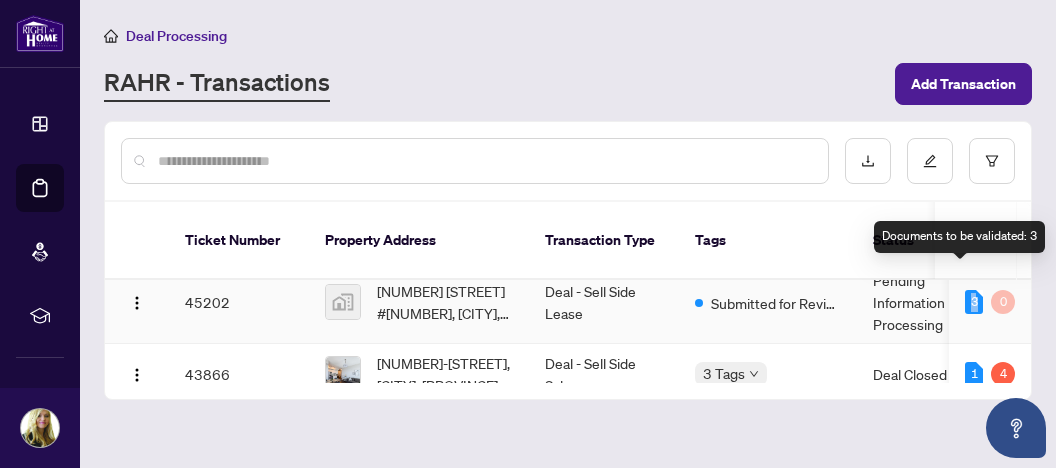 click on "3" at bounding box center (974, 302) 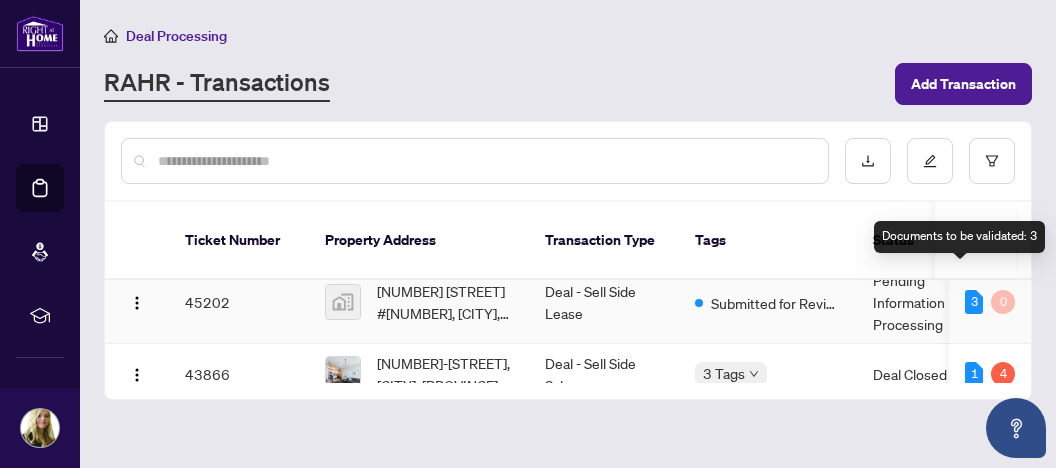 click on "3" at bounding box center [974, 302] 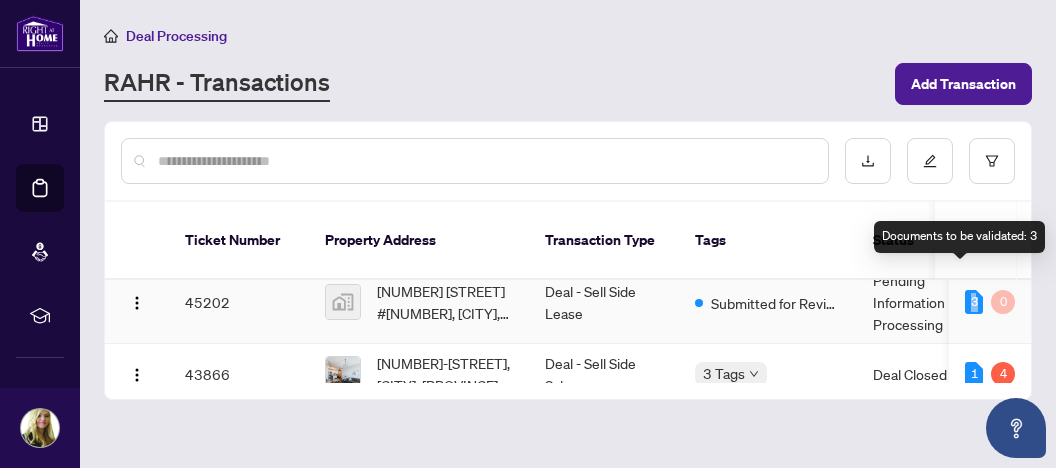 click on "3" at bounding box center [974, 302] 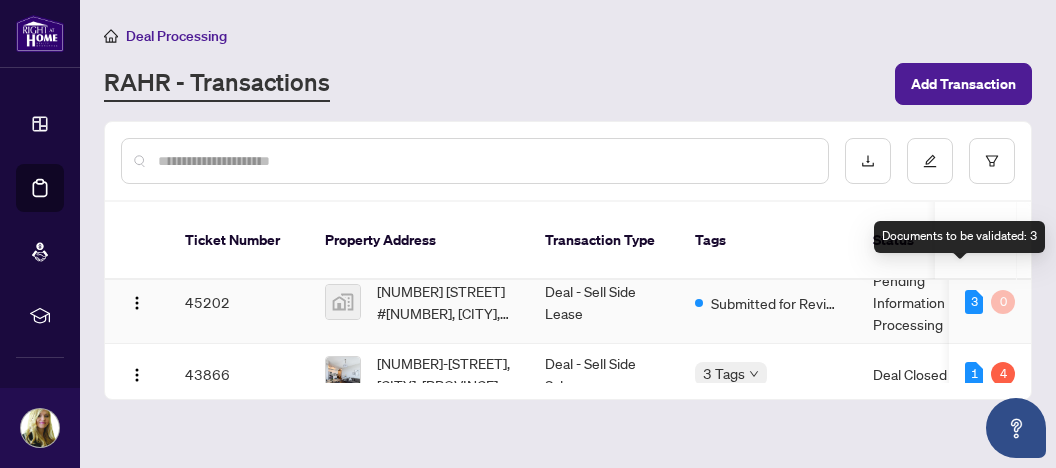 click on "3" at bounding box center (974, 302) 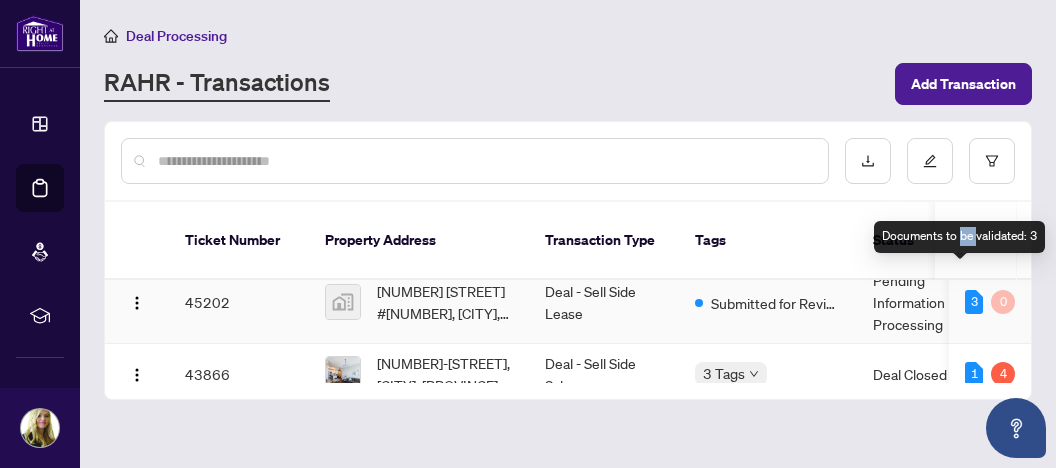click on "Documents to be validated: 3" at bounding box center (959, 237) 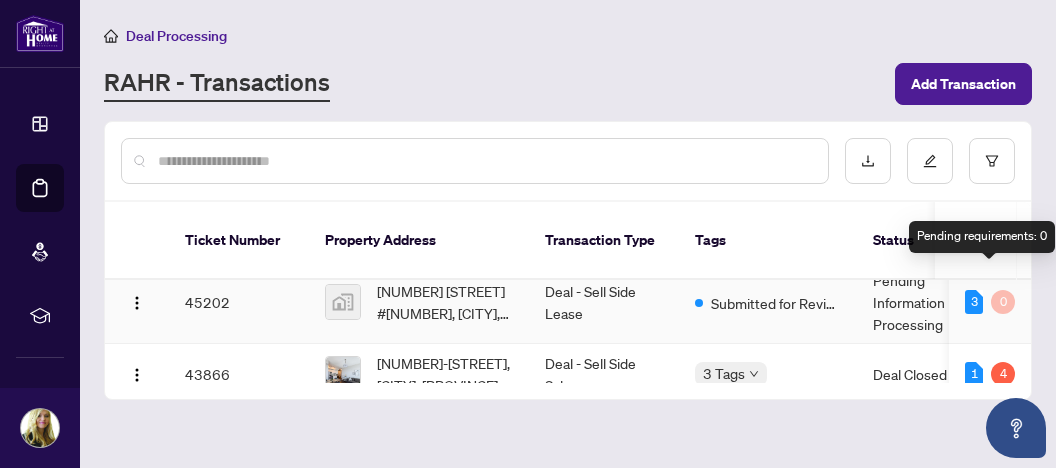 click on "0" at bounding box center (1003, 302) 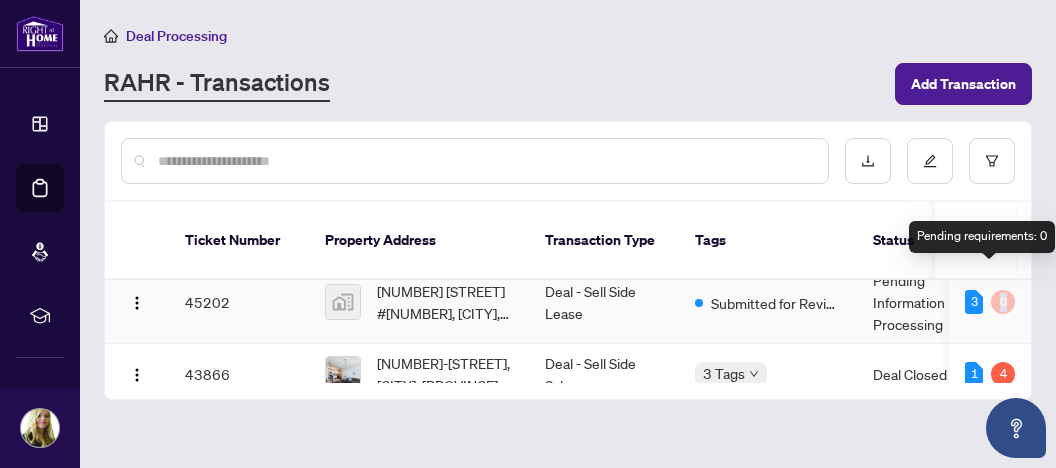 click on "0" at bounding box center [1003, 302] 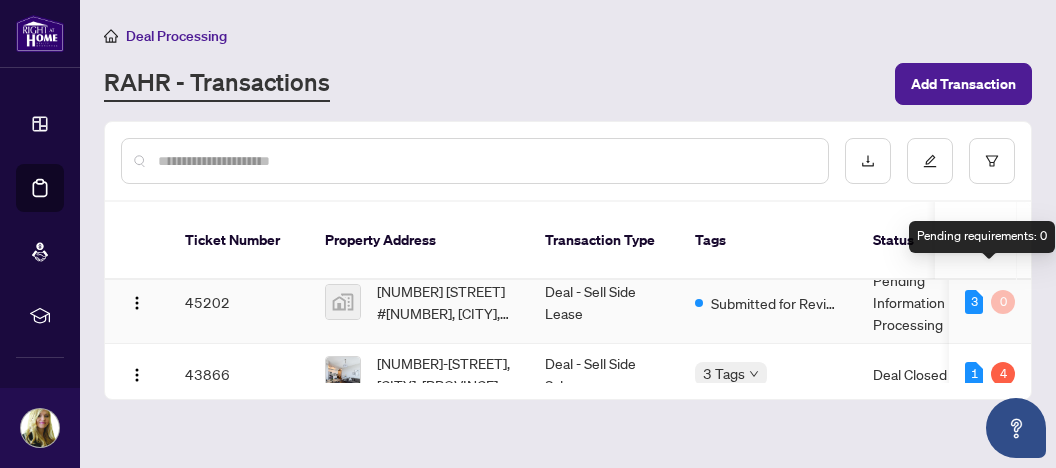 click on "0" at bounding box center (1003, 302) 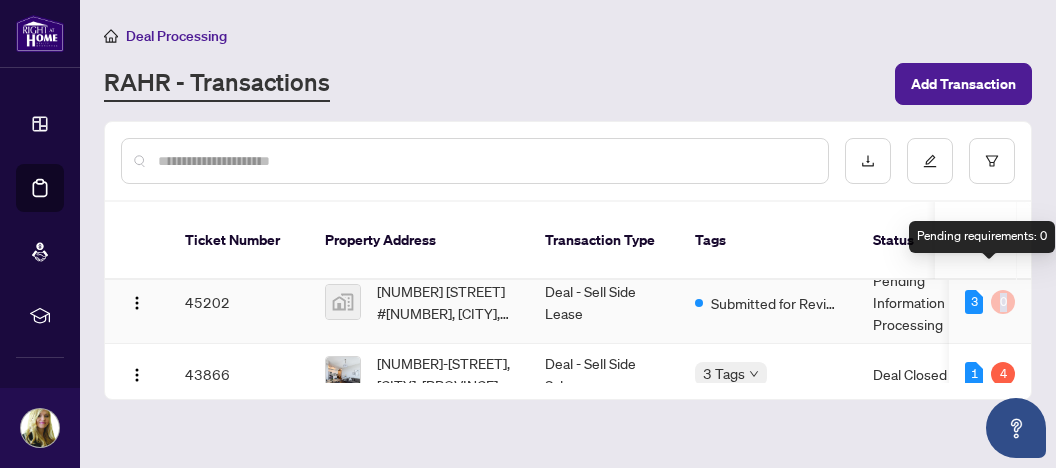 click on "0" at bounding box center (1003, 302) 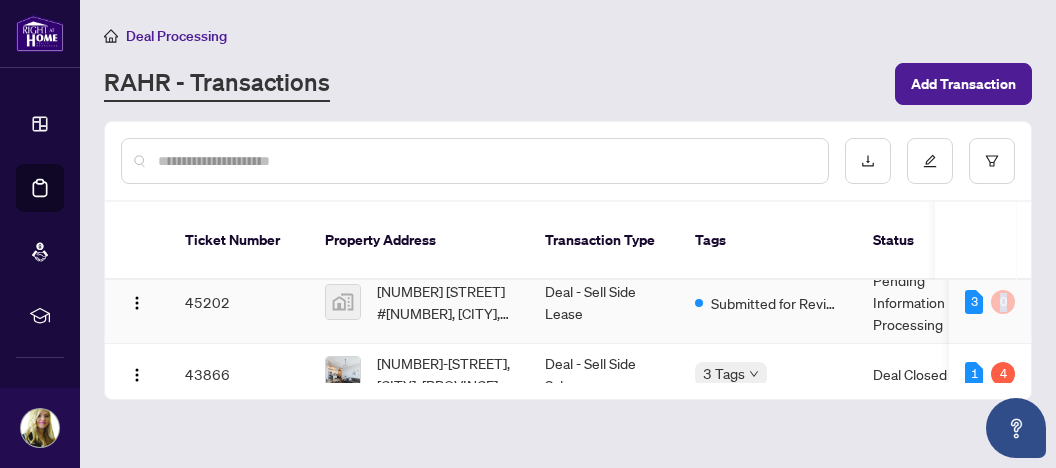 scroll, scrollTop: 160, scrollLeft: 0, axis: vertical 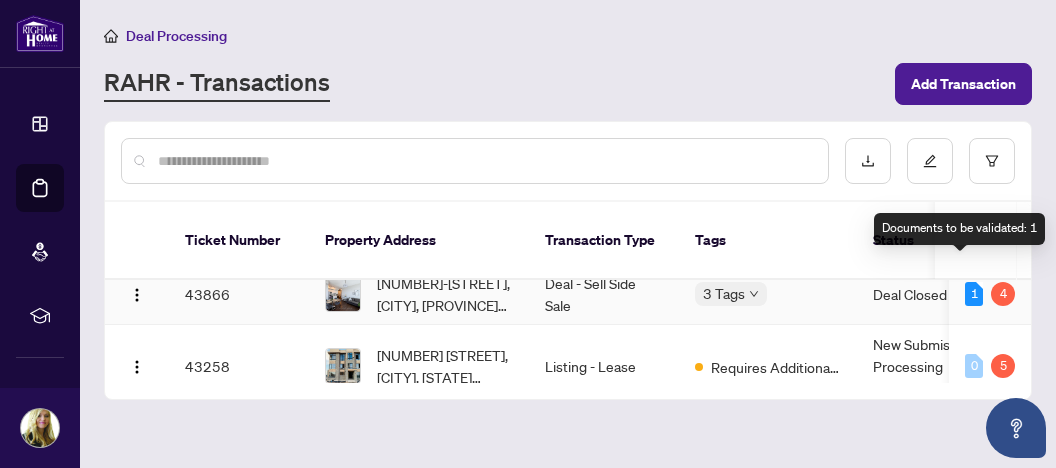 click on "1" at bounding box center [974, 294] 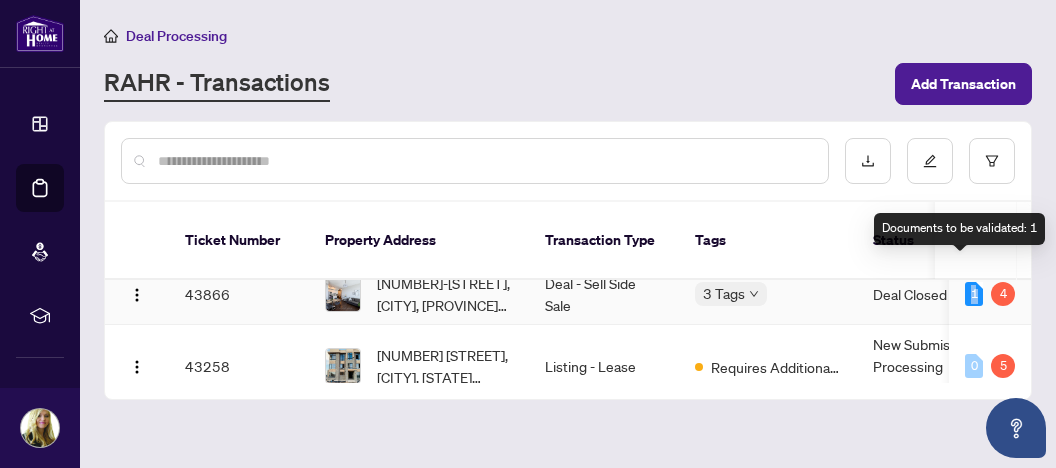 click on "1" at bounding box center [974, 294] 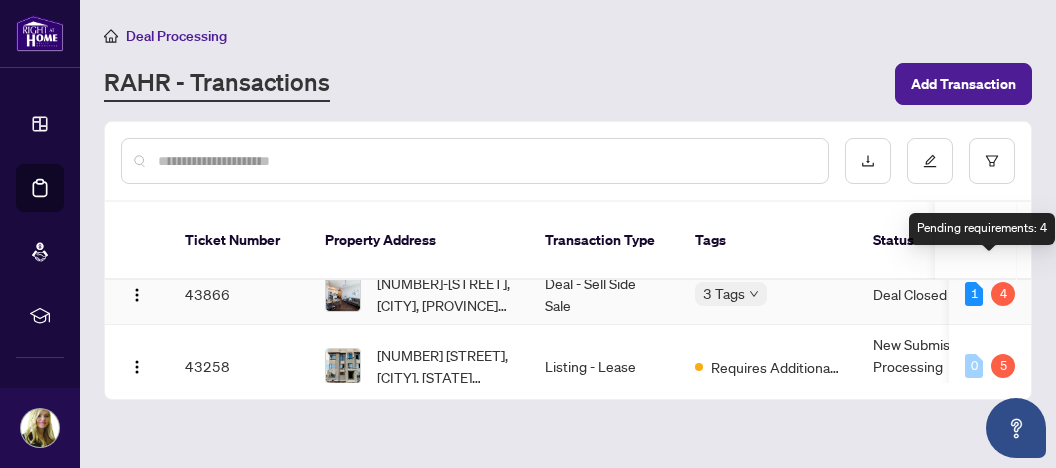 click on "4" at bounding box center [1003, 294] 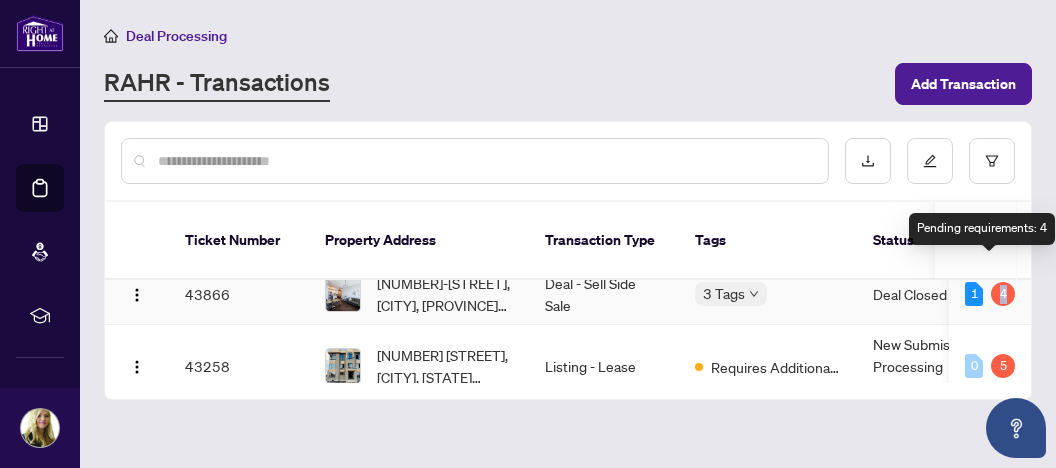 click on "4" at bounding box center (1003, 294) 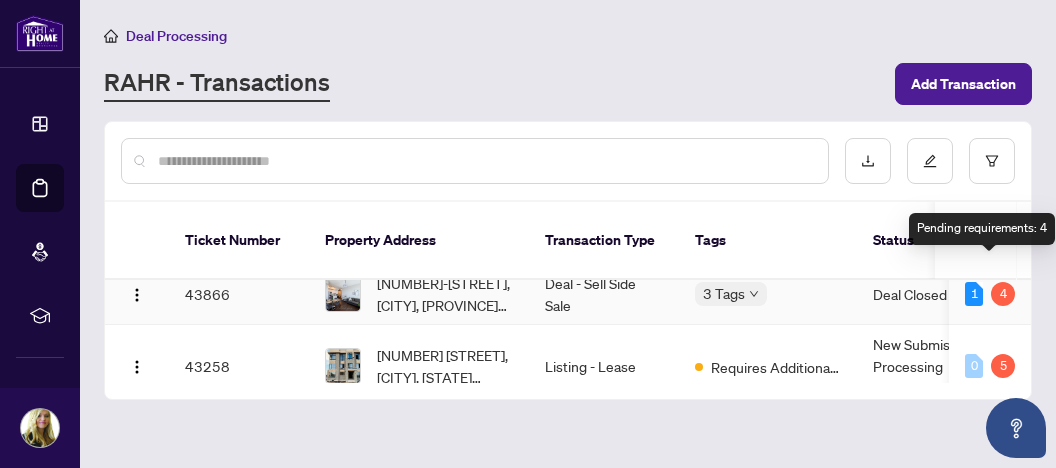 click on "4" at bounding box center [1003, 294] 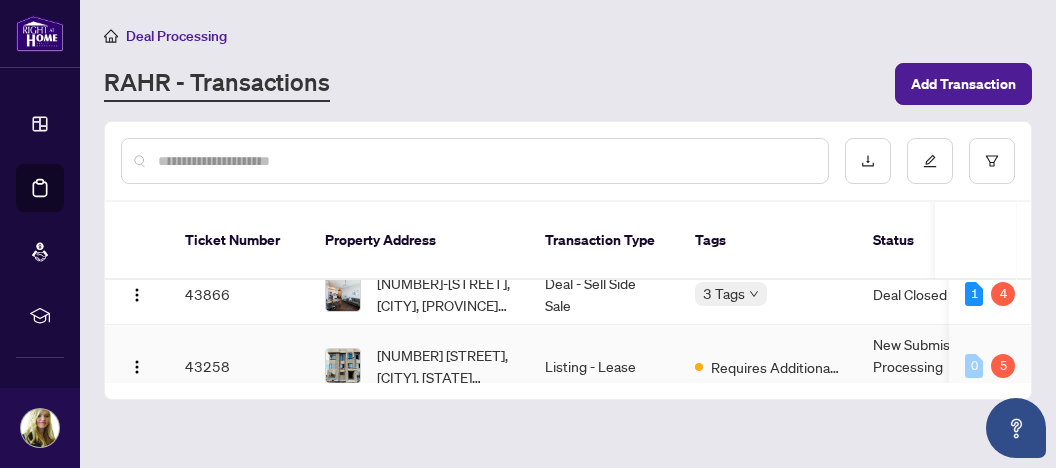 scroll, scrollTop: 0, scrollLeft: 0, axis: both 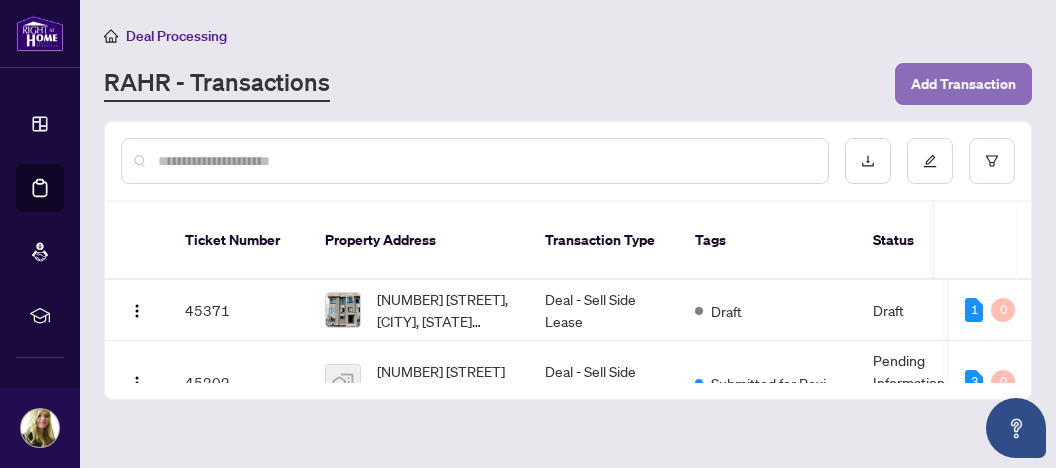 click on "Add Transaction" at bounding box center [963, 84] 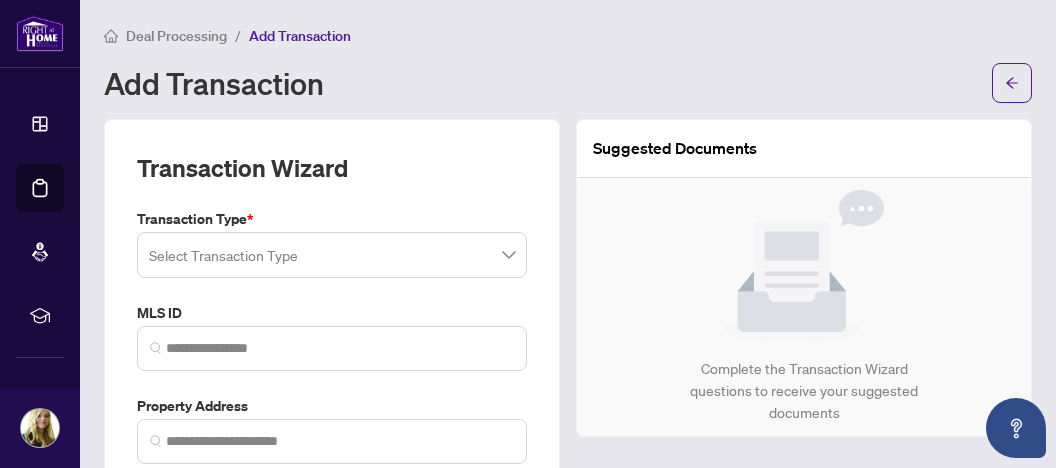 click at bounding box center (332, 255) 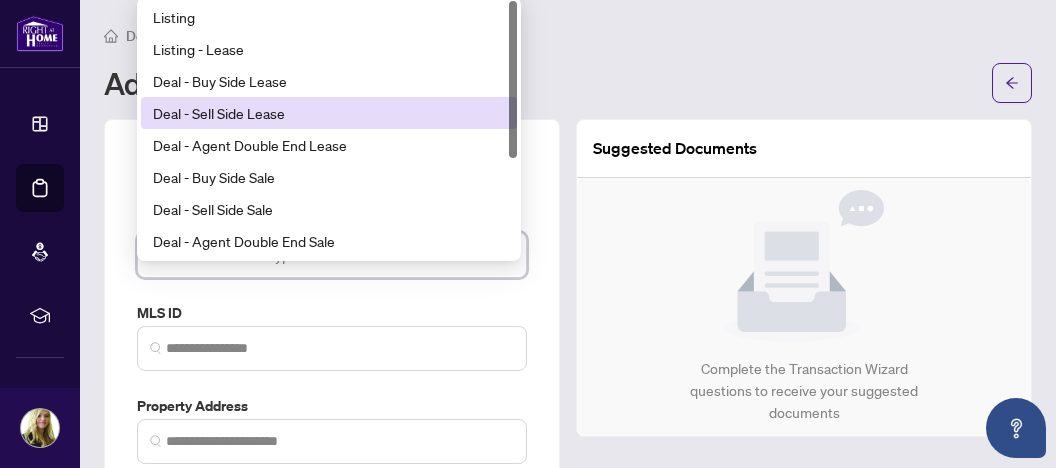 click on "Deal - Sell Side Lease" at bounding box center (329, 113) 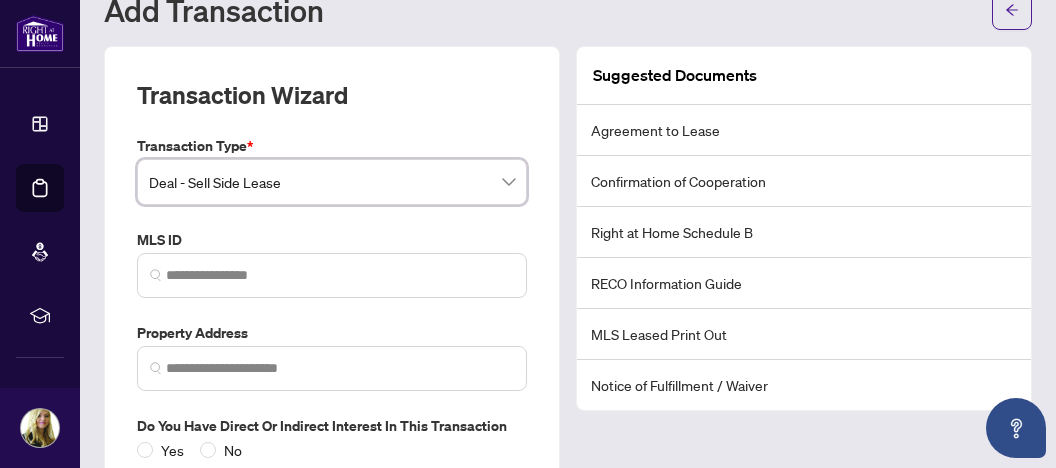 scroll, scrollTop: 106, scrollLeft: 0, axis: vertical 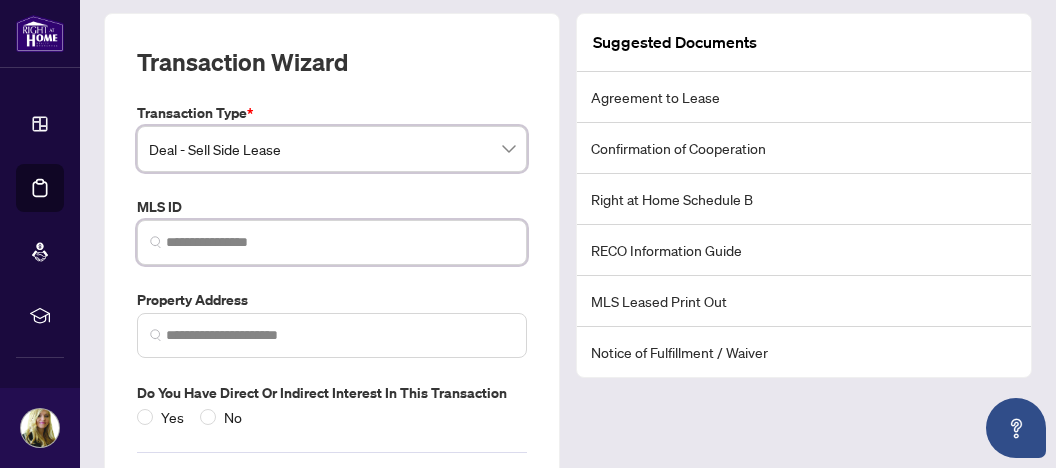 click at bounding box center [340, 242] 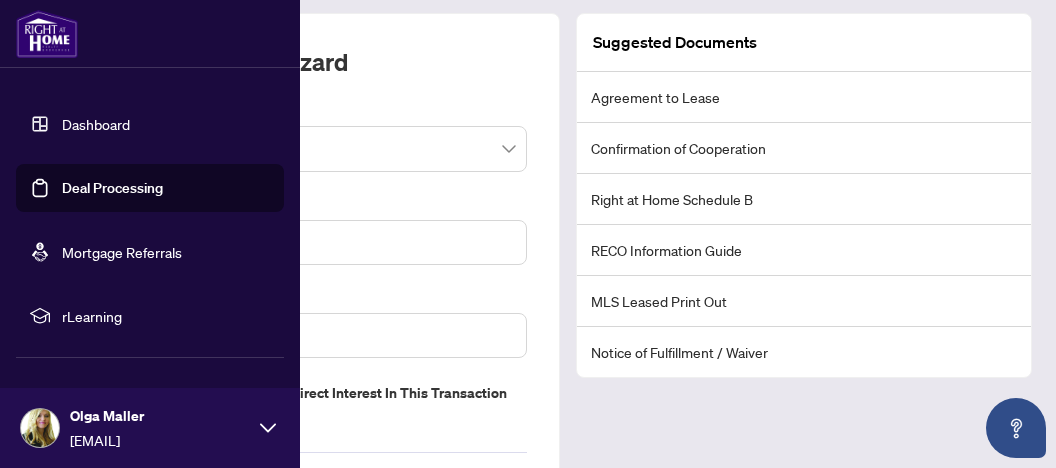 click on "Deal Processing" at bounding box center (112, 188) 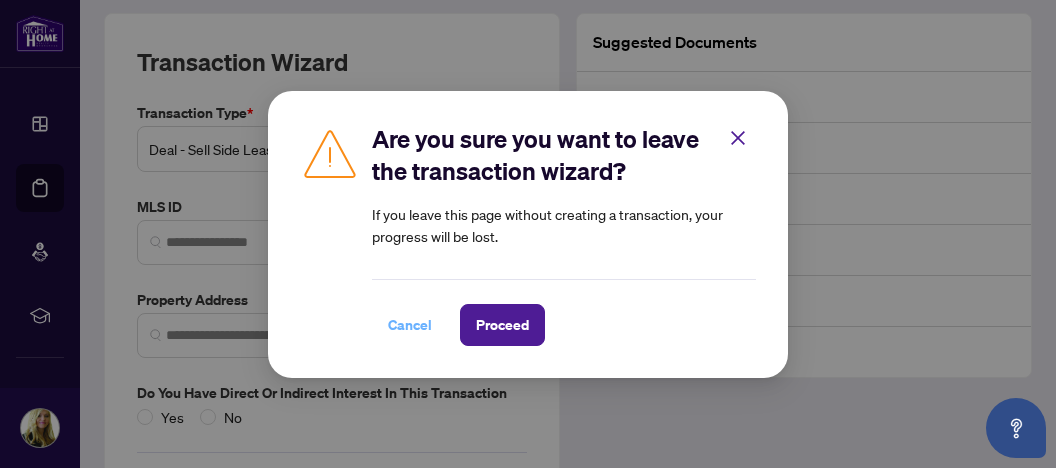 click on "Cancel" at bounding box center (410, 325) 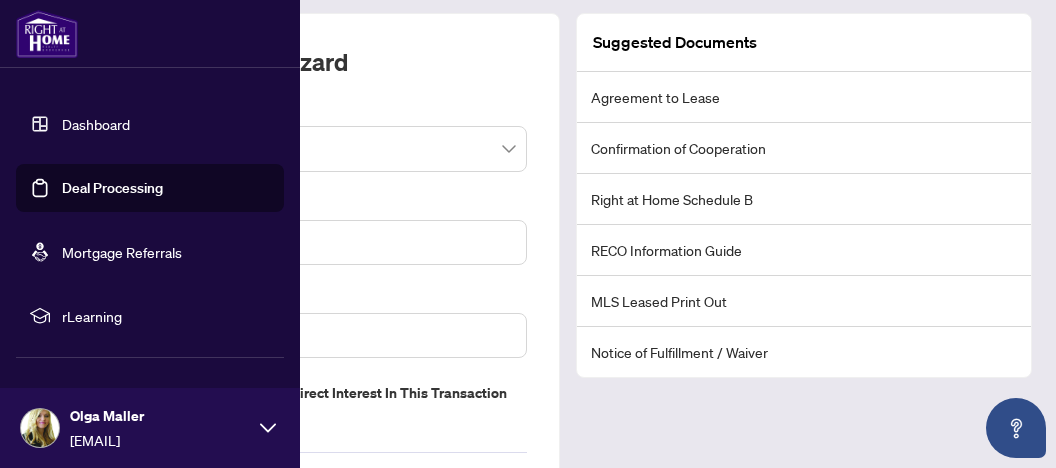 click on "Deal Processing" at bounding box center (112, 188) 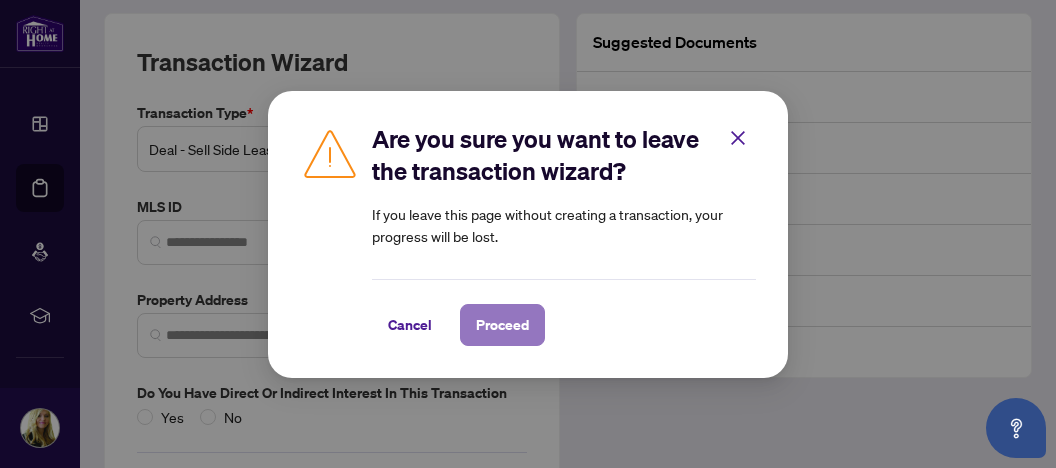 click on "Proceed" at bounding box center [502, 325] 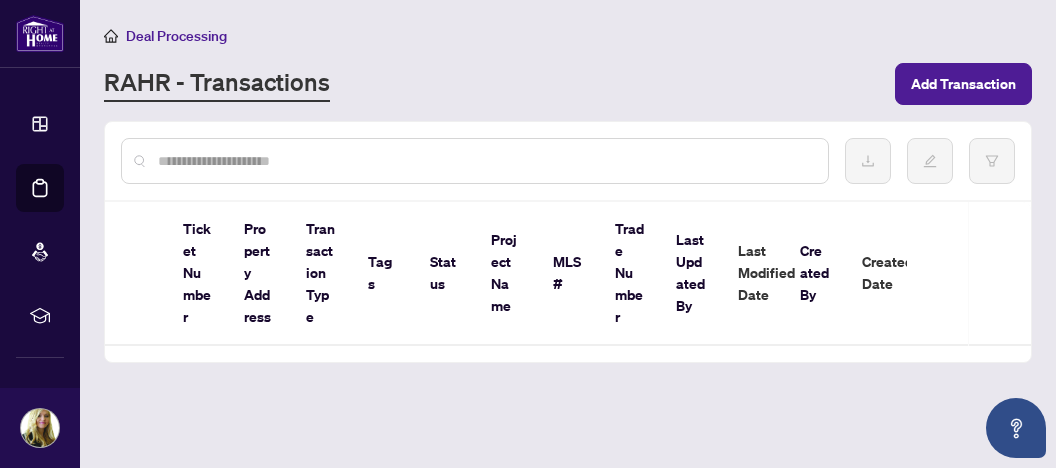 scroll, scrollTop: 0, scrollLeft: 0, axis: both 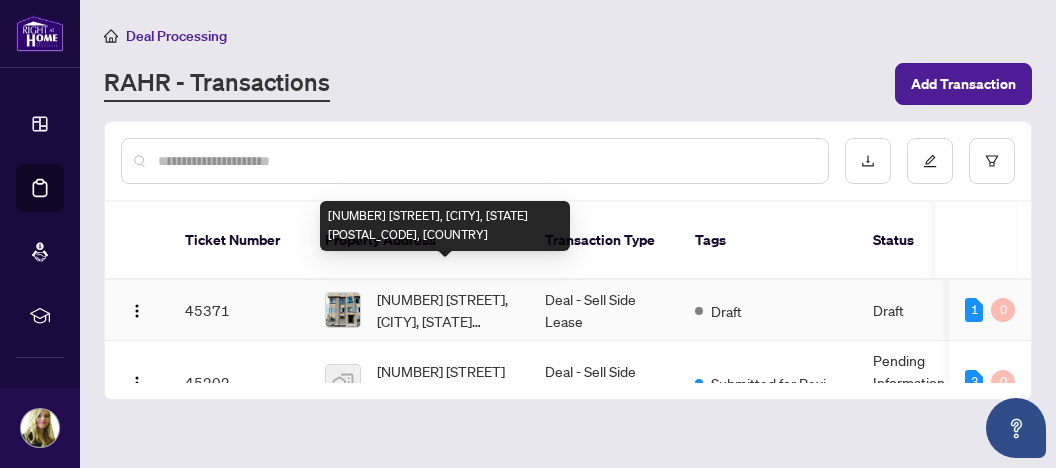 click on "[NUMBER] [STREET], [CITY], [STATE] [POSTAL_CODE], [COUNTRY]" at bounding box center (445, 310) 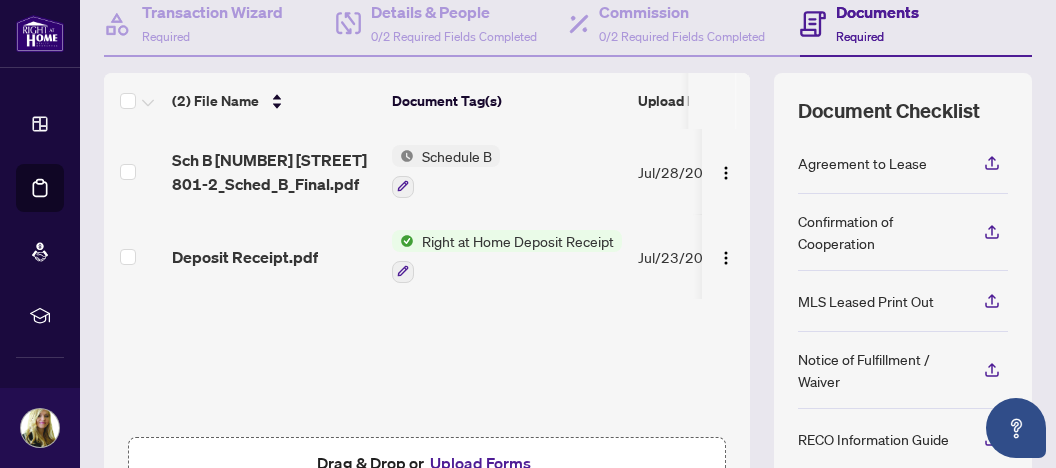 scroll, scrollTop: 211, scrollLeft: 0, axis: vertical 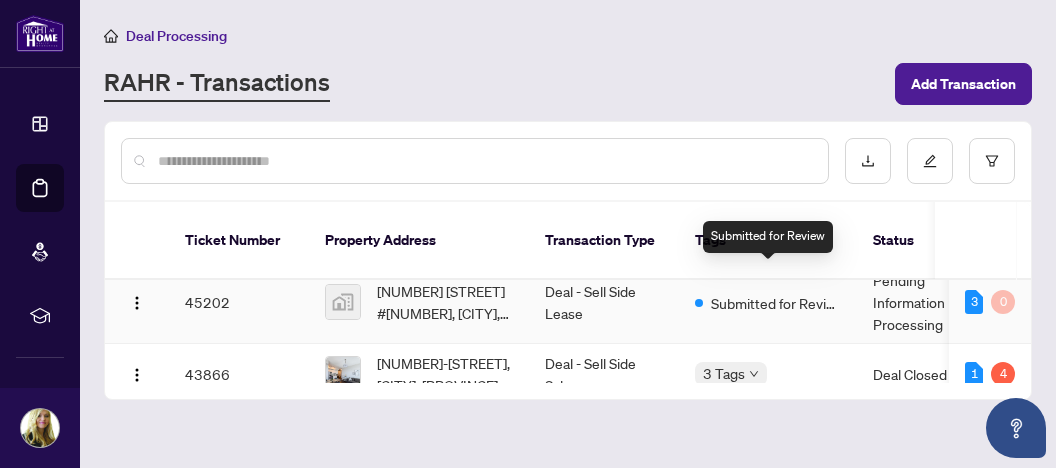 click on "Submitted for Review" at bounding box center (776, 303) 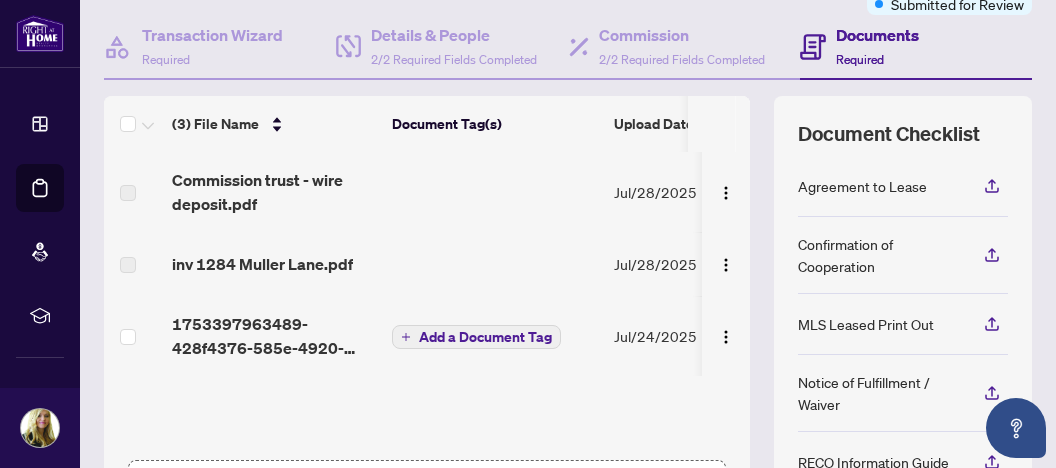 scroll, scrollTop: 211, scrollLeft: 0, axis: vertical 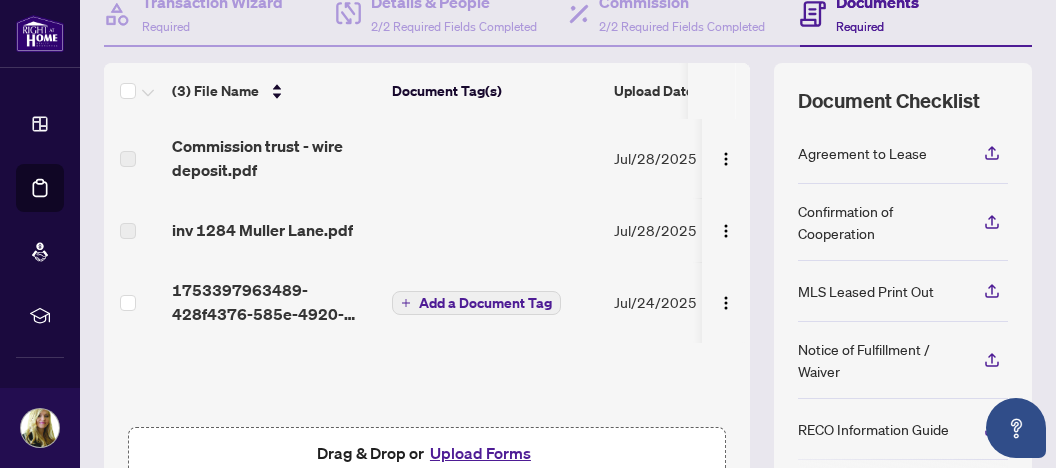 click on "Add a Document Tag" at bounding box center (485, 303) 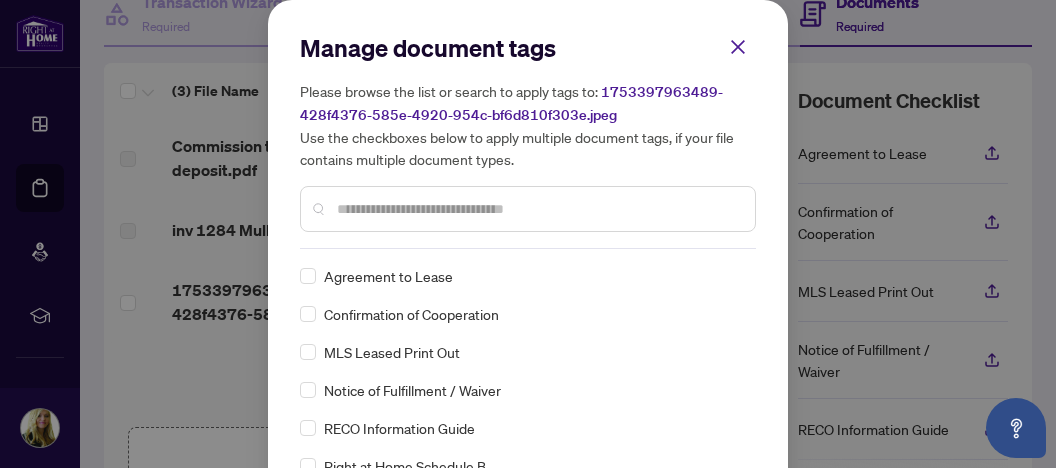 scroll, scrollTop: 106, scrollLeft: 0, axis: vertical 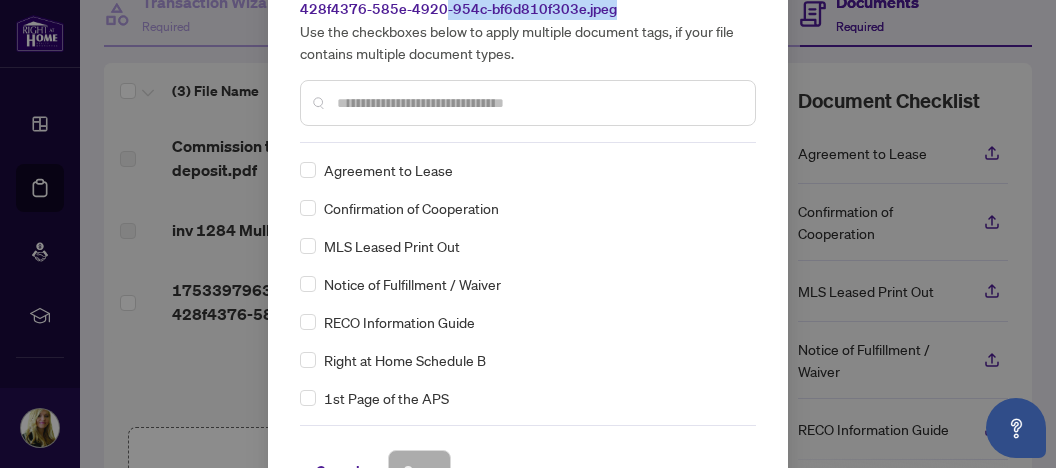 drag, startPoint x: 681, startPoint y: 8, endPoint x: 540, endPoint y: 19, distance: 141.42842 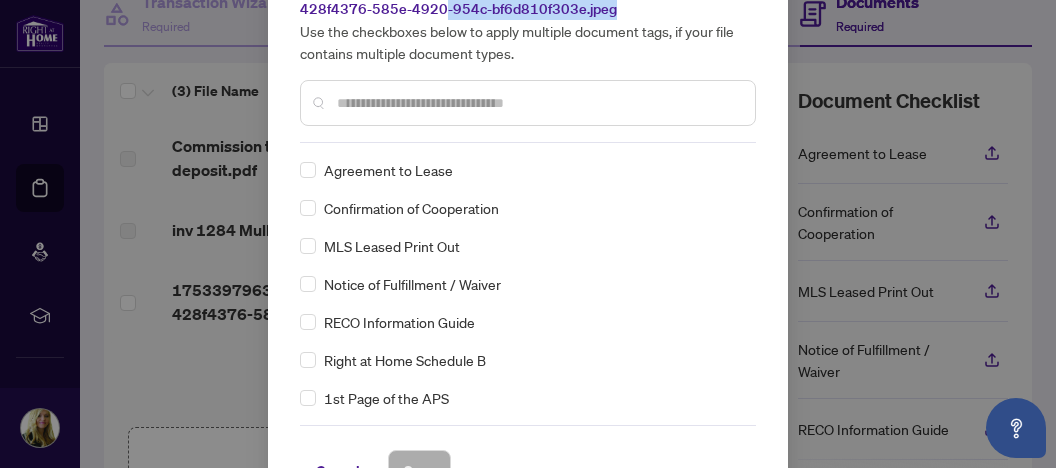 click on "Please browse the list or search to apply tags to:   1753397963489-428f4376-585e-4920-954c-bf6d810f303e.jpeg   Use the checkboxes below to apply multiple document tags, if your file contains multiple document types." at bounding box center [528, 19] 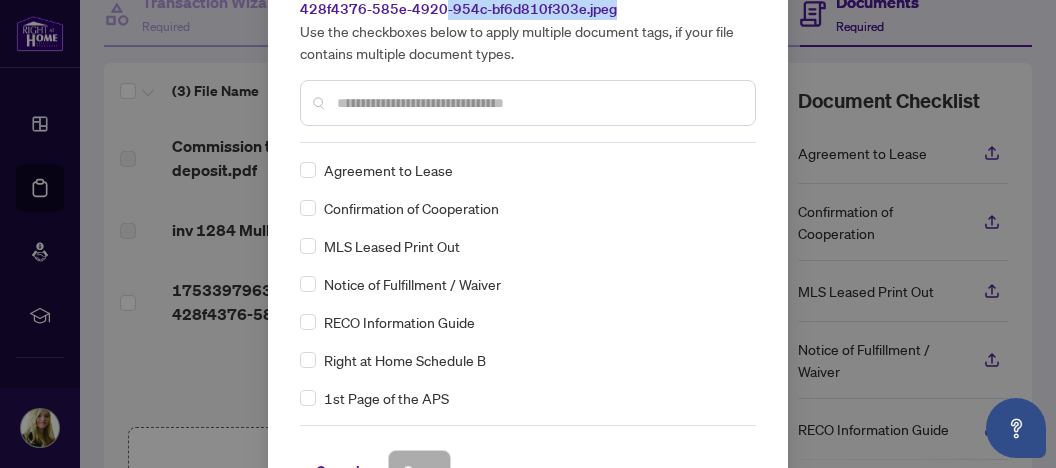 scroll, scrollTop: 0, scrollLeft: 0, axis: both 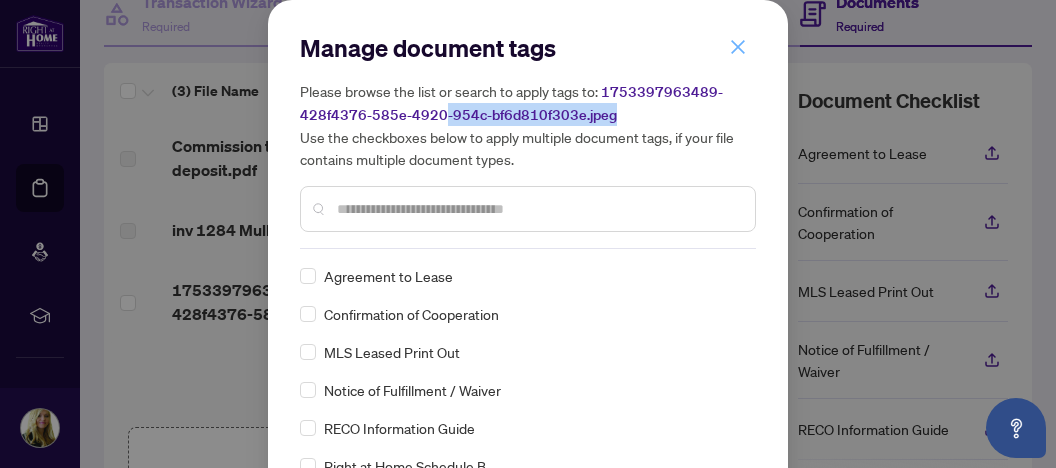 click 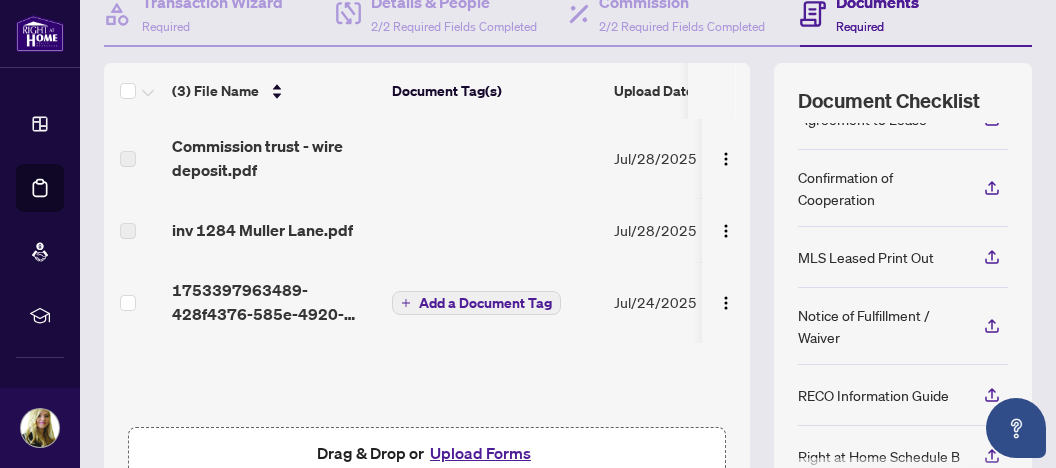 scroll, scrollTop: 67, scrollLeft: 0, axis: vertical 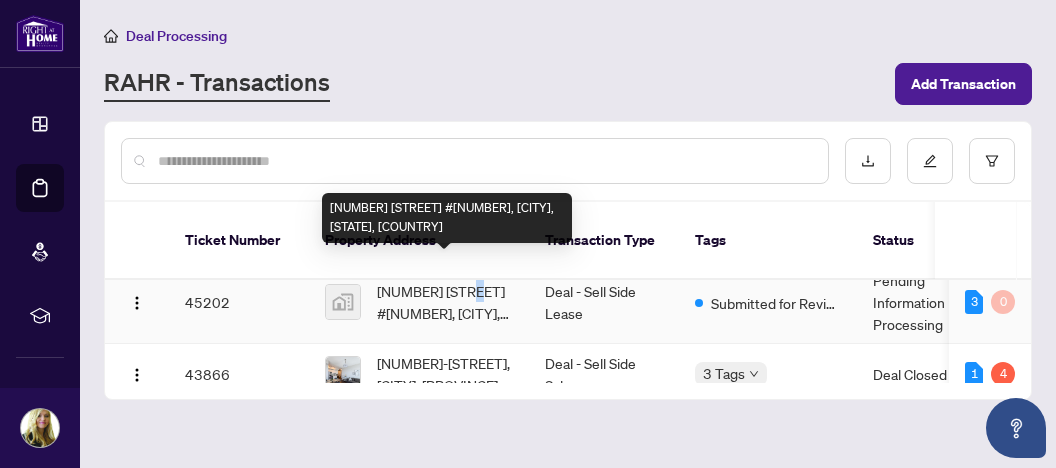 click on "[NUMBER] [STREET] #[NUMBER], [CITY], [STATE], [COUNTRY]" at bounding box center [445, 302] 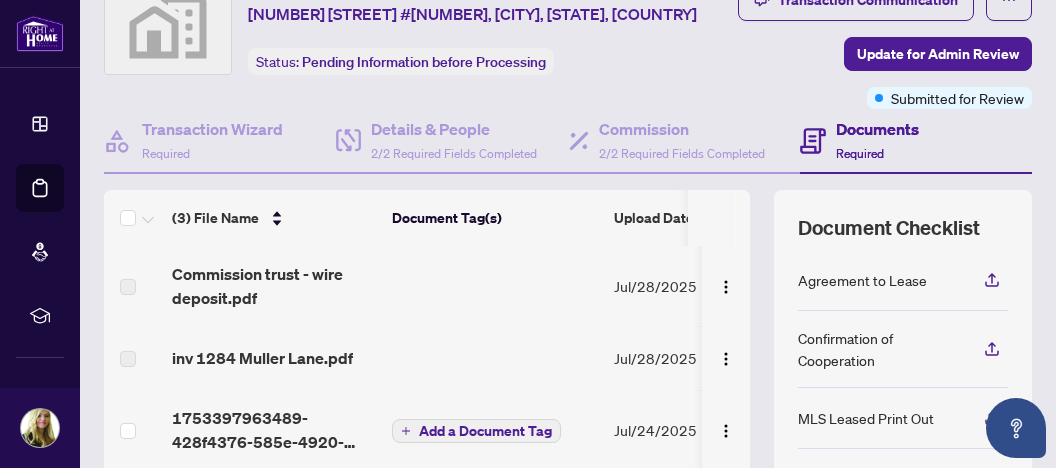 scroll, scrollTop: 211, scrollLeft: 0, axis: vertical 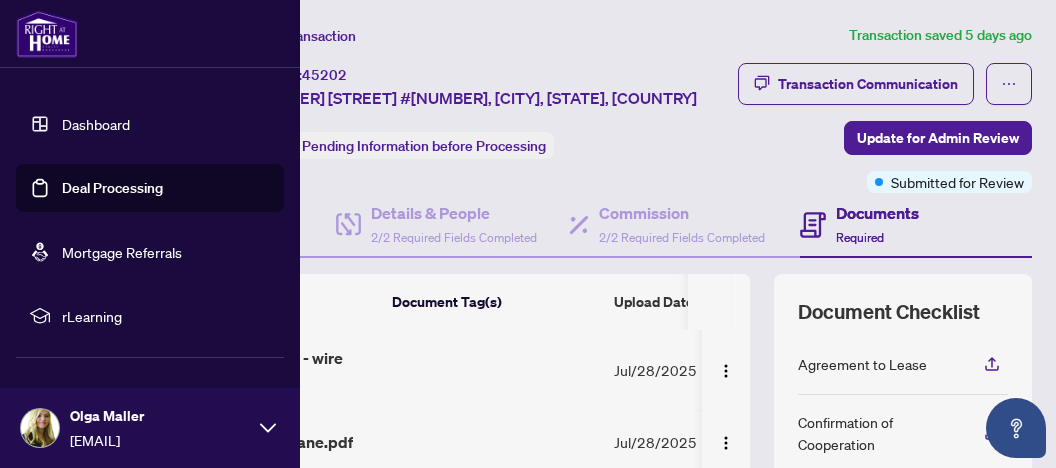 click on "Dashboard" at bounding box center [96, 124] 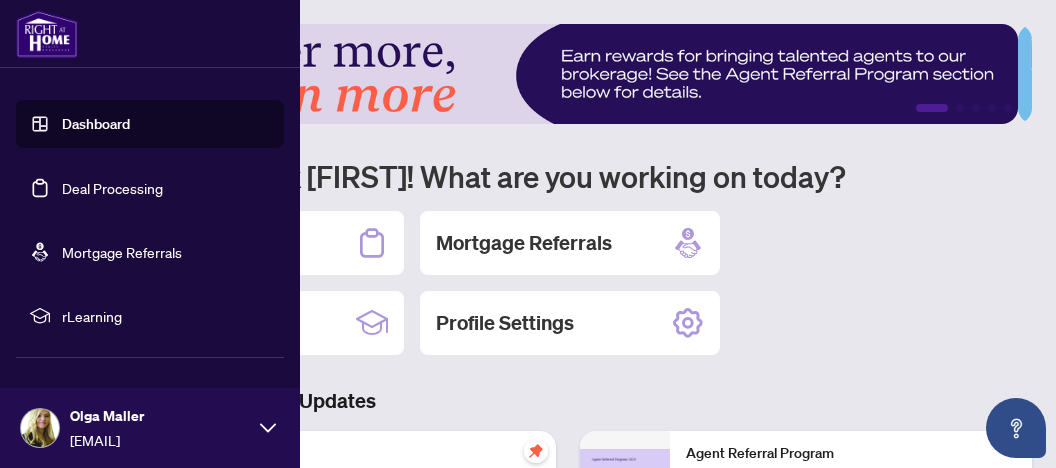 click on "Deal Processing" at bounding box center [112, 188] 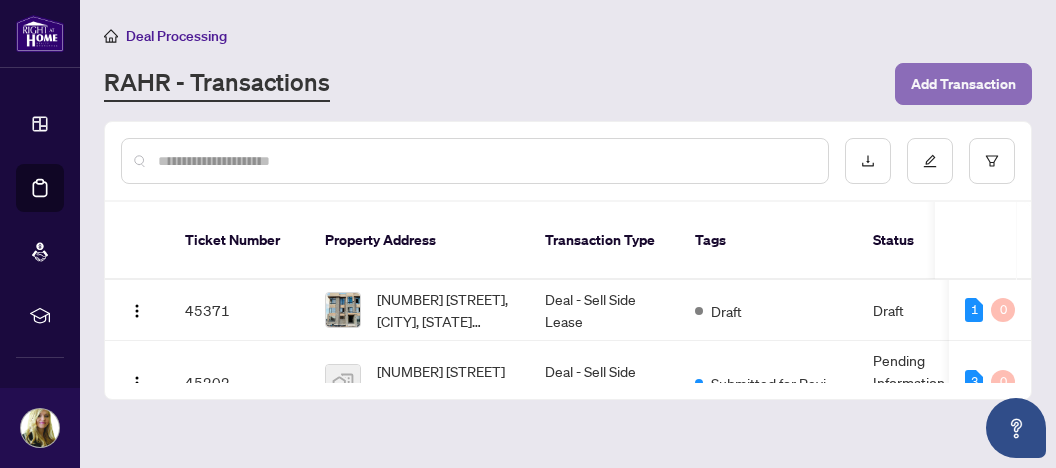 click on "Add Transaction" at bounding box center (963, 84) 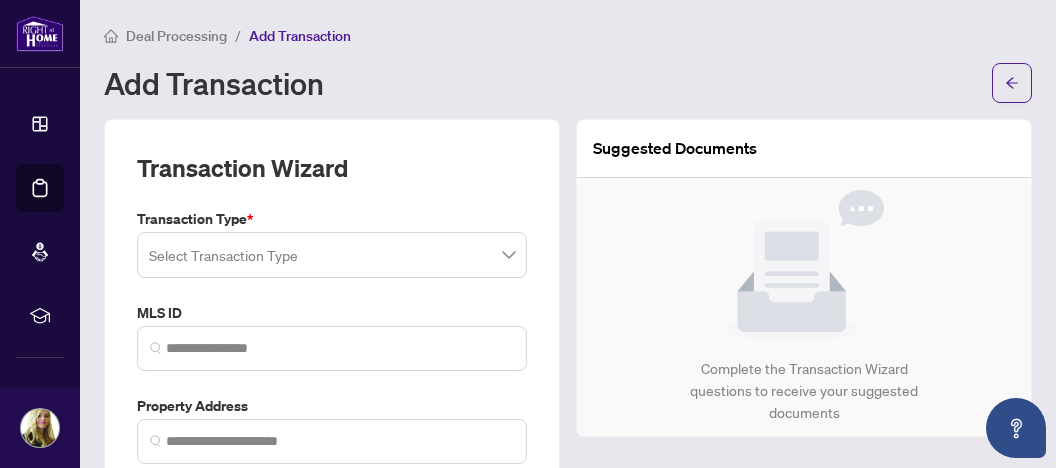 click at bounding box center [332, 255] 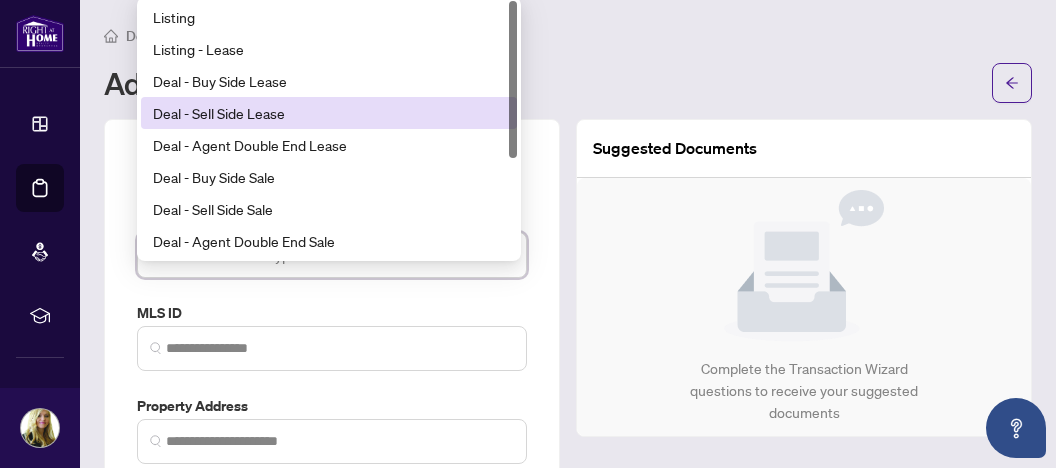click on "Deal - Sell Side Lease" at bounding box center (329, 113) 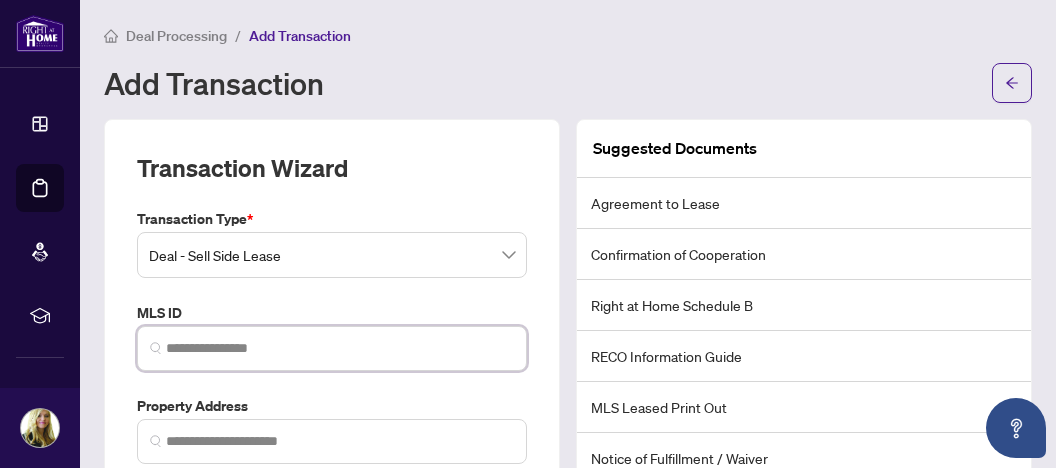 paste on "*********" 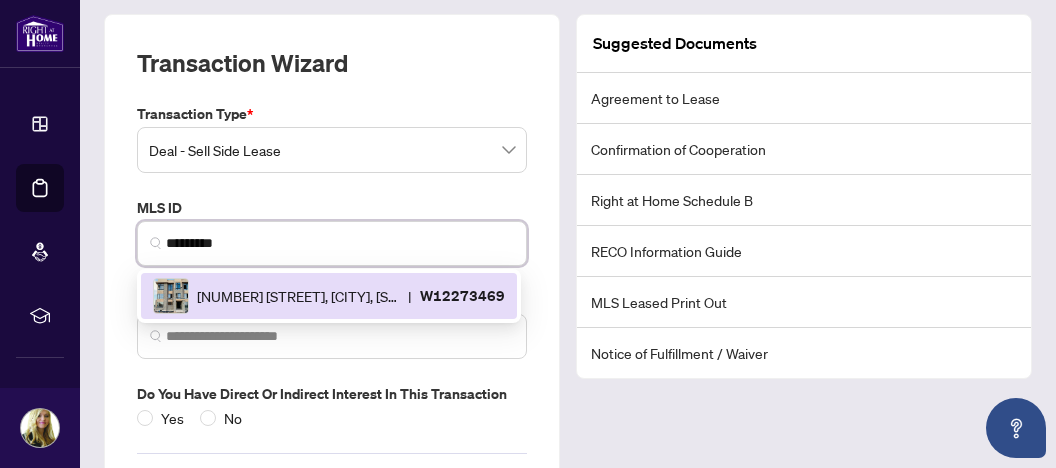 scroll, scrollTop: 106, scrollLeft: 0, axis: vertical 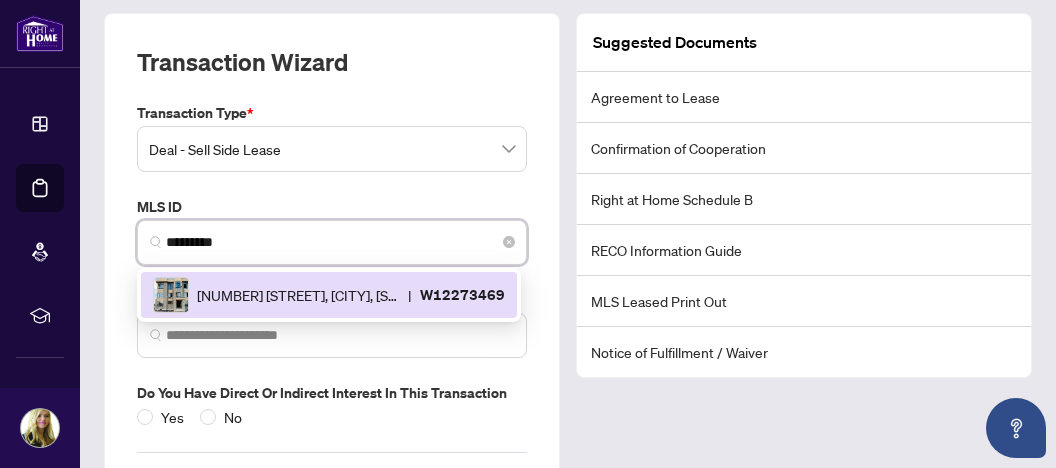click on "W12273469" at bounding box center [462, 294] 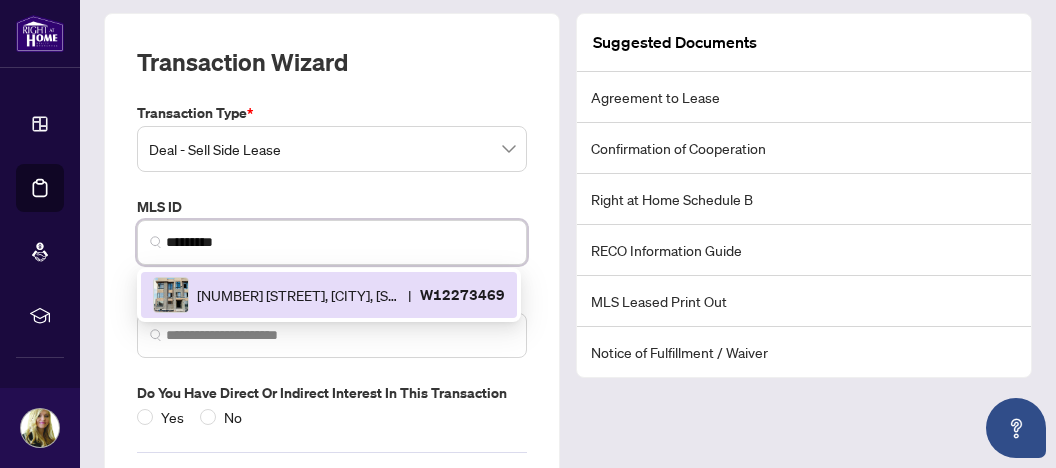 type on "**********" 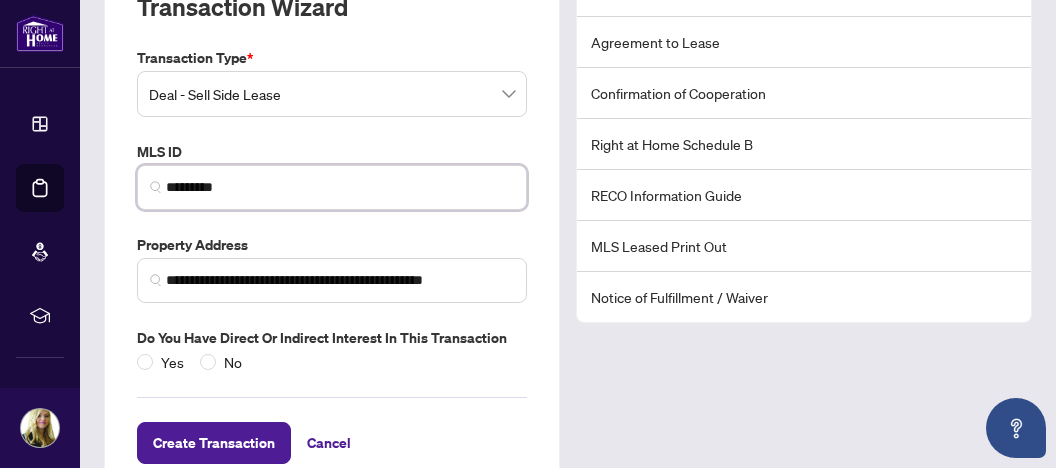 scroll, scrollTop: 209, scrollLeft: 0, axis: vertical 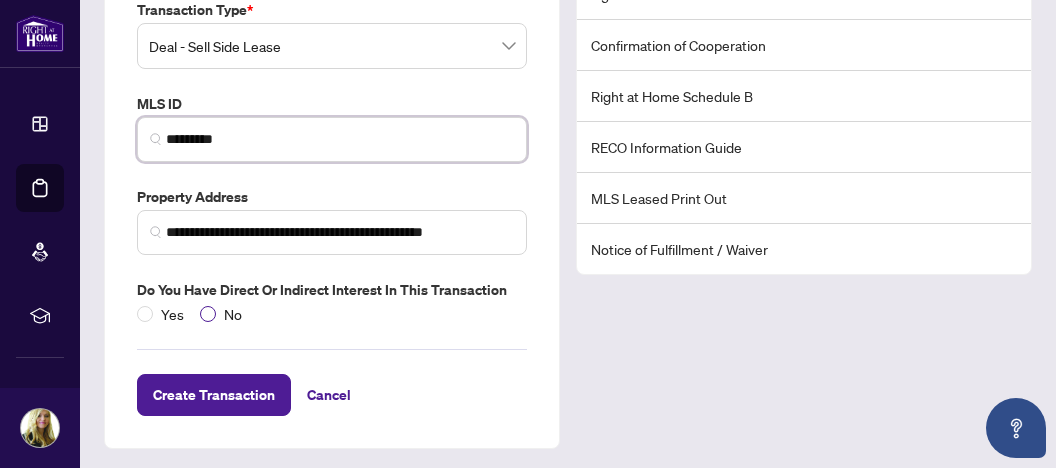 type on "*********" 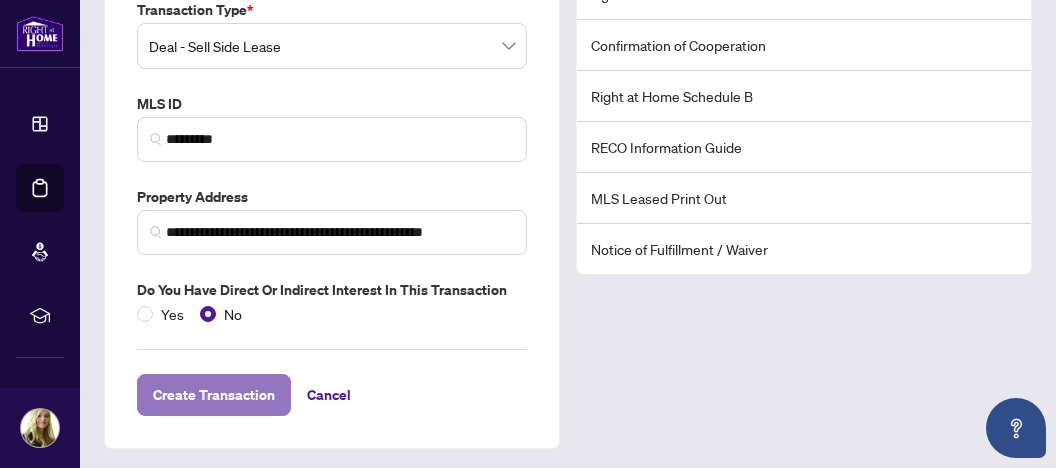 click on "Create Transaction" at bounding box center (214, 395) 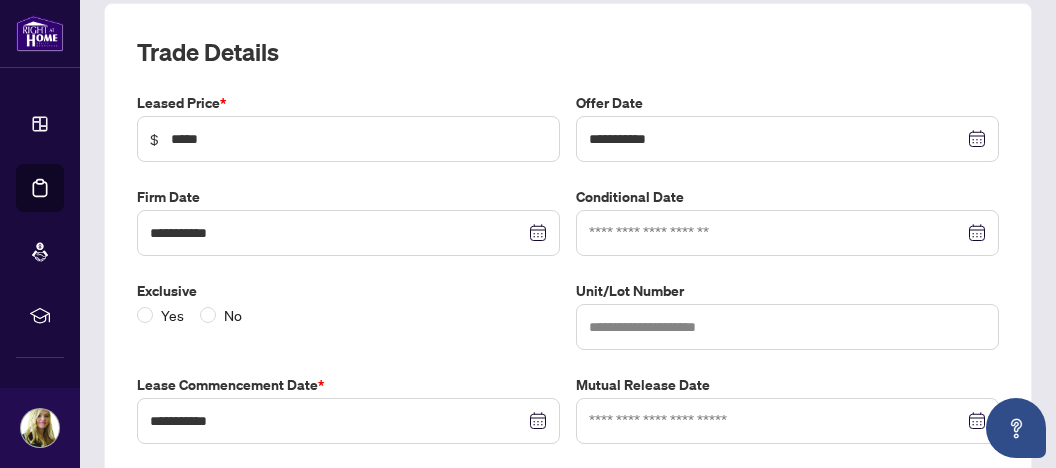 scroll, scrollTop: 315, scrollLeft: 0, axis: vertical 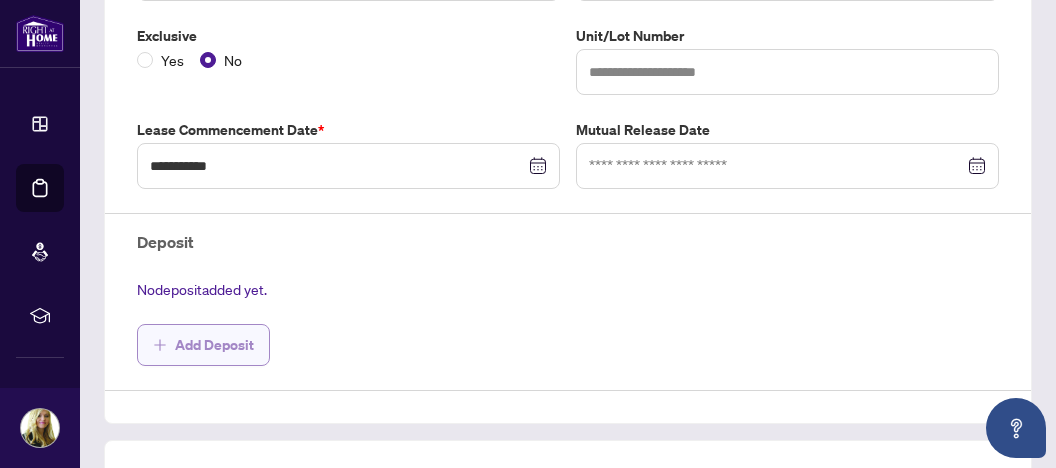 click on "Add Deposit" at bounding box center (214, 345) 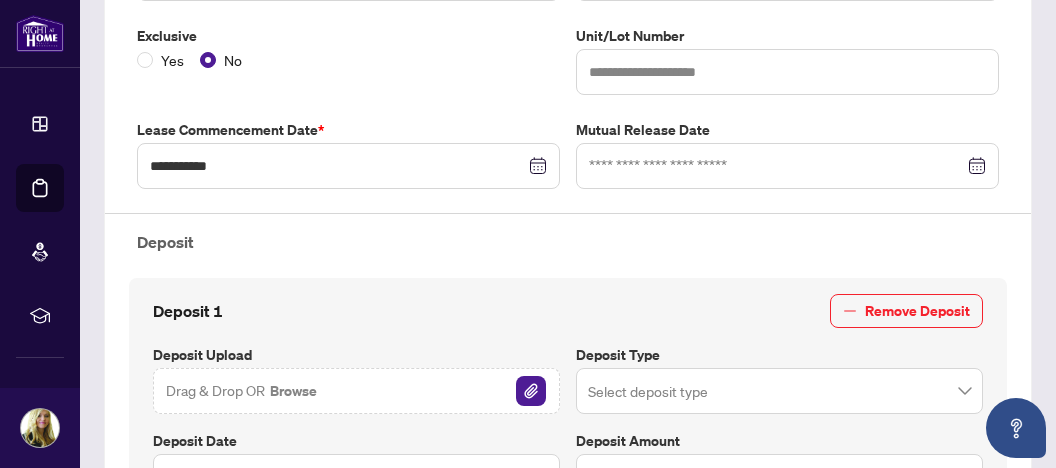 scroll, scrollTop: 631, scrollLeft: 0, axis: vertical 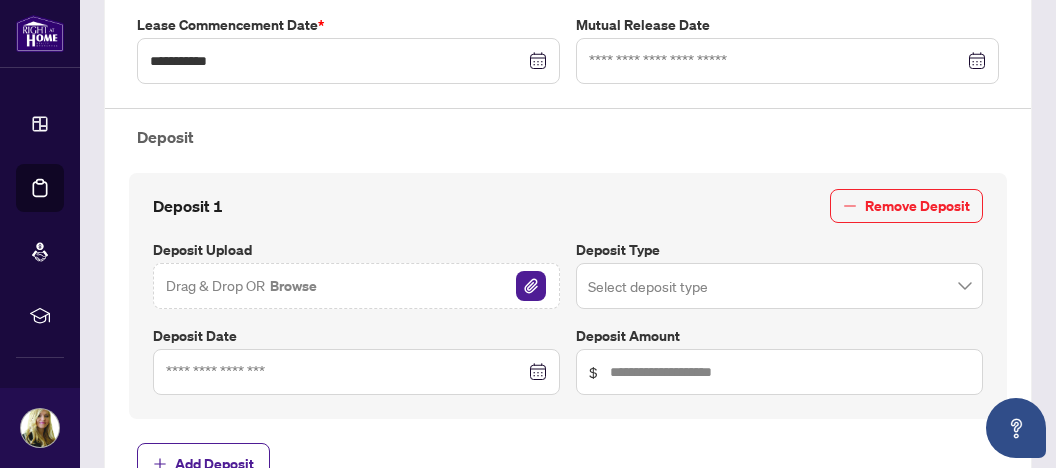 click at bounding box center (779, 286) 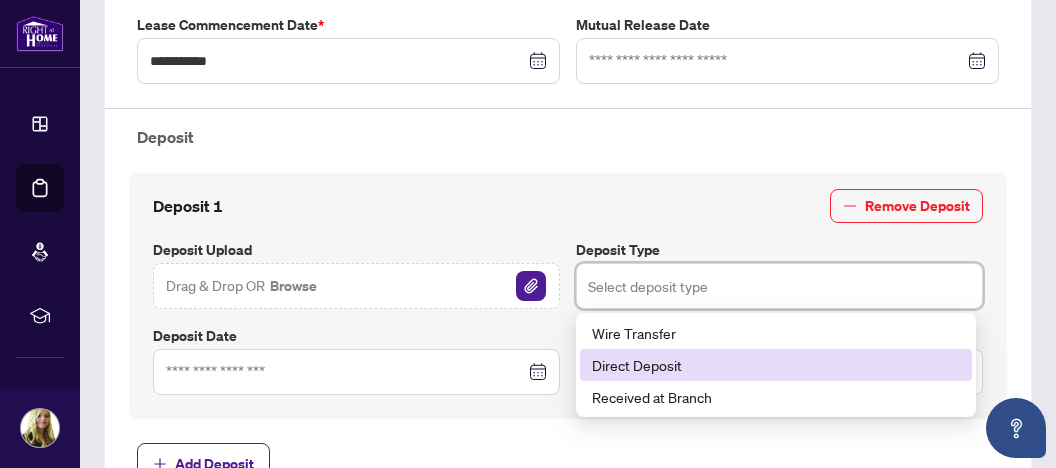 click on "Direct Deposit" at bounding box center (776, 365) 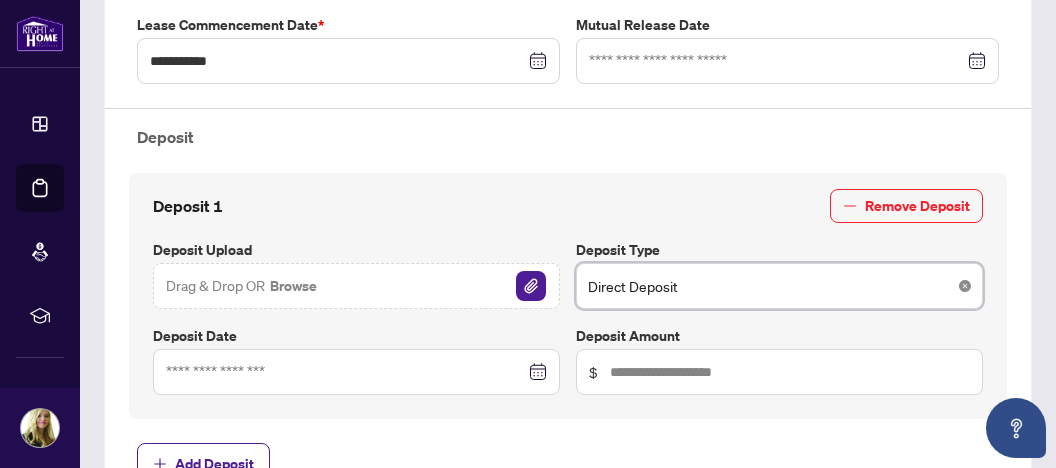 click 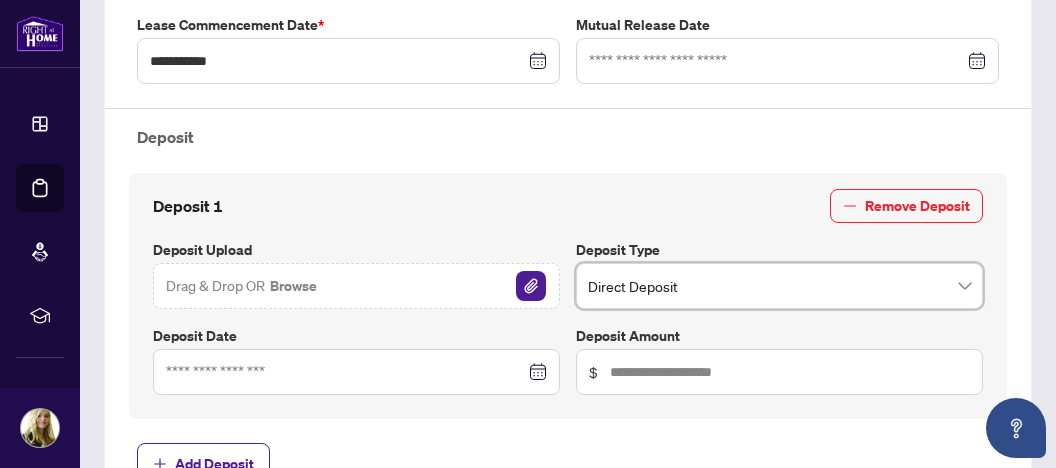 click at bounding box center [356, 372] 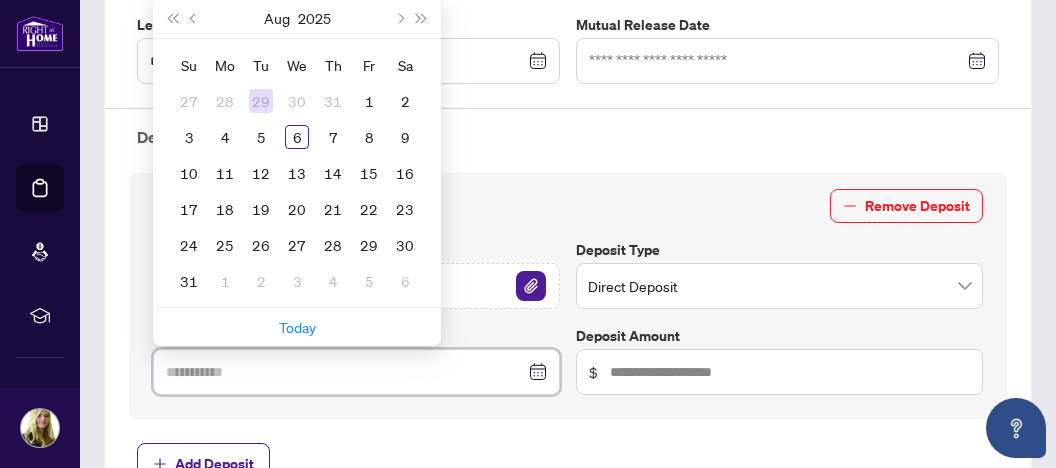 type on "**********" 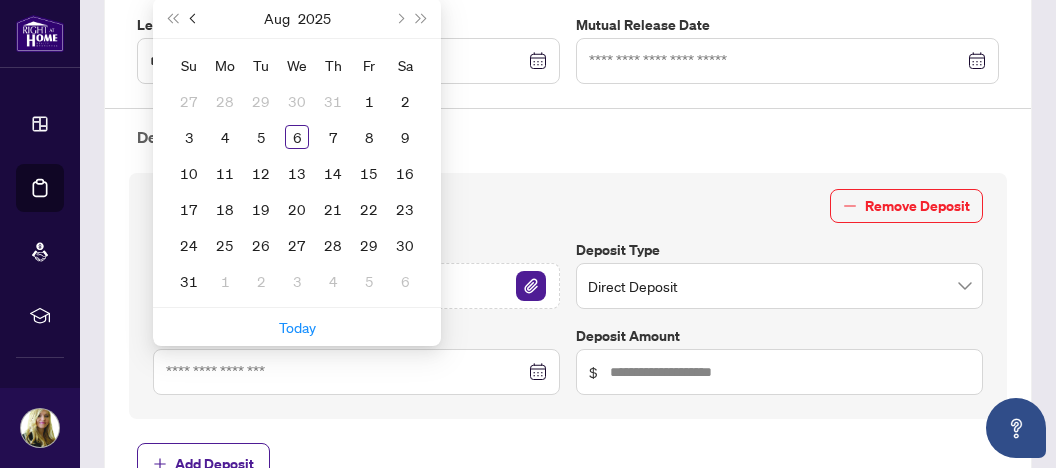 click at bounding box center [195, 18] 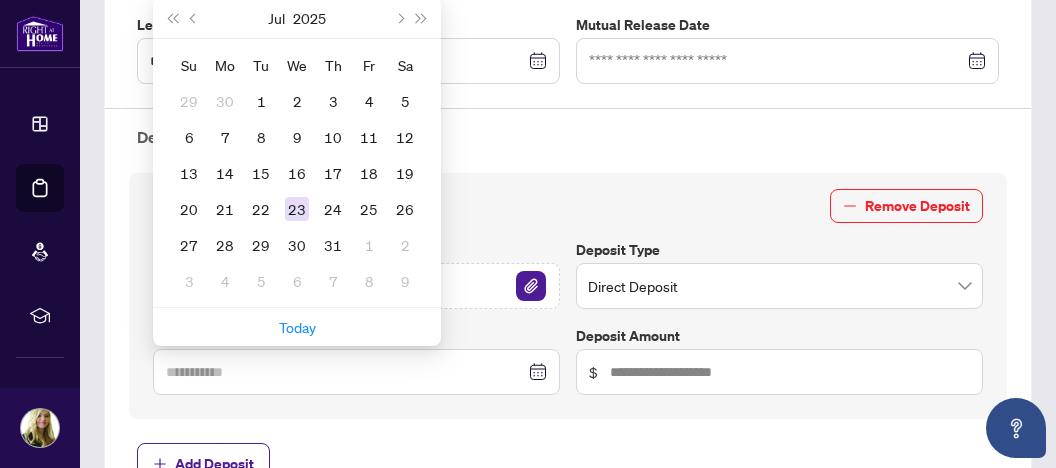 type on "**********" 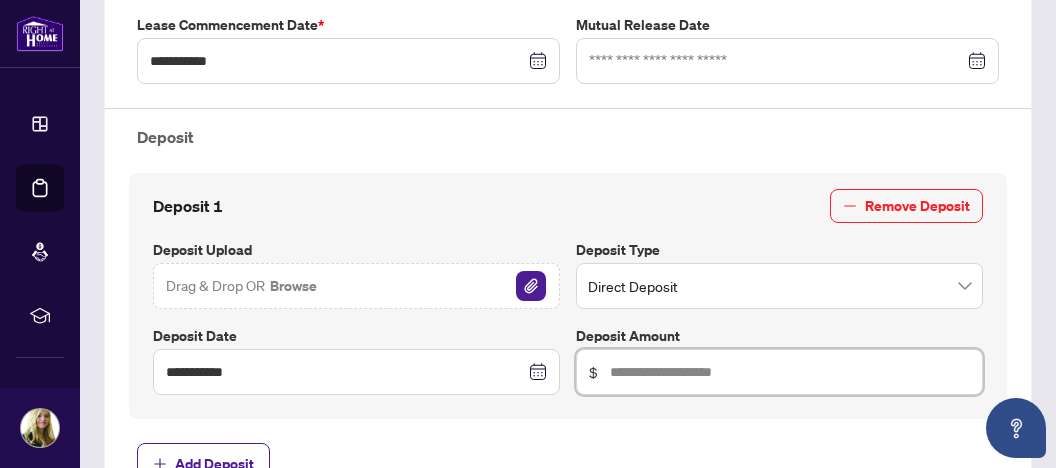 click at bounding box center (790, 372) 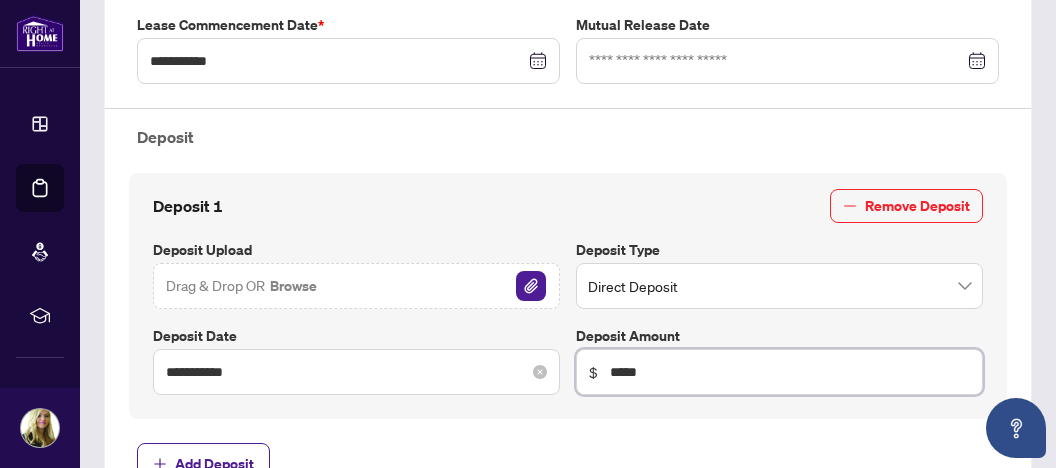 type on "*****" 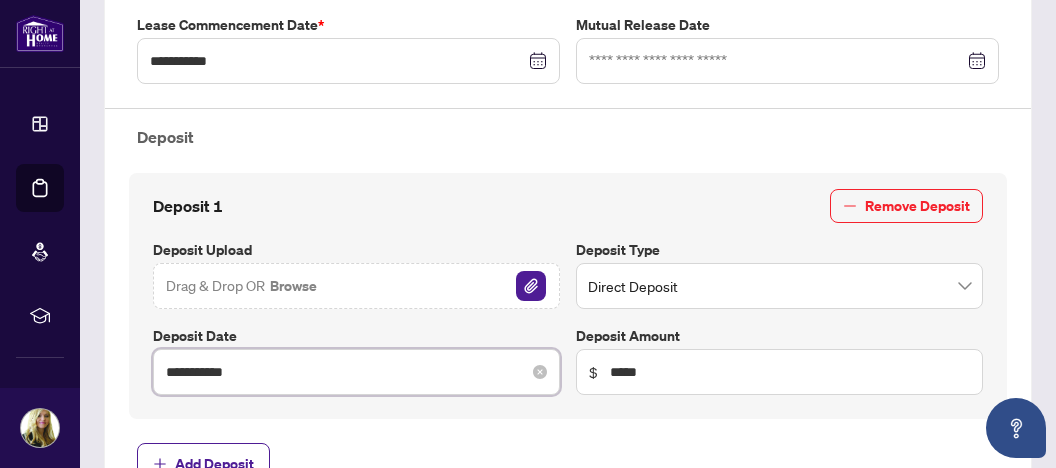 drag, startPoint x: 509, startPoint y: 370, endPoint x: 498, endPoint y: 380, distance: 14.866069 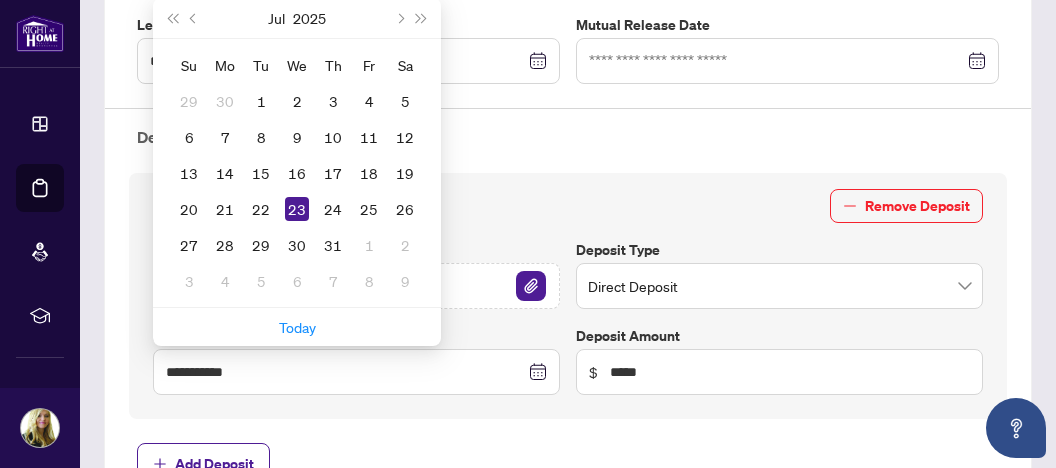 click on "Deposit 1 Remove Deposit" at bounding box center (568, 206) 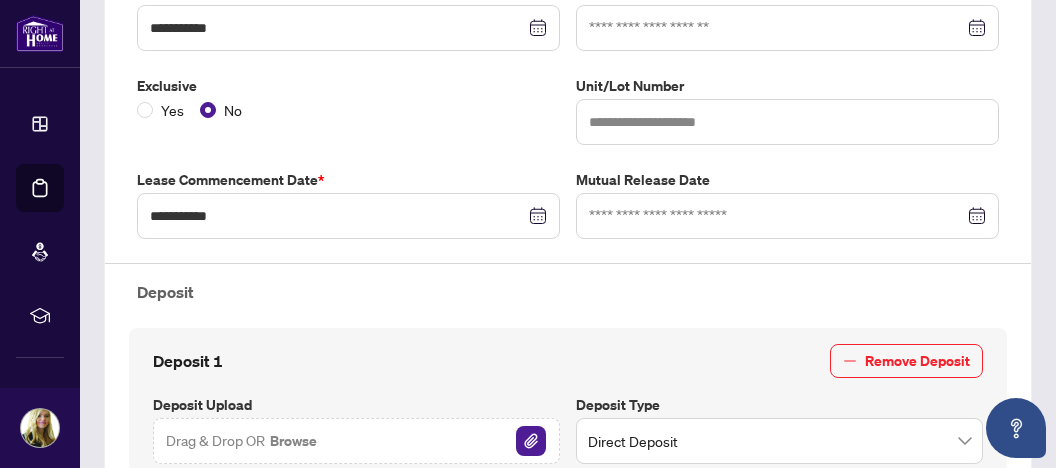 scroll, scrollTop: 526, scrollLeft: 0, axis: vertical 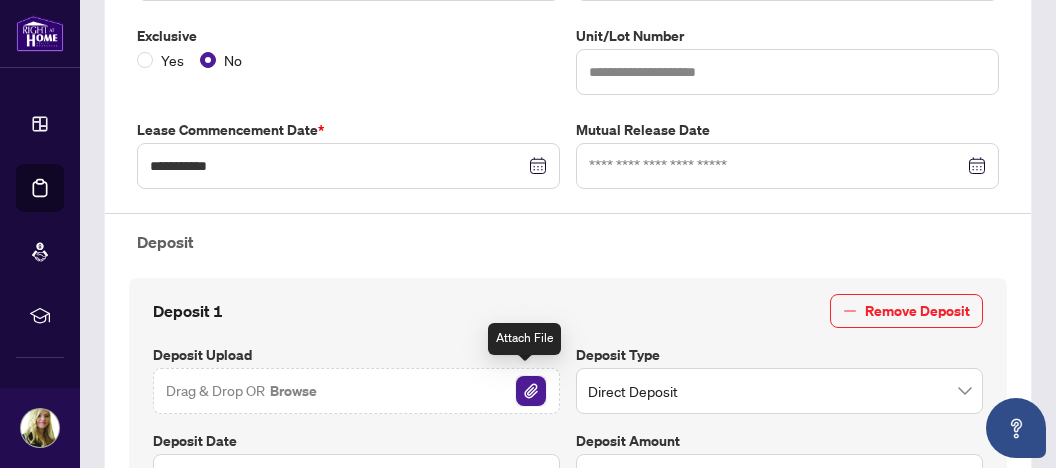 click at bounding box center [531, 391] 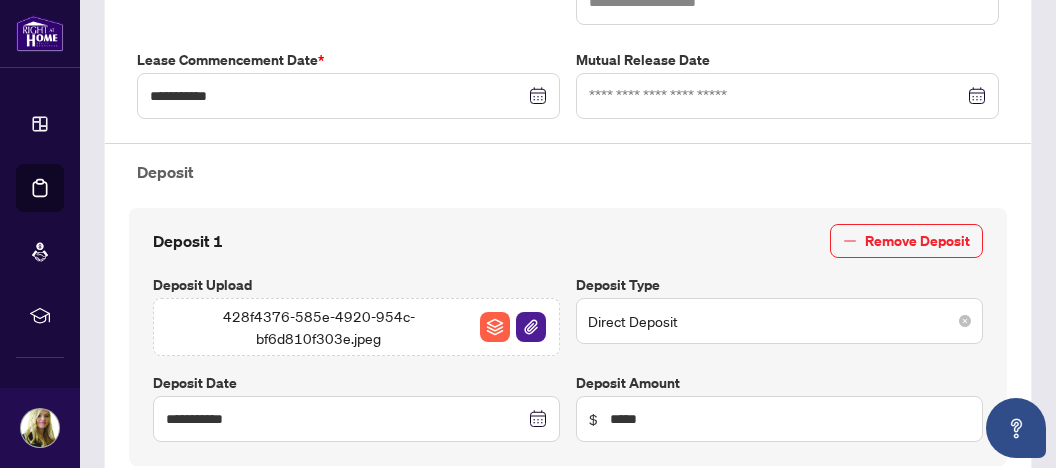 scroll, scrollTop: 631, scrollLeft: 0, axis: vertical 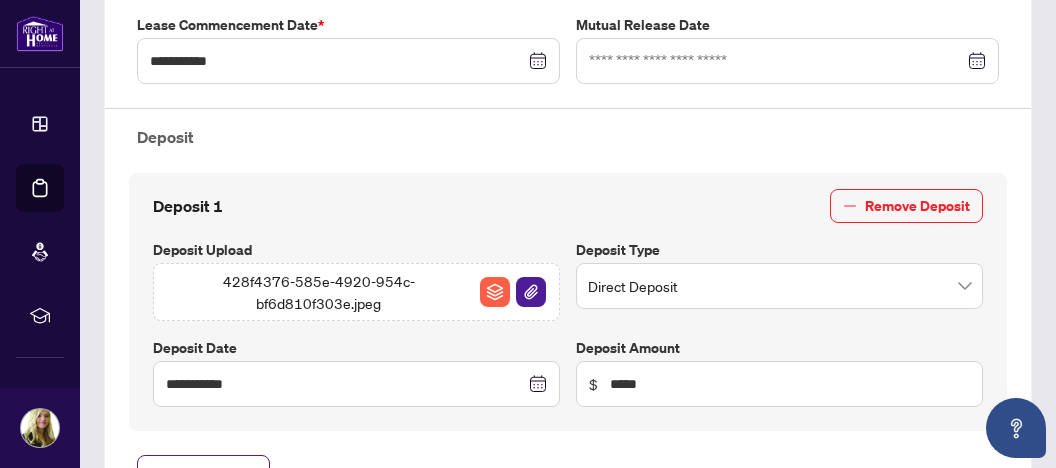 click on "428f4376-585e-4920-954c-bf6d810f303e.jpeg" at bounding box center [318, 292] 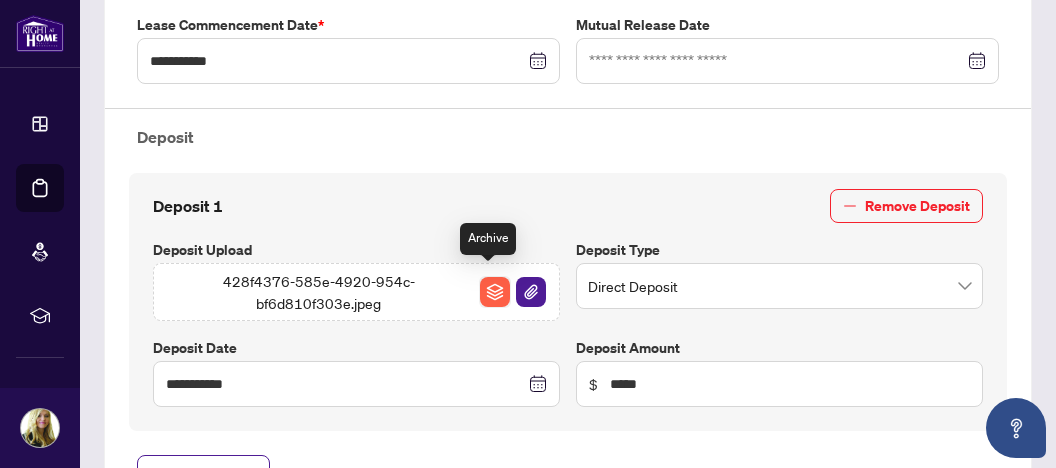 click at bounding box center (495, 292) 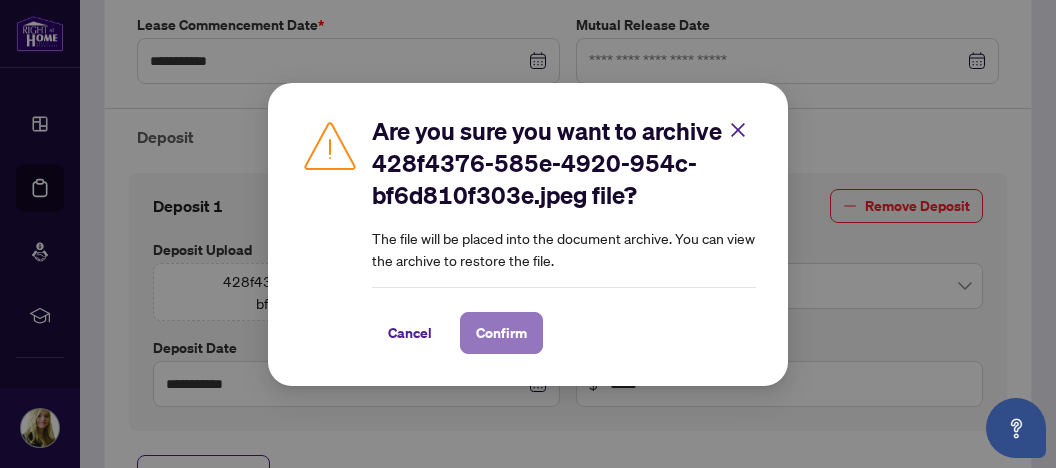 click on "Confirm" at bounding box center [501, 333] 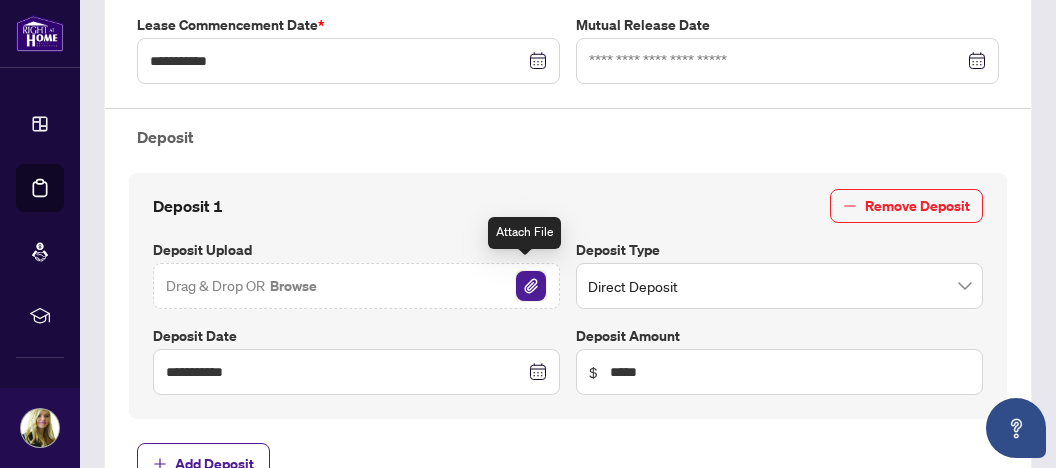 click at bounding box center [531, 286] 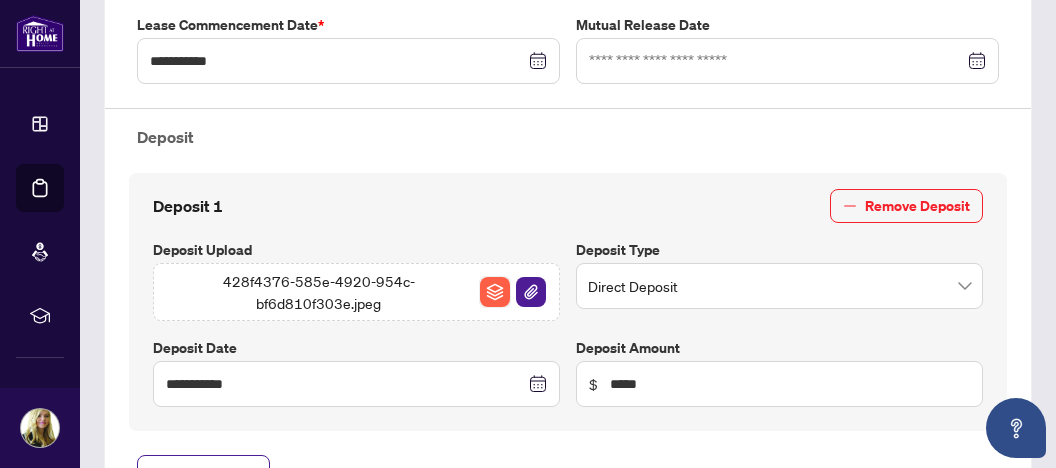 click at bounding box center [495, 292] 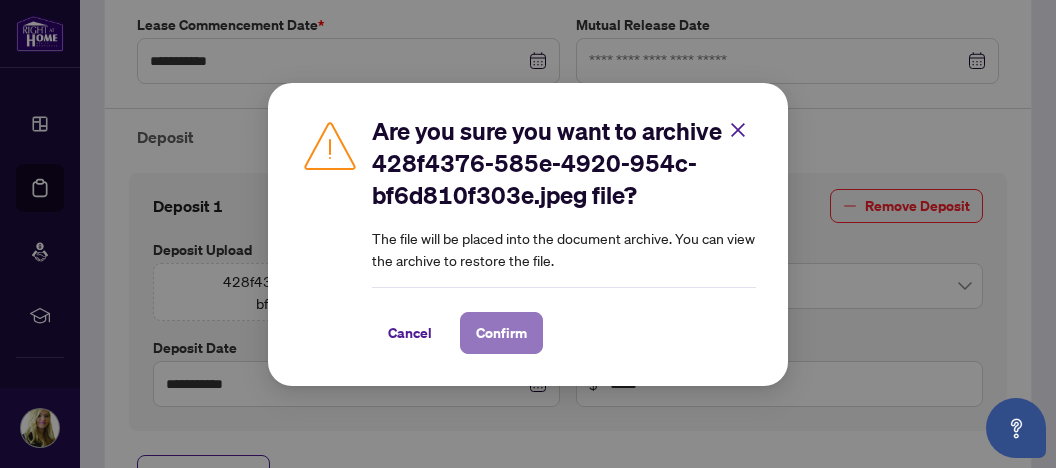 click on "Confirm" at bounding box center (501, 333) 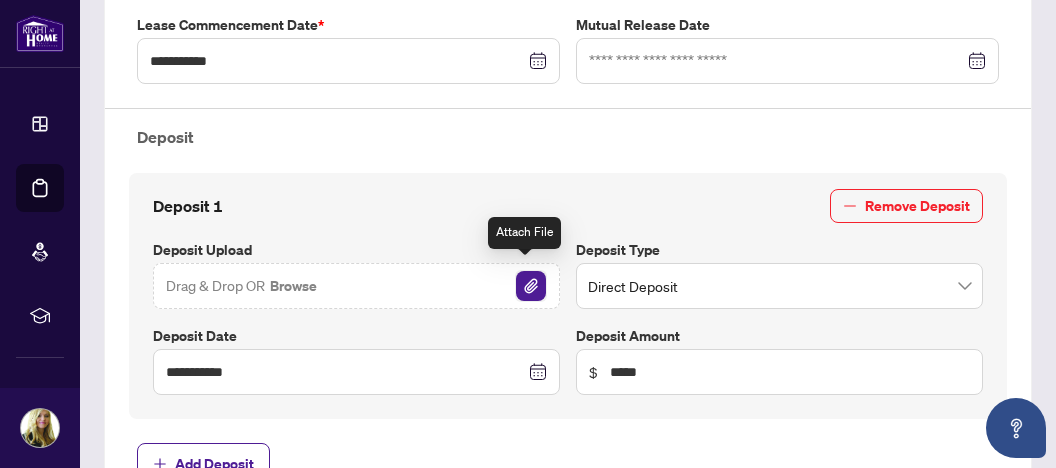 click at bounding box center [531, 286] 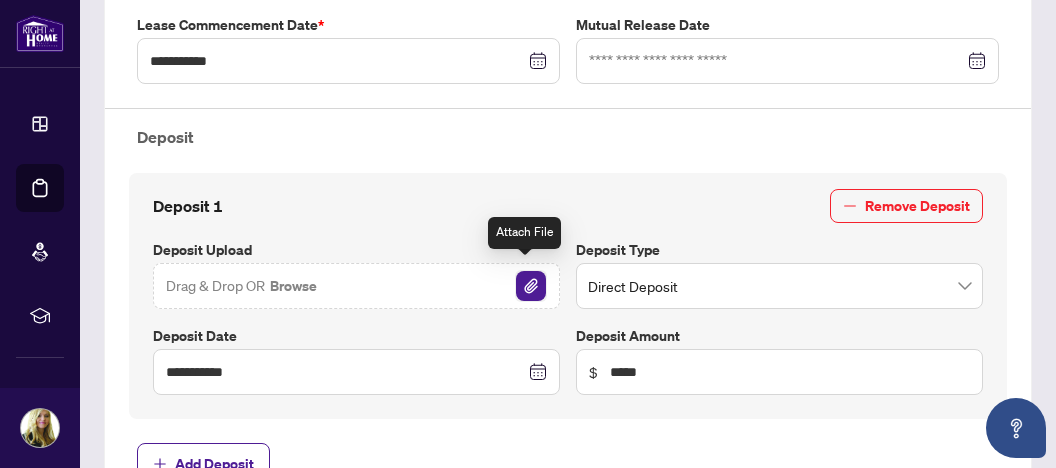 click at bounding box center (531, 286) 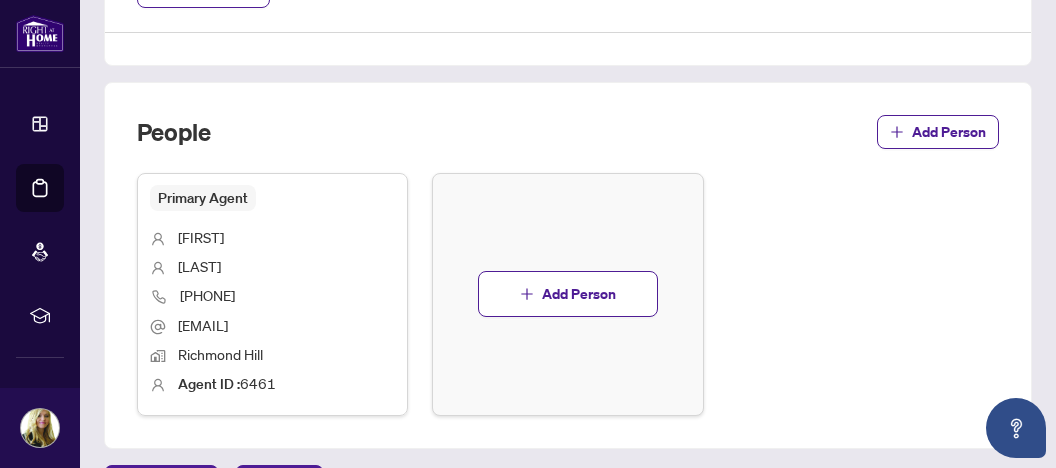 scroll, scrollTop: 1159, scrollLeft: 0, axis: vertical 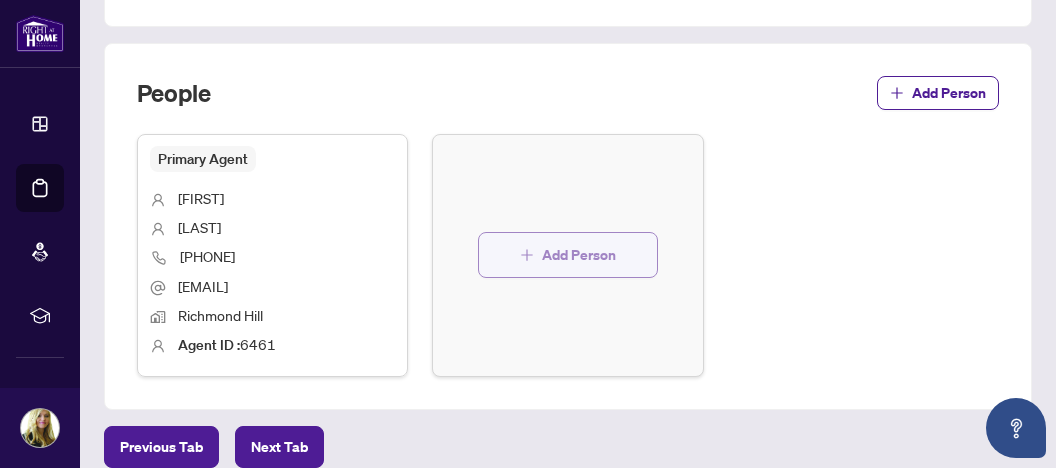 click on "Add Person" at bounding box center (579, 255) 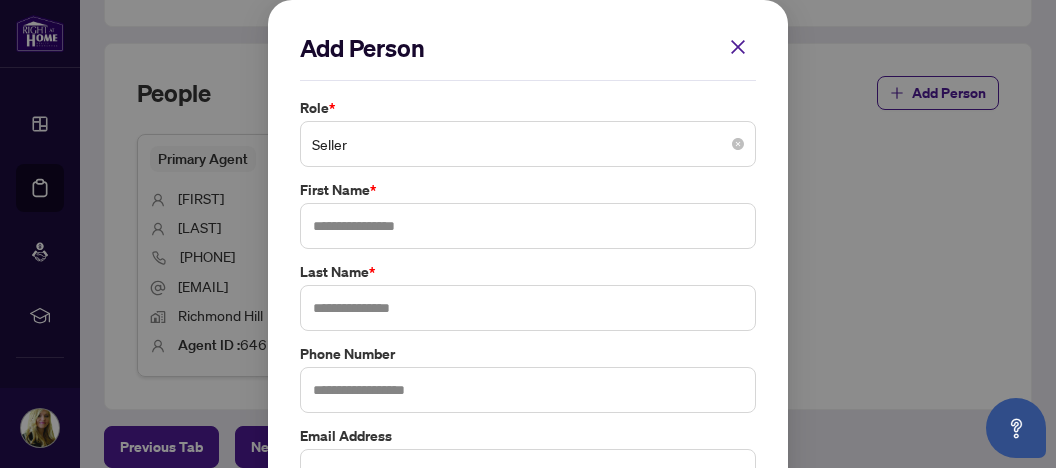 click on "Seller" at bounding box center (528, 144) 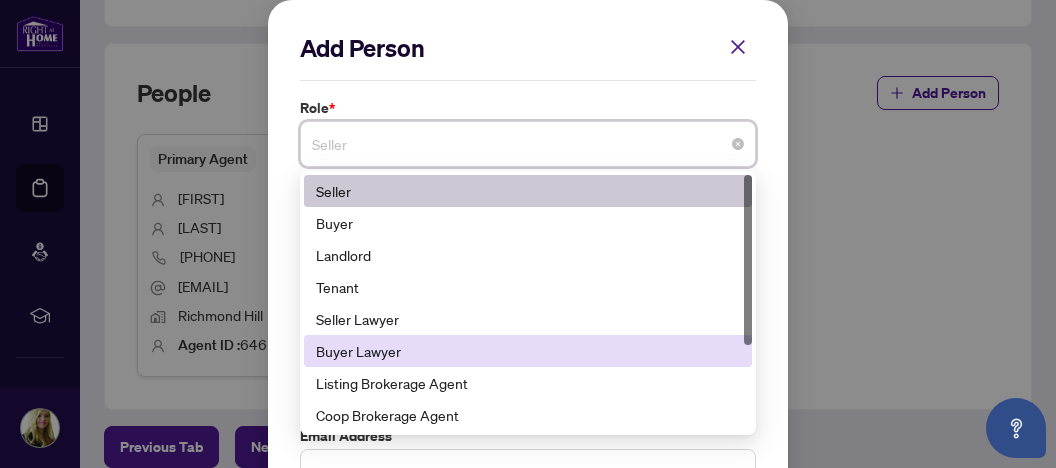 scroll, scrollTop: 108, scrollLeft: 0, axis: vertical 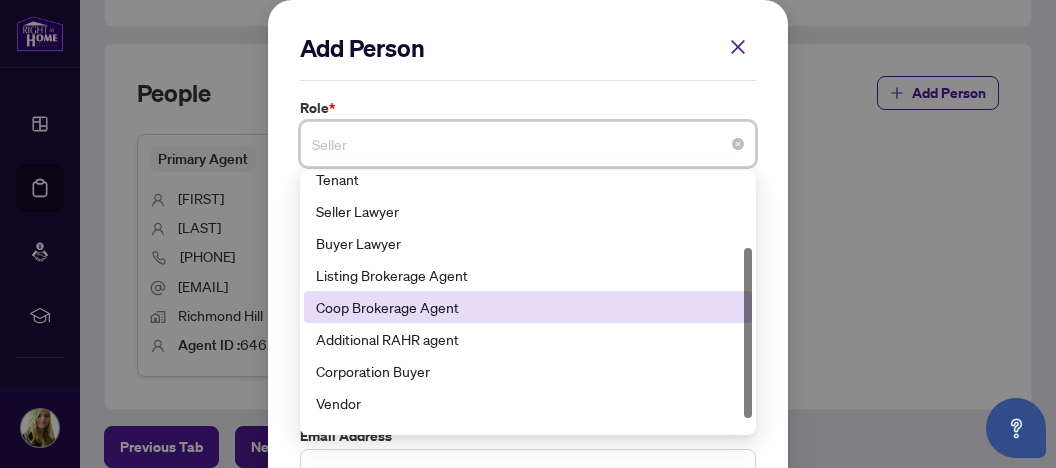 click on "Coop Brokerage Agent" at bounding box center [528, 307] 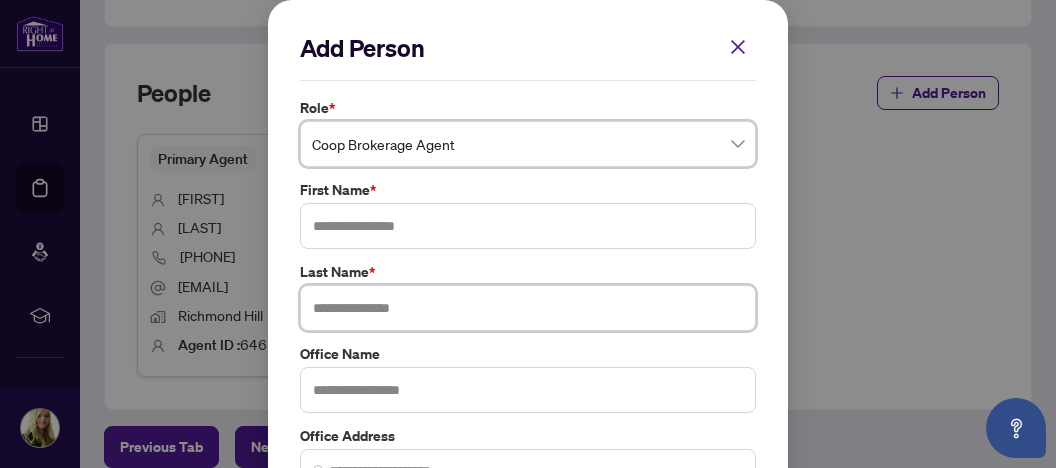 click at bounding box center (528, 308) 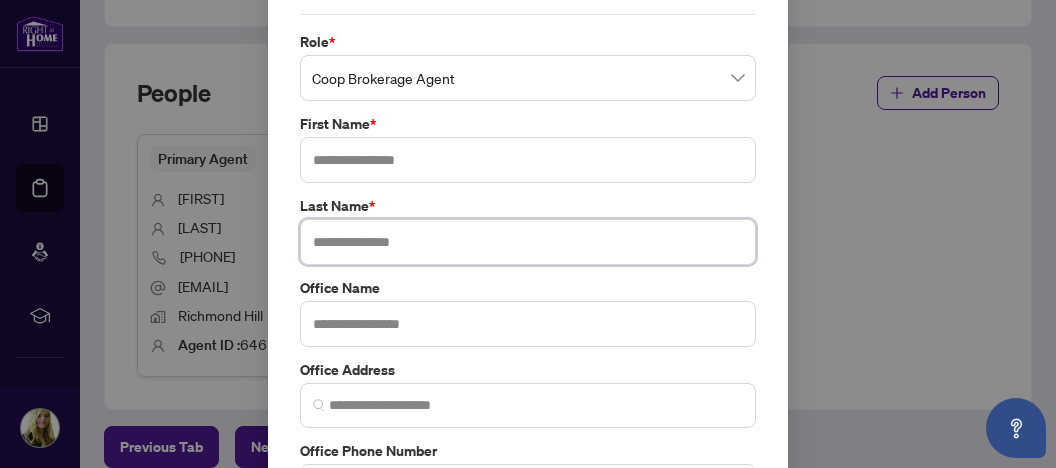 scroll, scrollTop: 106, scrollLeft: 0, axis: vertical 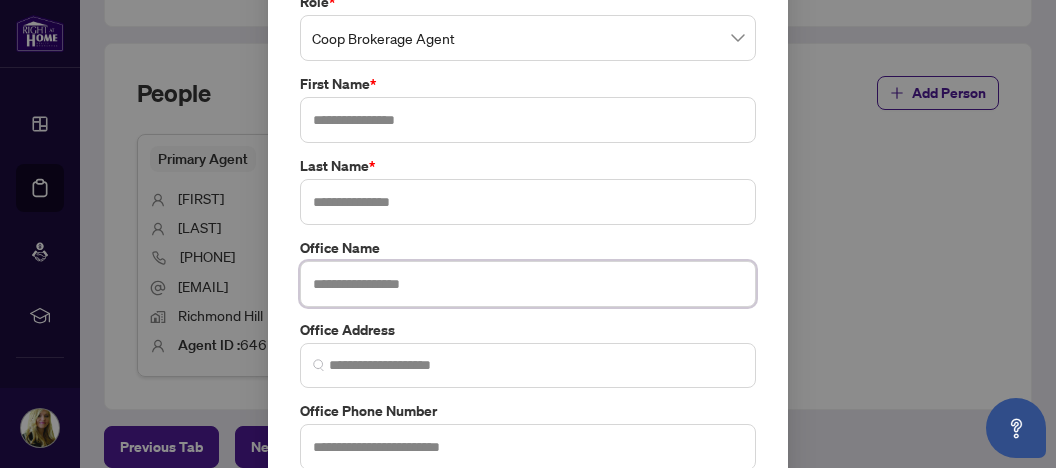click at bounding box center [528, 284] 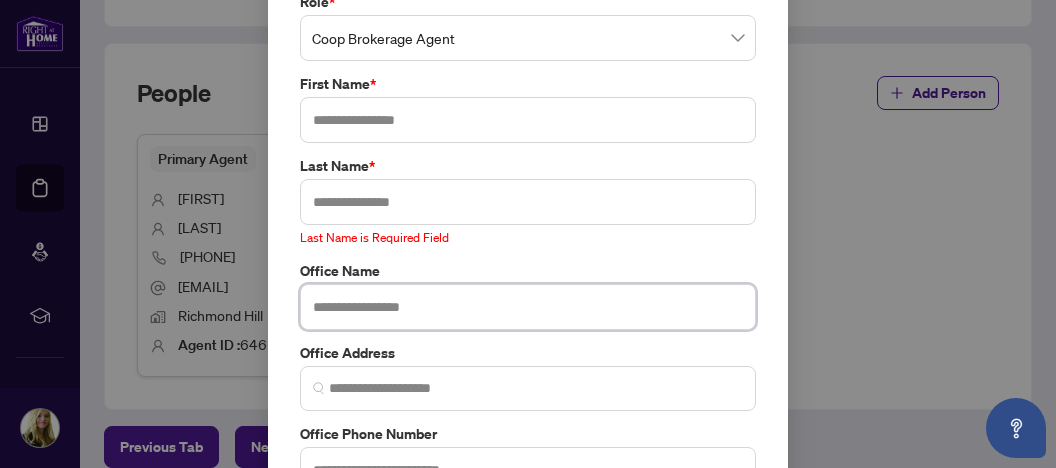 click at bounding box center (528, 307) 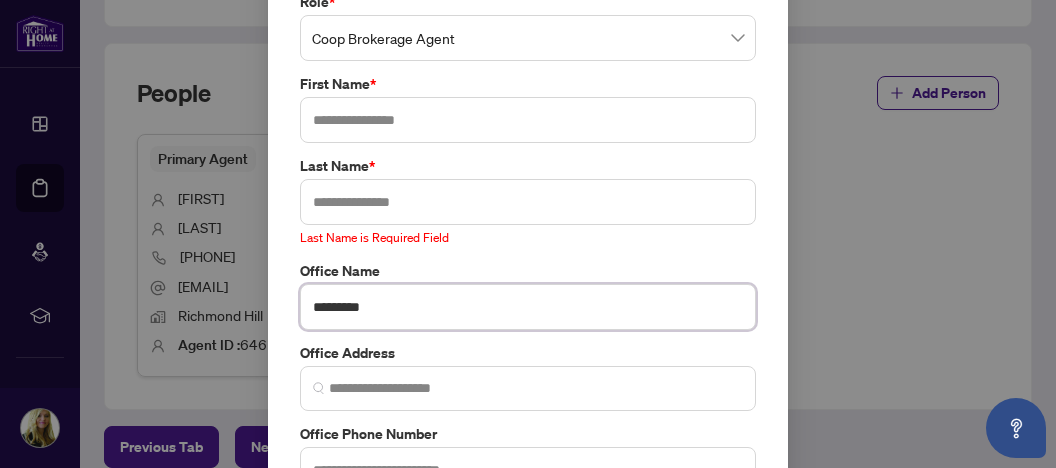 drag, startPoint x: 385, startPoint y: 302, endPoint x: 251, endPoint y: 312, distance: 134.37262 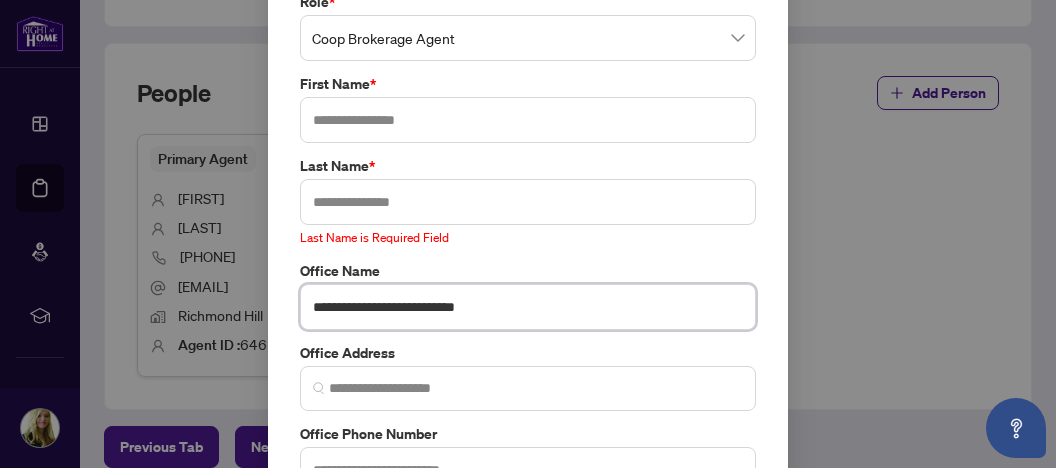 type on "**********" 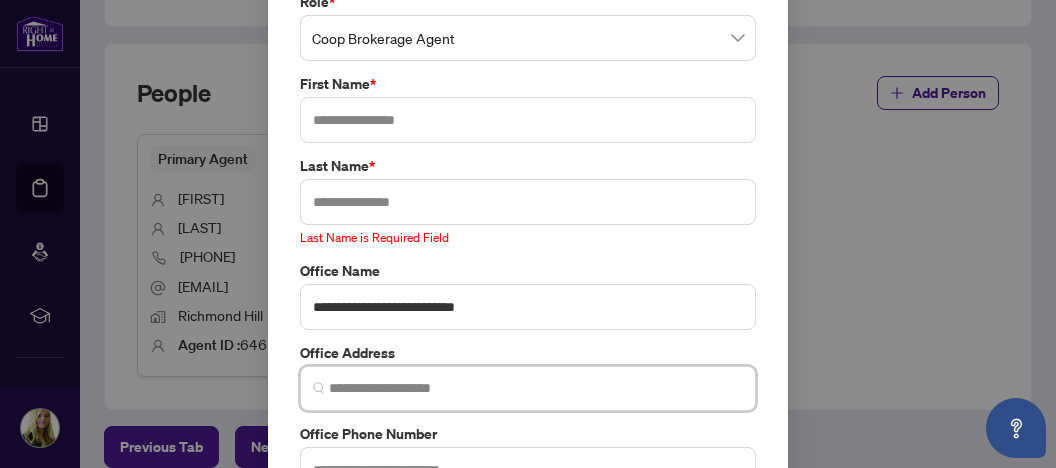 click at bounding box center [536, 388] 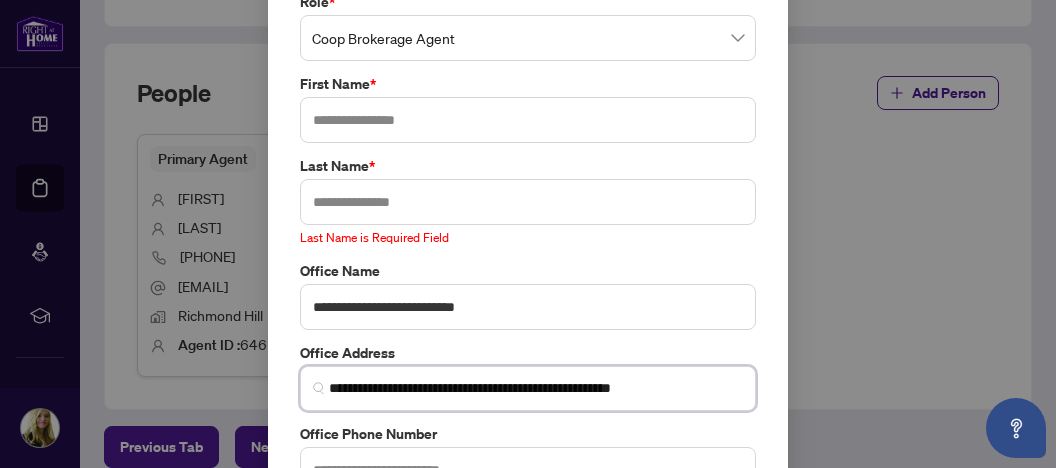 scroll, scrollTop: 0, scrollLeft: 7, axis: horizontal 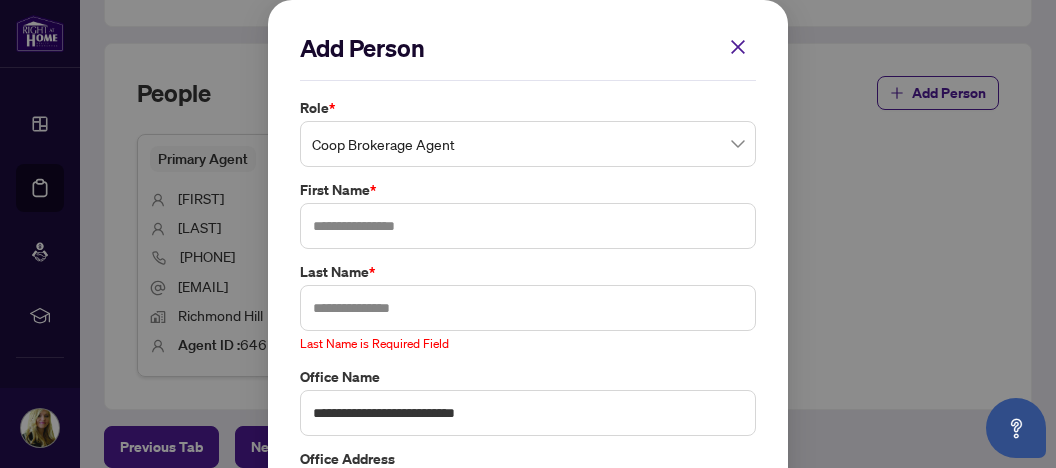 type on "**********" 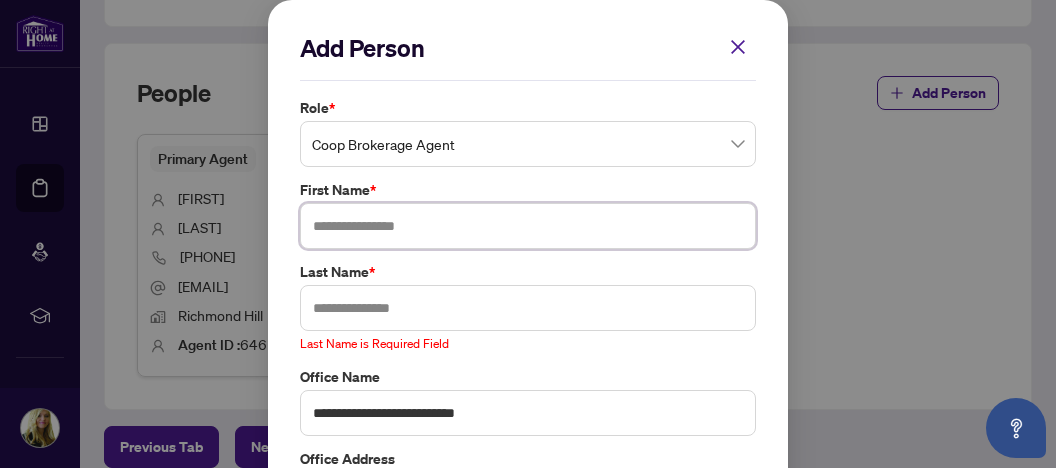 click at bounding box center [528, 226] 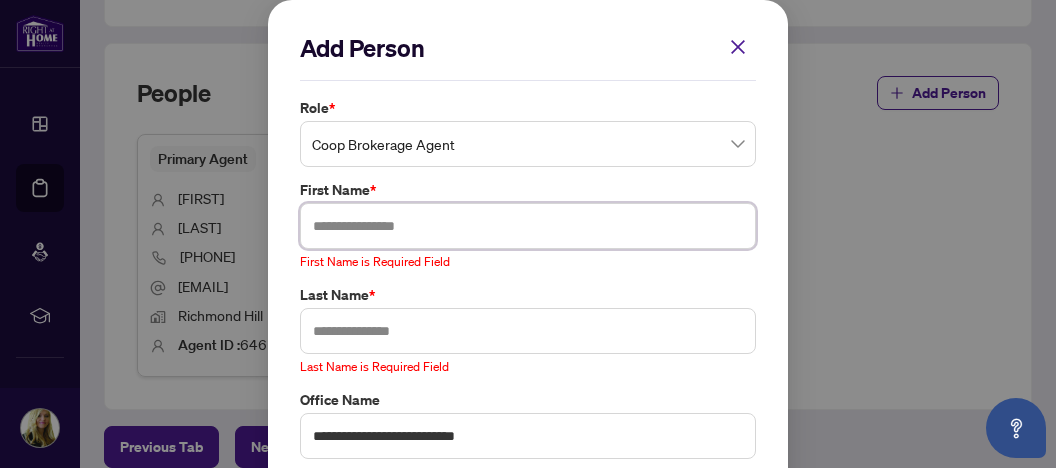 click at bounding box center [528, 226] 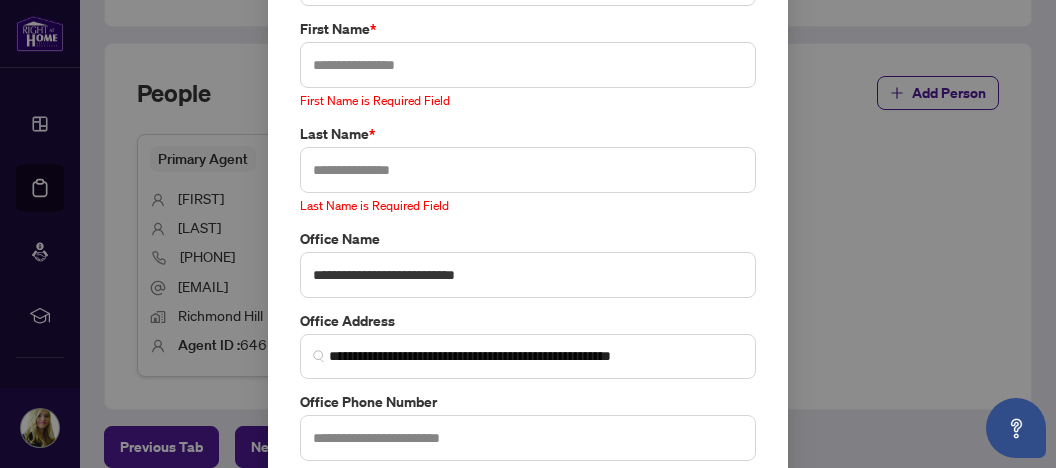 scroll, scrollTop: 211, scrollLeft: 0, axis: vertical 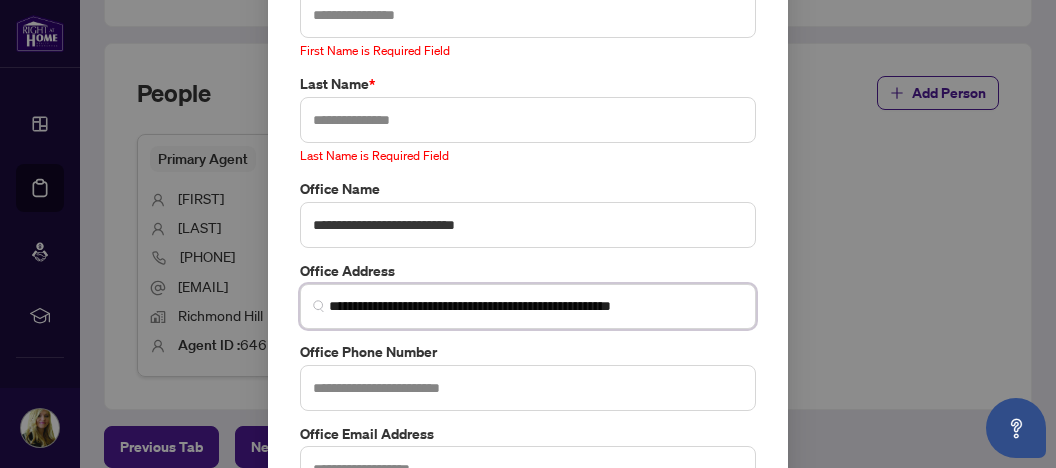 click on "**********" at bounding box center [536, 306] 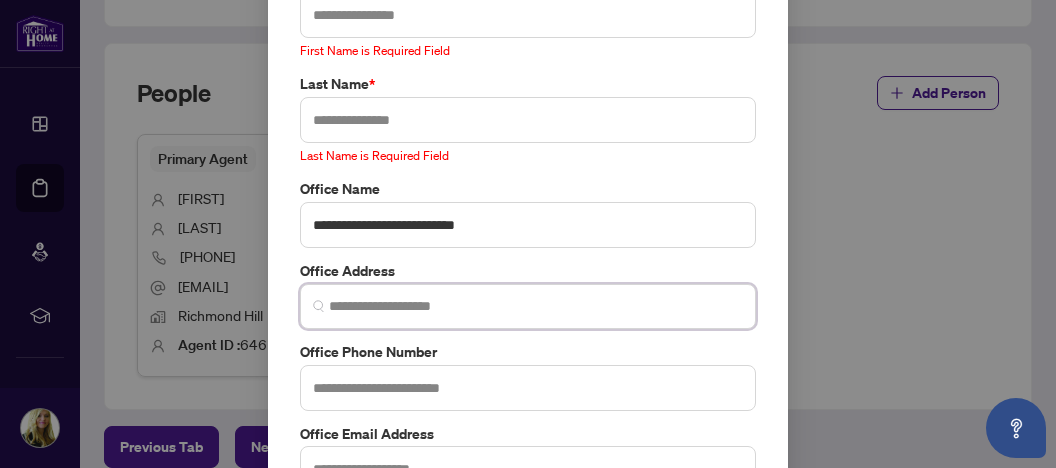 scroll, scrollTop: 0, scrollLeft: 0, axis: both 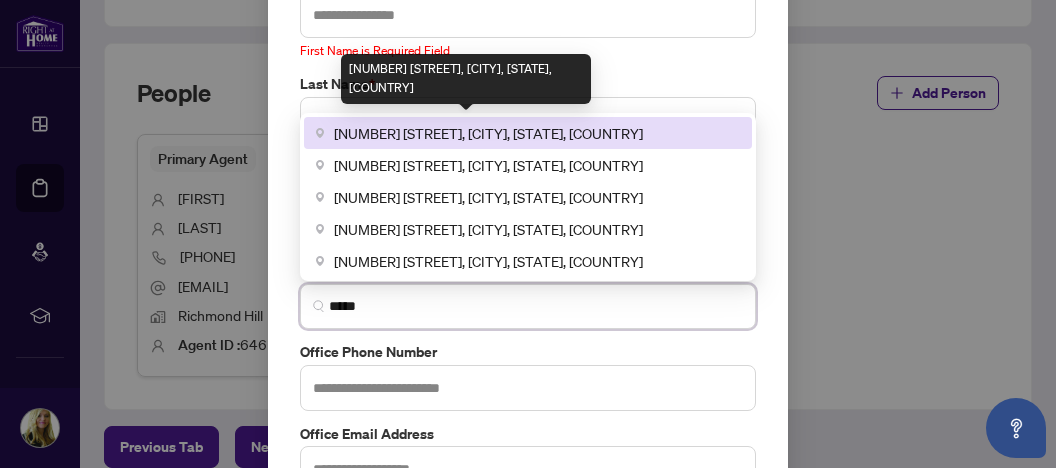 click on "[NUMBER] [STREET], [CITY], [STATE], [COUNTRY]" at bounding box center (488, 133) 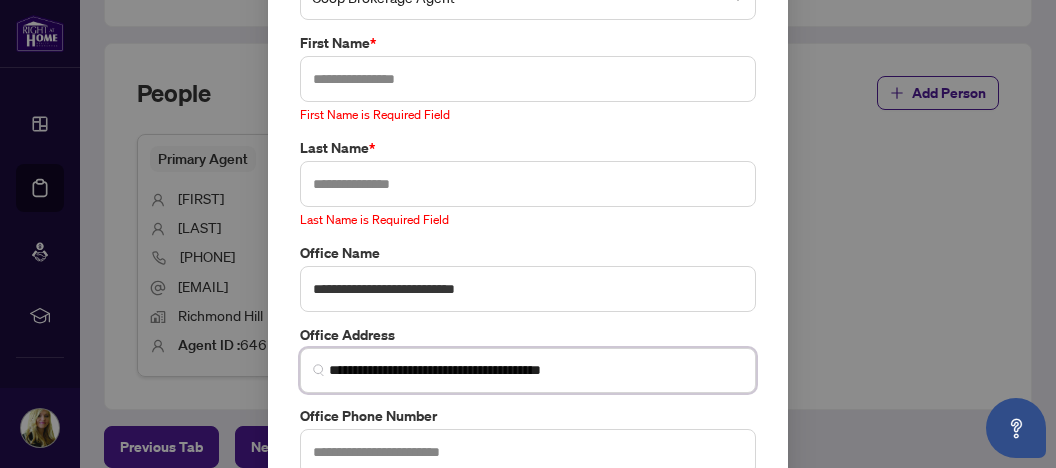 scroll, scrollTop: 106, scrollLeft: 0, axis: vertical 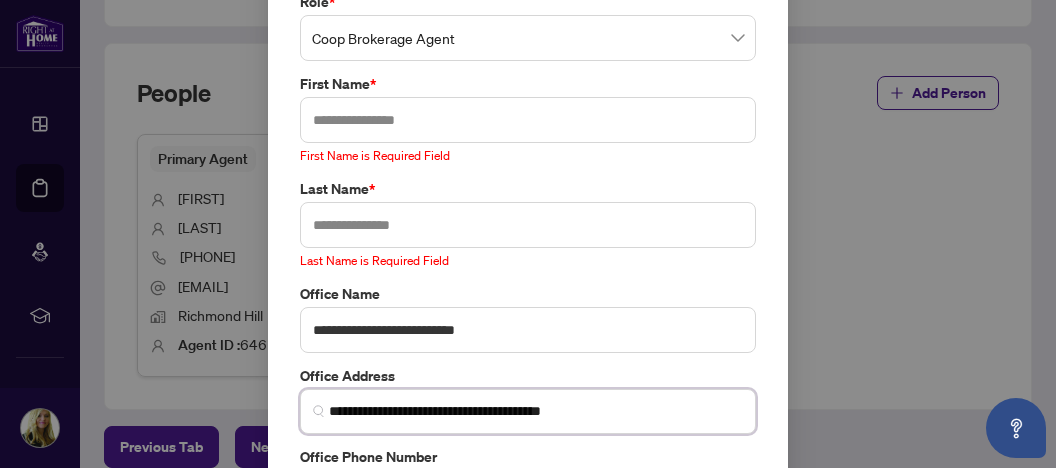type on "**********" 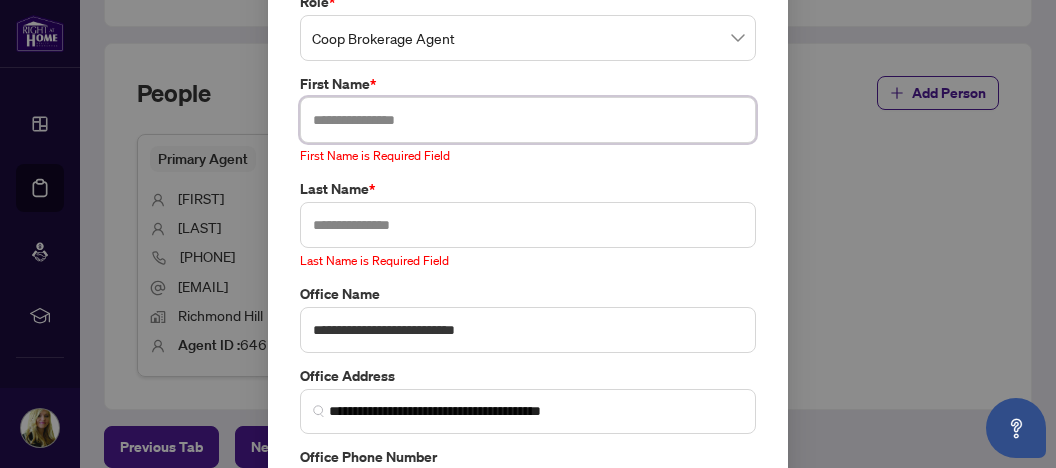click at bounding box center [528, 120] 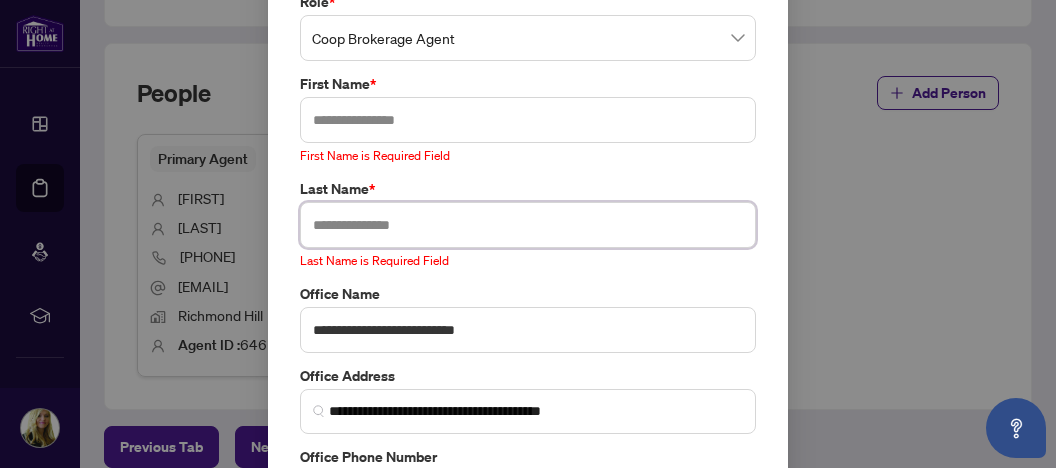 click at bounding box center [528, 225] 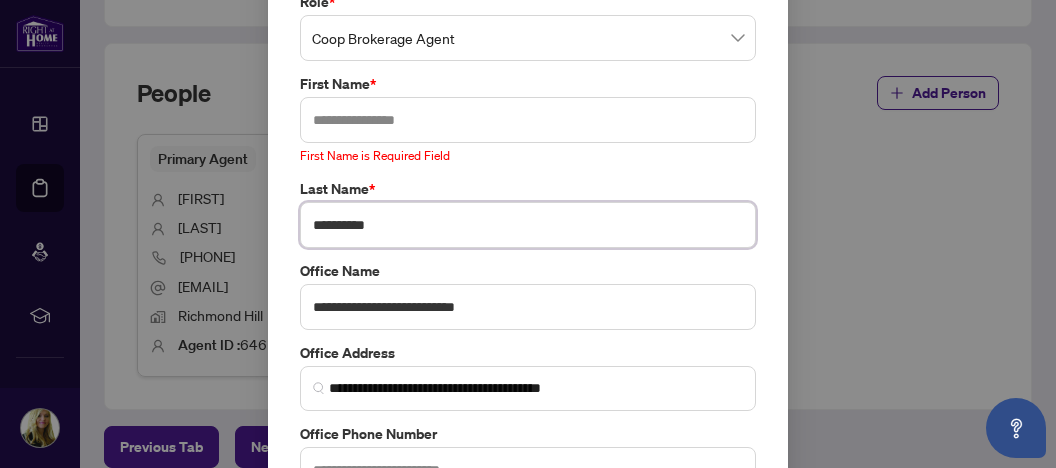 type on "*********" 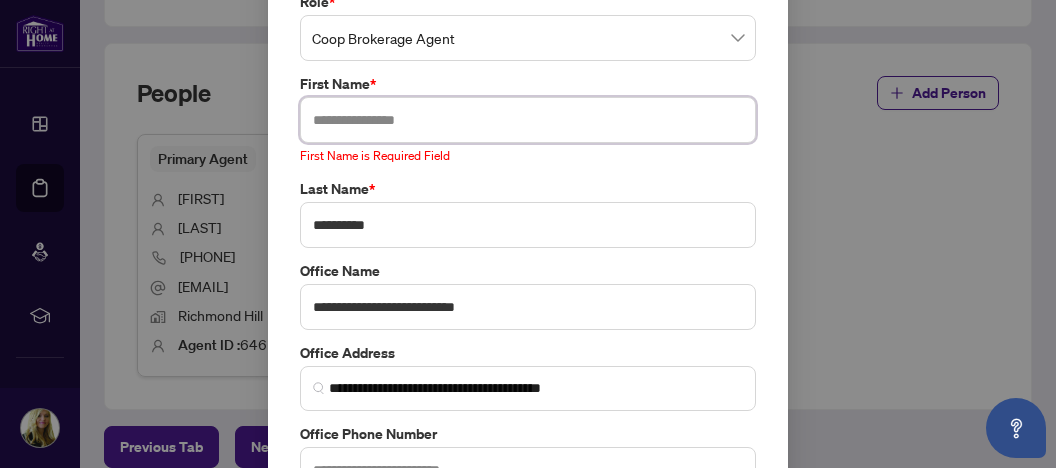 click at bounding box center [528, 120] 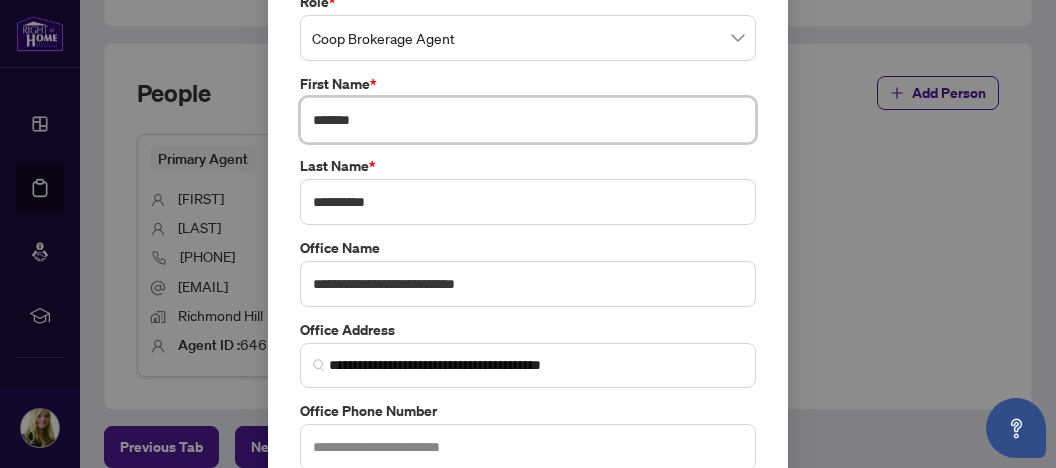 type on "*******" 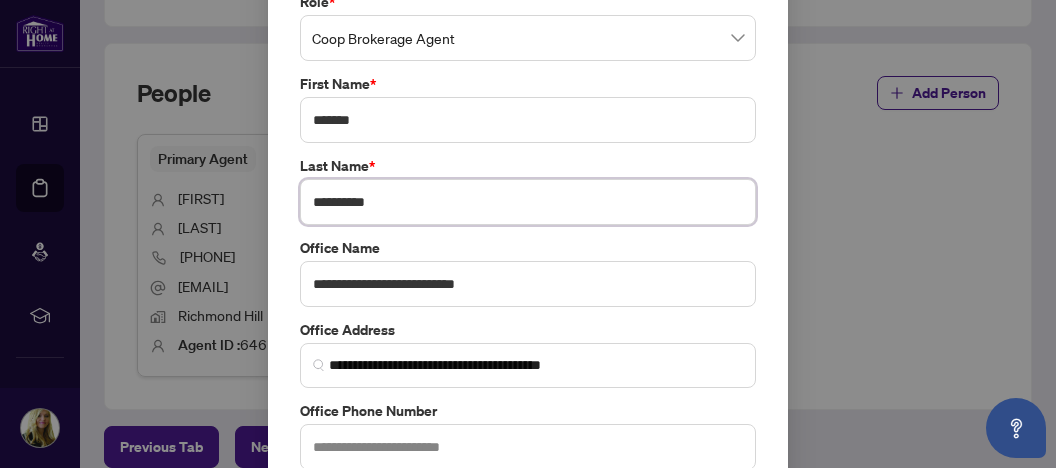 click on "*********" at bounding box center [528, 202] 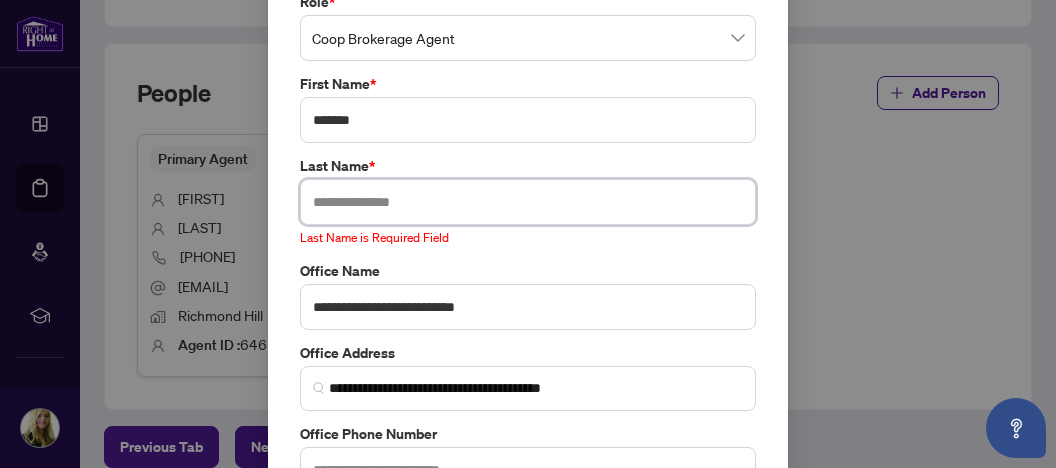 type 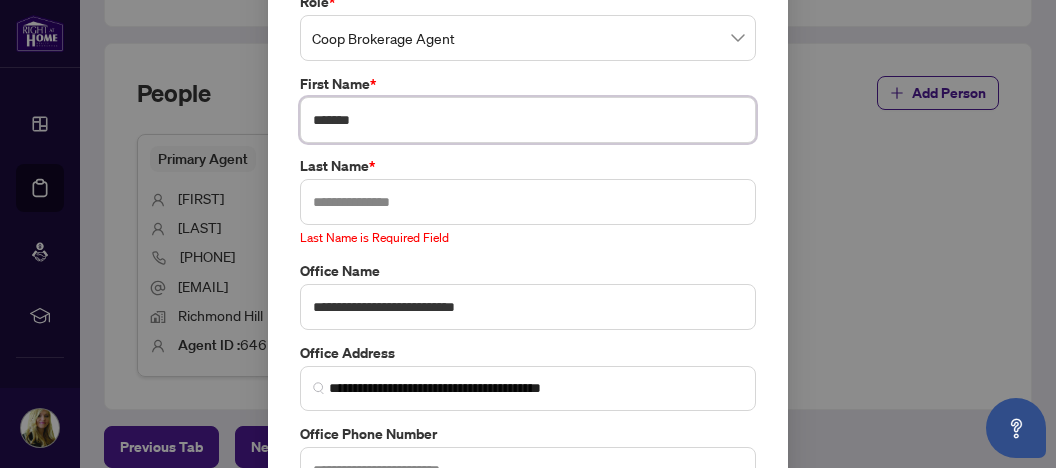 click on "*******" at bounding box center (528, 120) 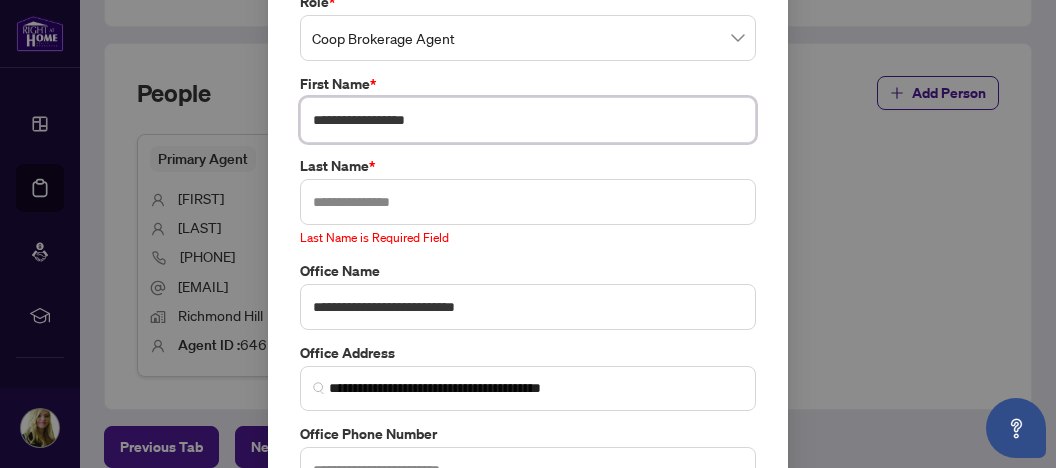 type on "**********" 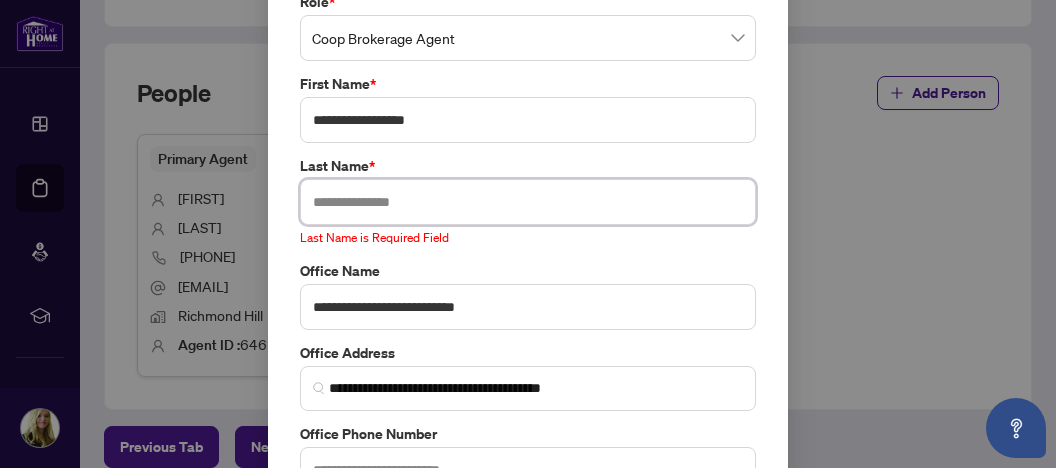 click at bounding box center (528, 202) 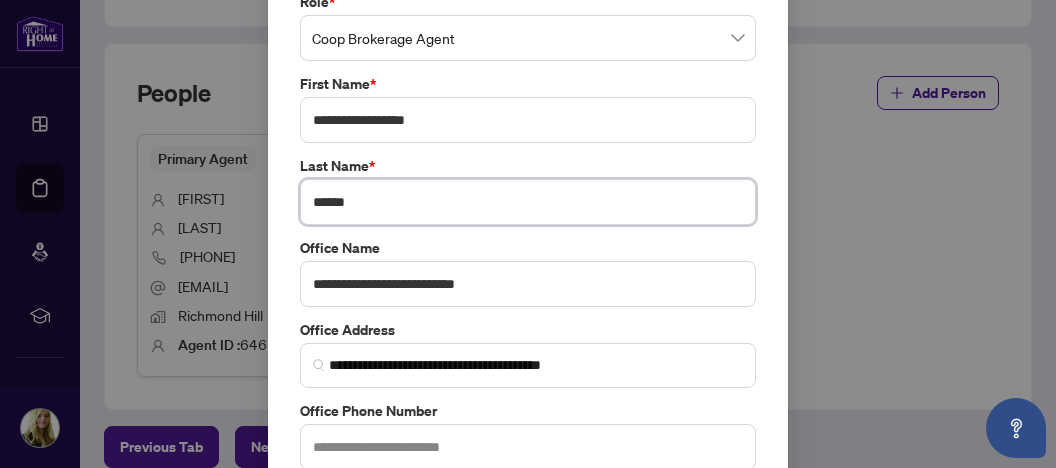 type on "******" 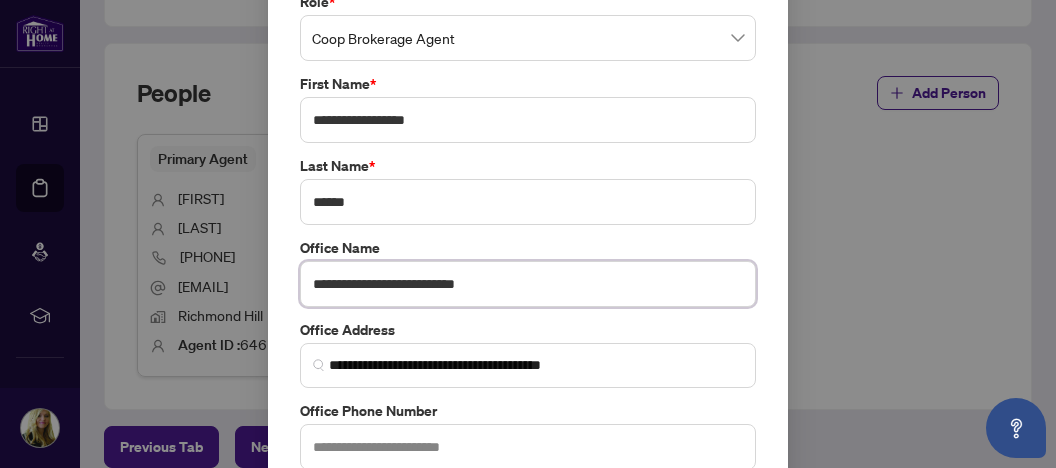 click on "**********" at bounding box center [528, 284] 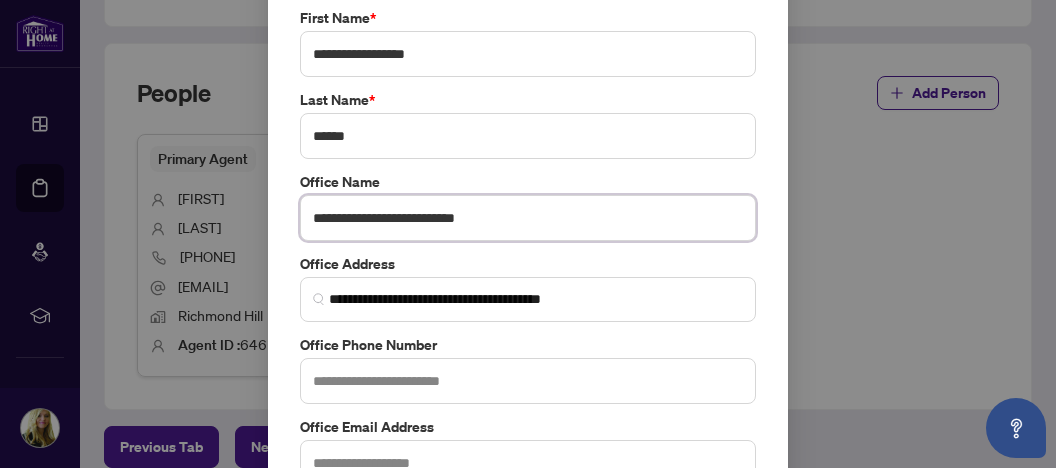 scroll, scrollTop: 211, scrollLeft: 0, axis: vertical 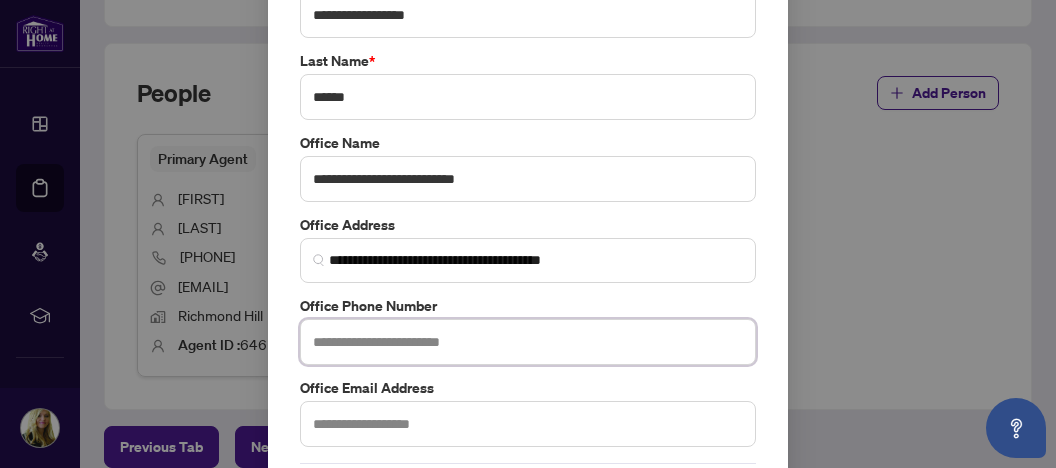 click at bounding box center (528, 342) 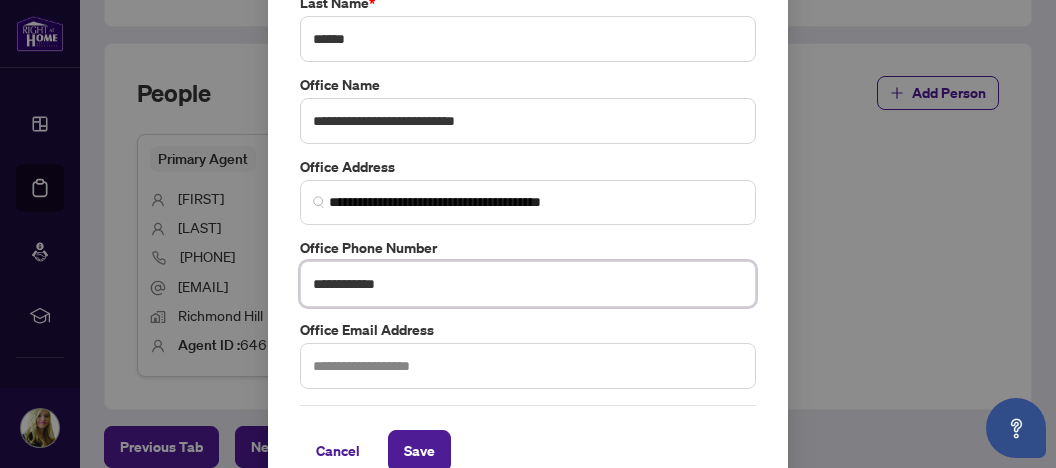 scroll, scrollTop: 298, scrollLeft: 0, axis: vertical 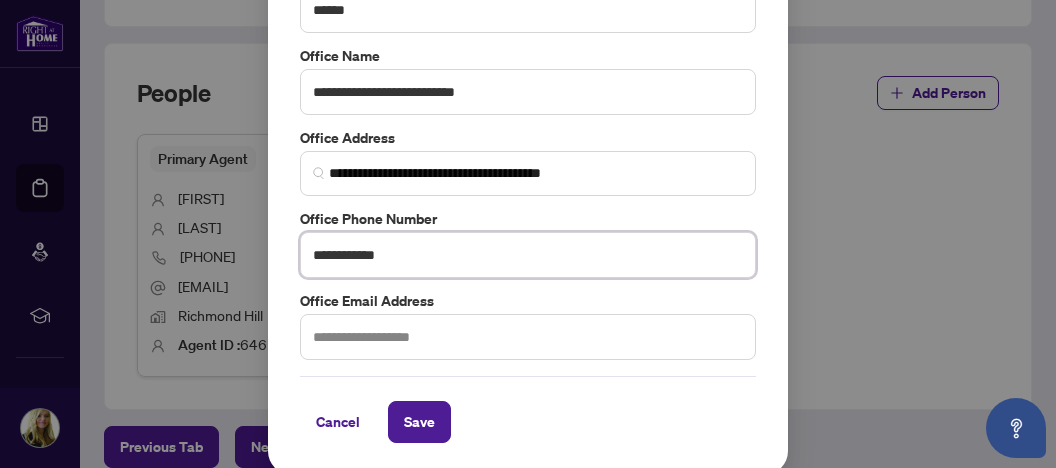 type on "**********" 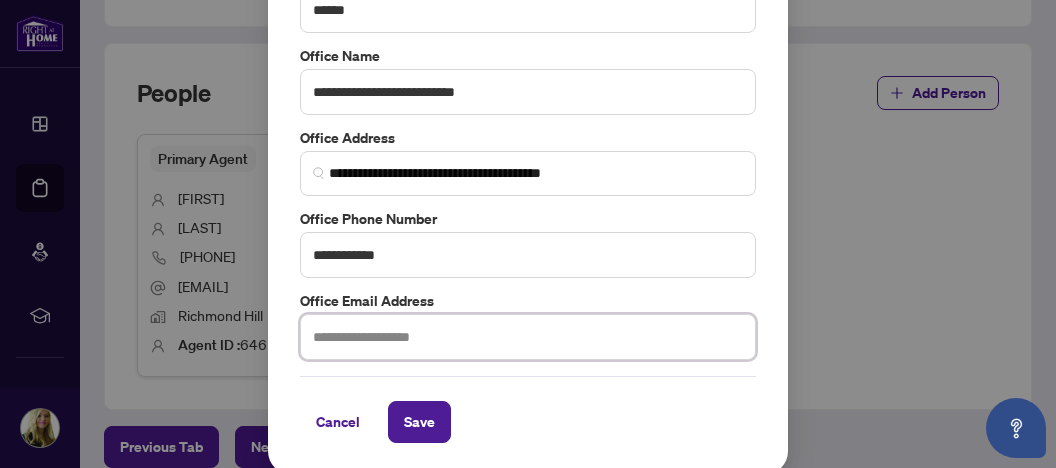 click at bounding box center [528, 337] 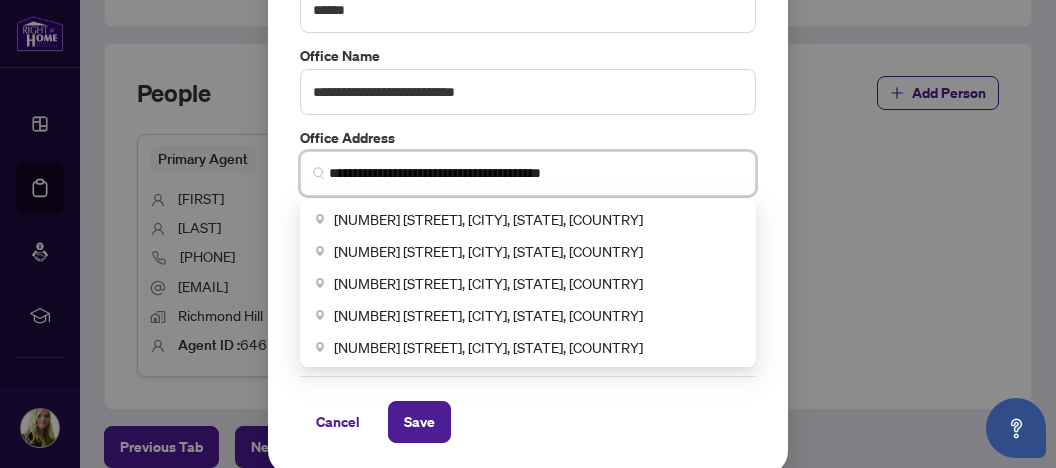 drag, startPoint x: 323, startPoint y: 167, endPoint x: 598, endPoint y: 169, distance: 275.00726 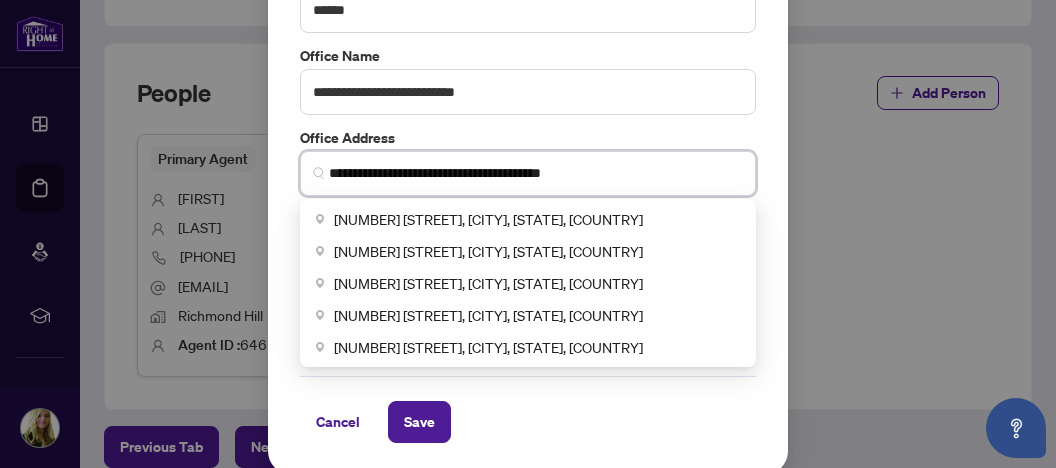click on "**********" at bounding box center [536, 173] 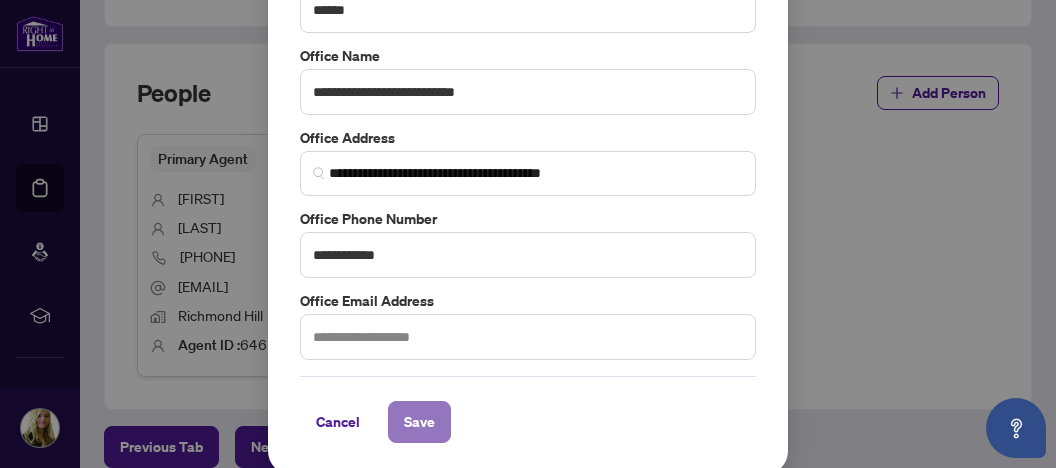 click on "Save" at bounding box center (419, 422) 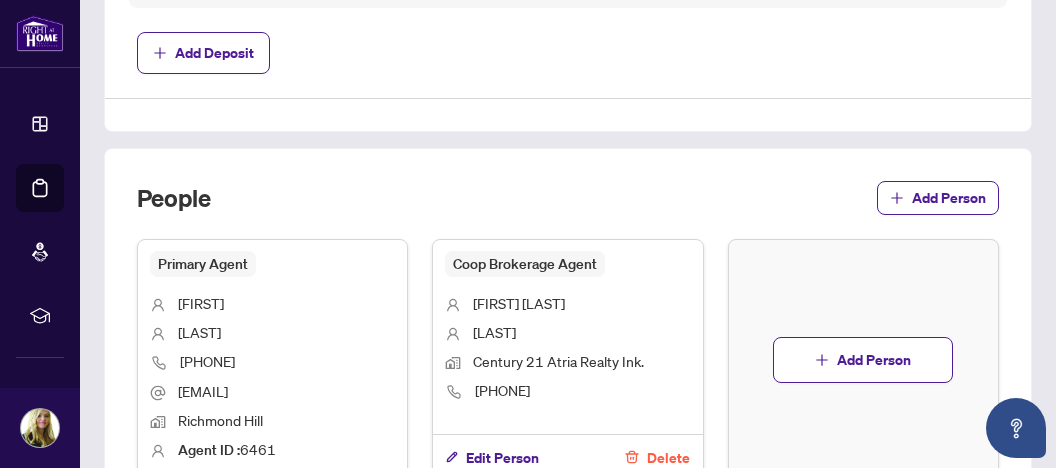 scroll, scrollTop: 1236, scrollLeft: 0, axis: vertical 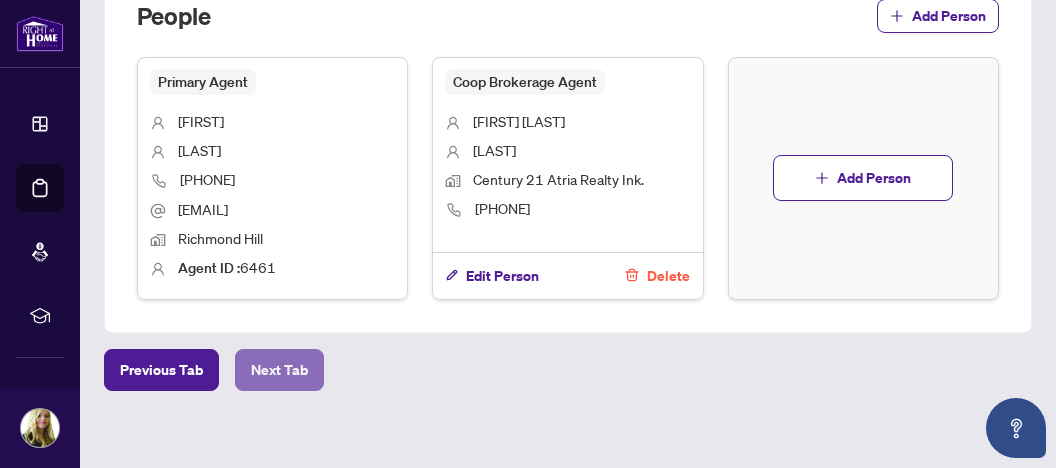click on "Next Tab" at bounding box center [279, 370] 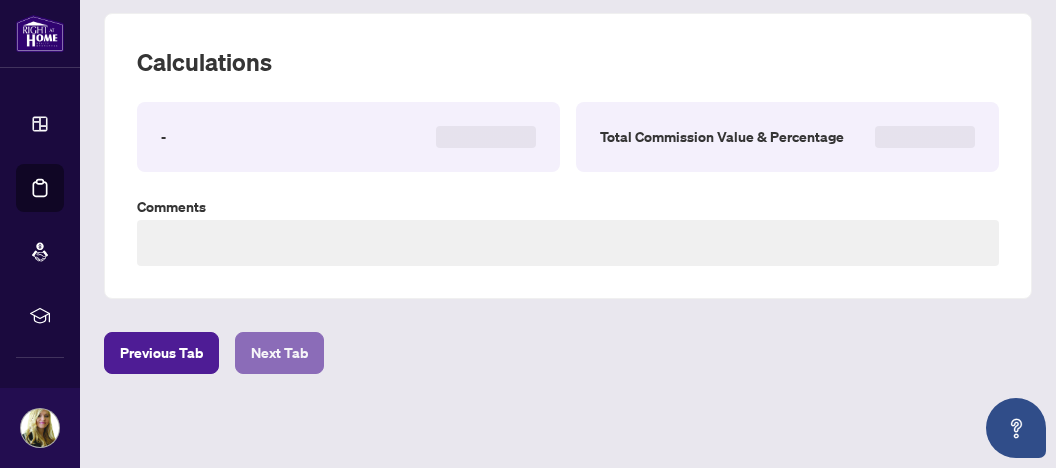 scroll, scrollTop: 256, scrollLeft: 0, axis: vertical 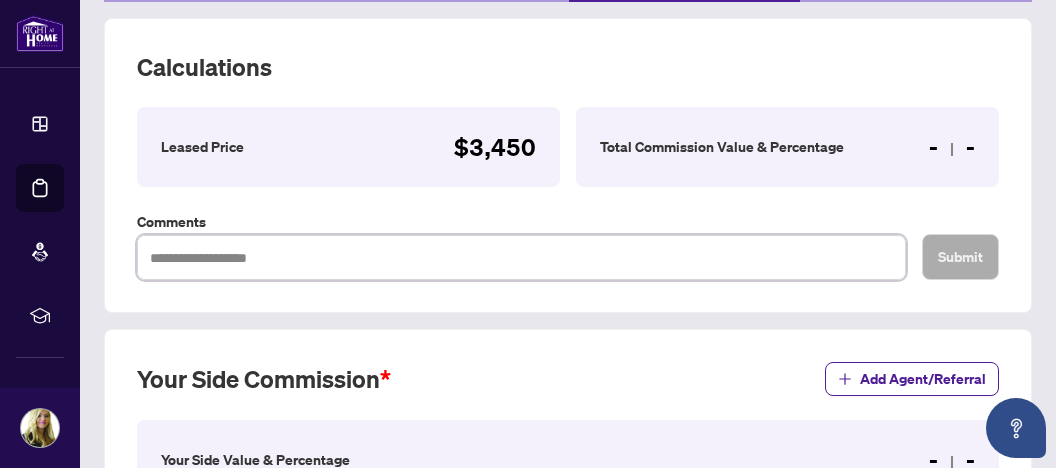 click at bounding box center [521, 257] 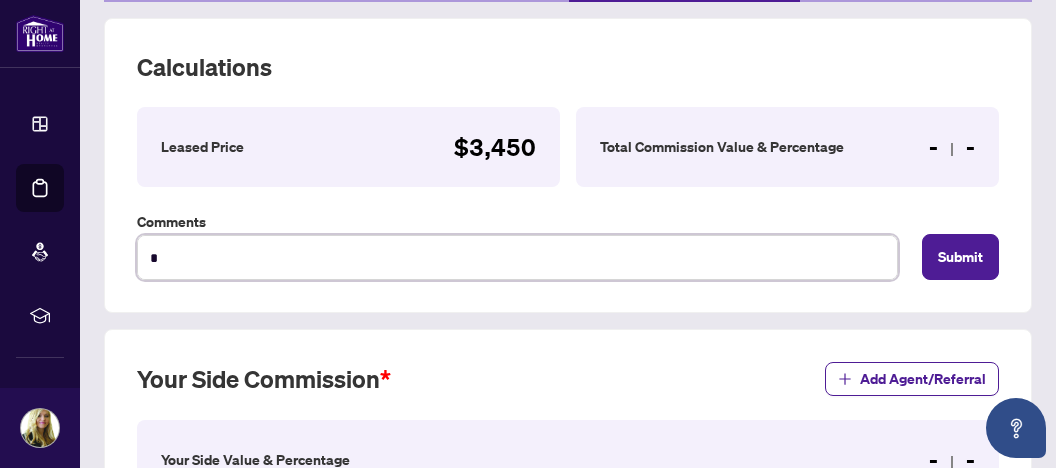 type on "*" 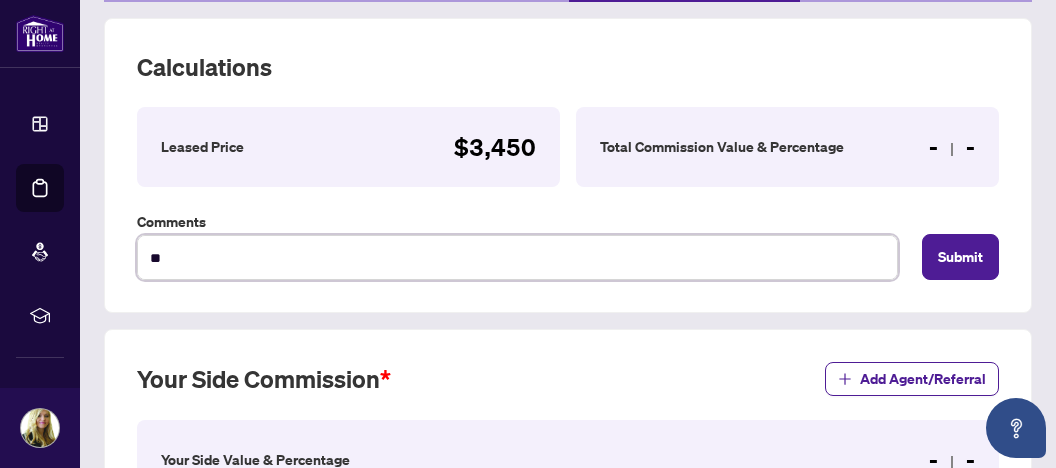 type on "***" 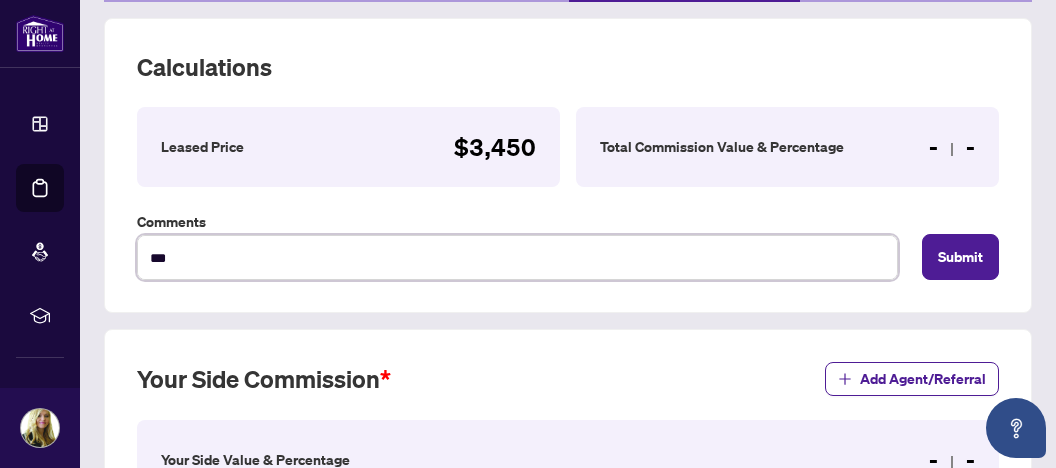 type on "****" 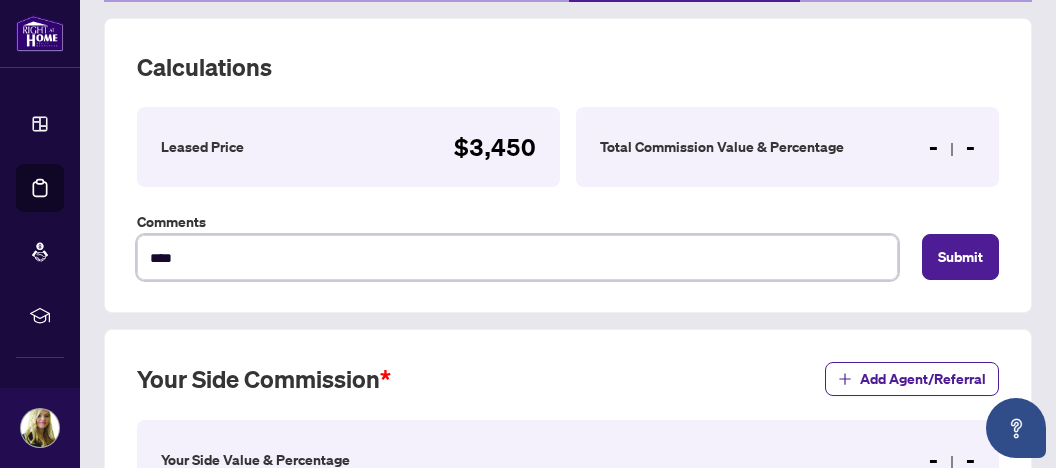 type on "*****" 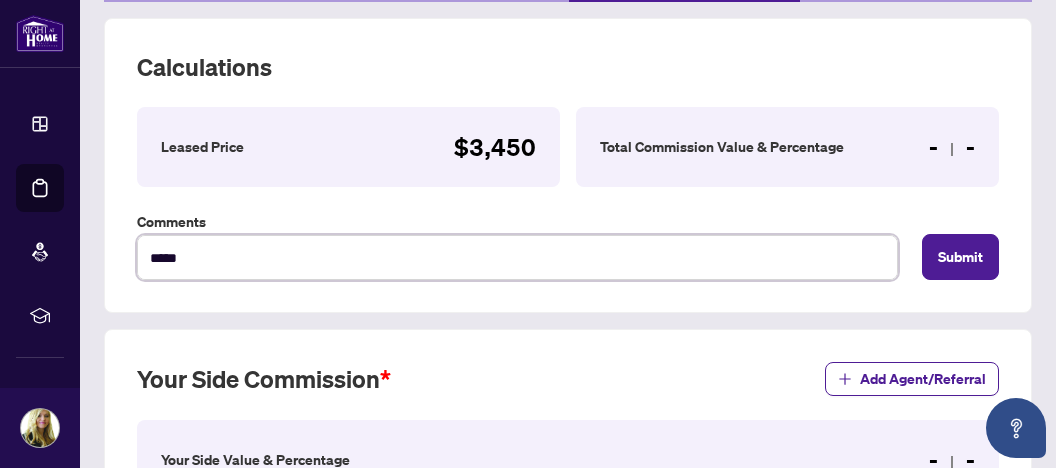 type on "******" 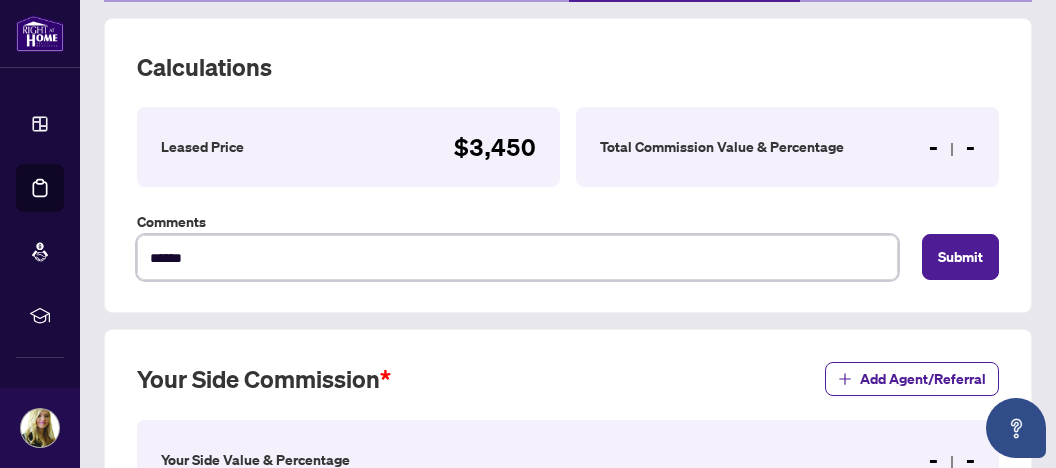 type on "*******" 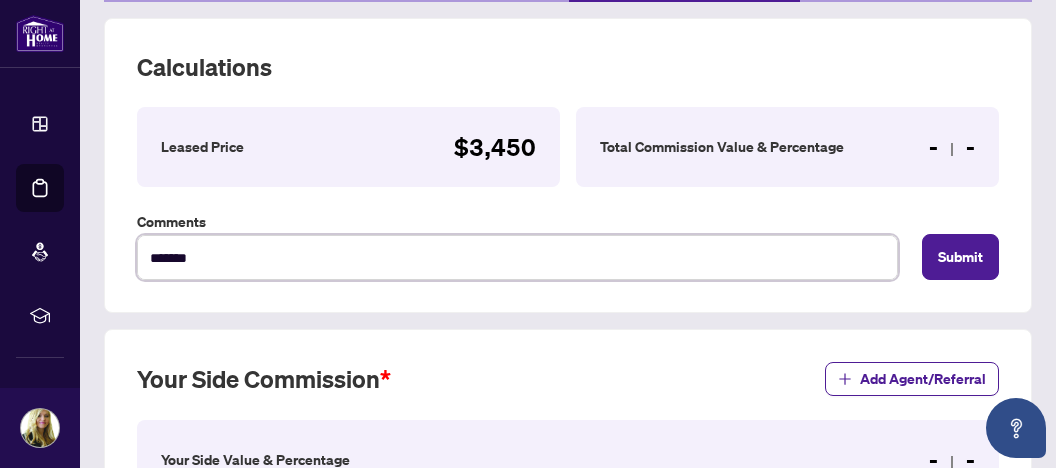 type on "*******" 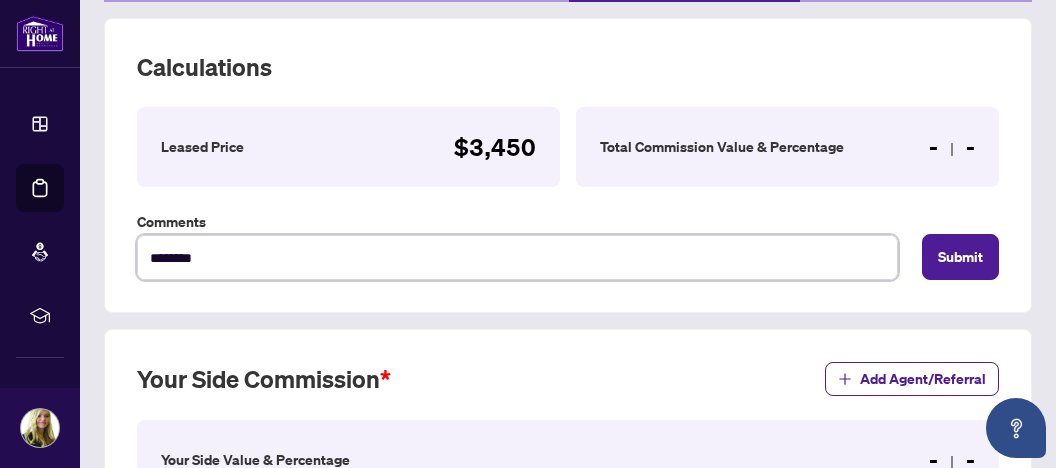 type on "*********" 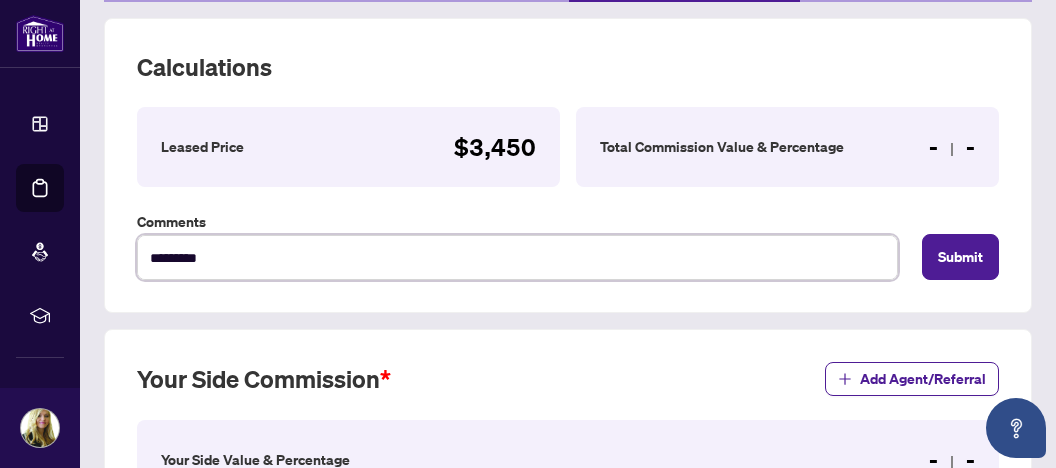 type on "**********" 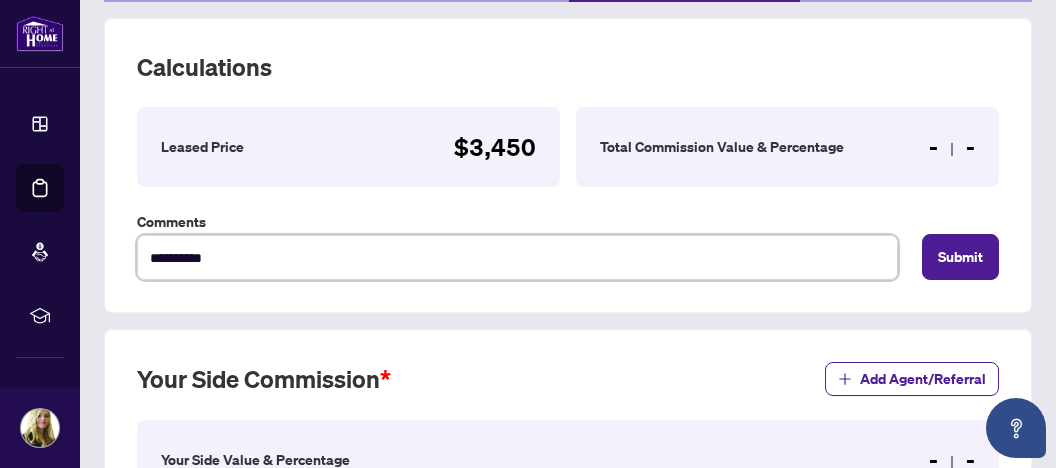 type on "**********" 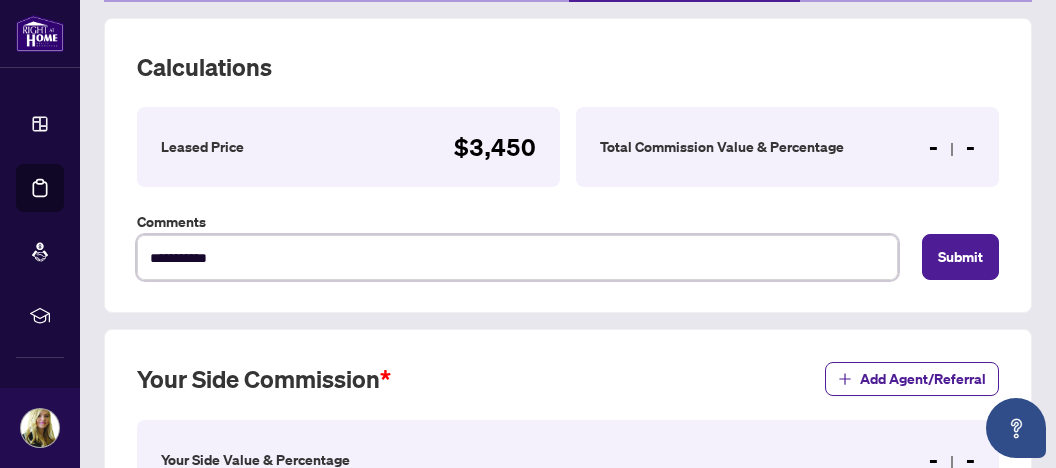 type on "**********" 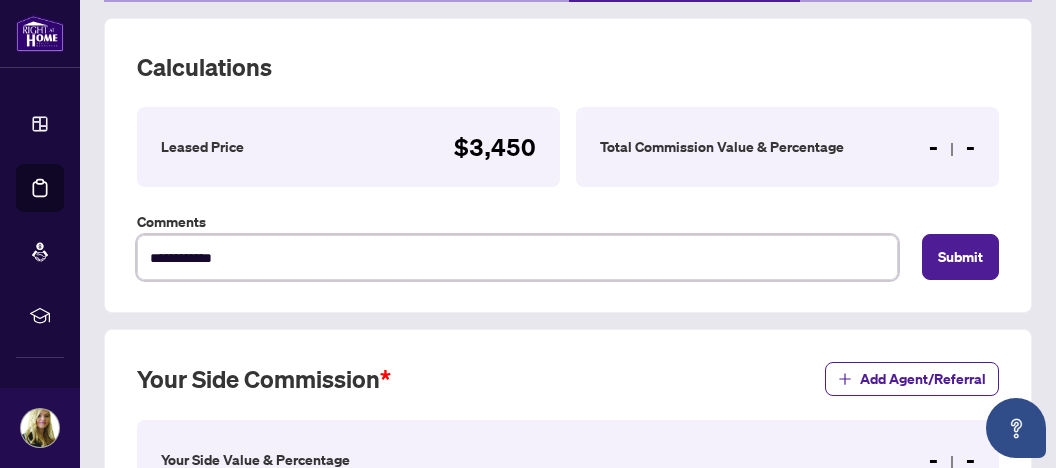 type on "**********" 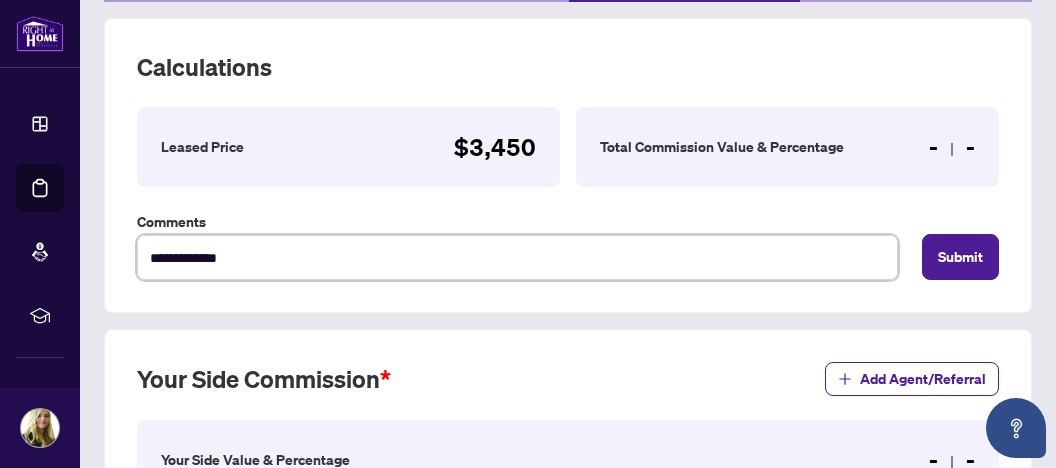 type on "**********" 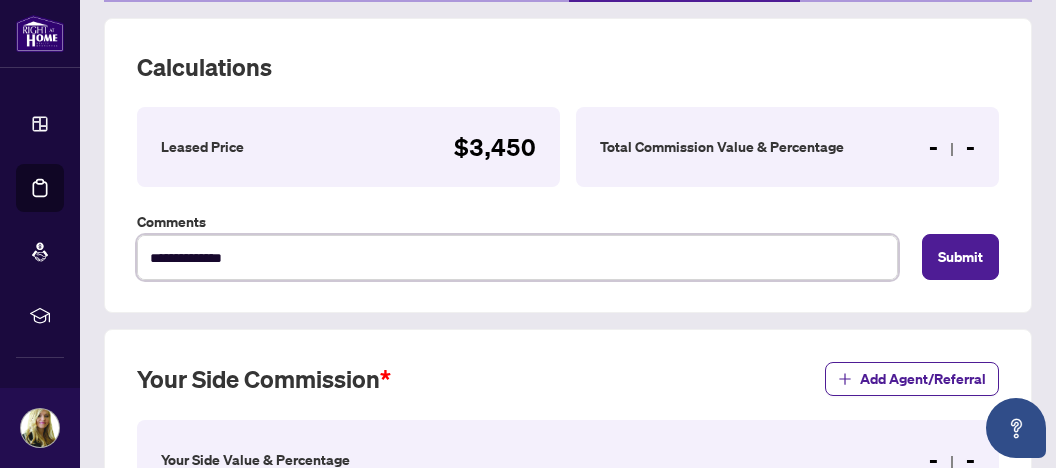 type on "**********" 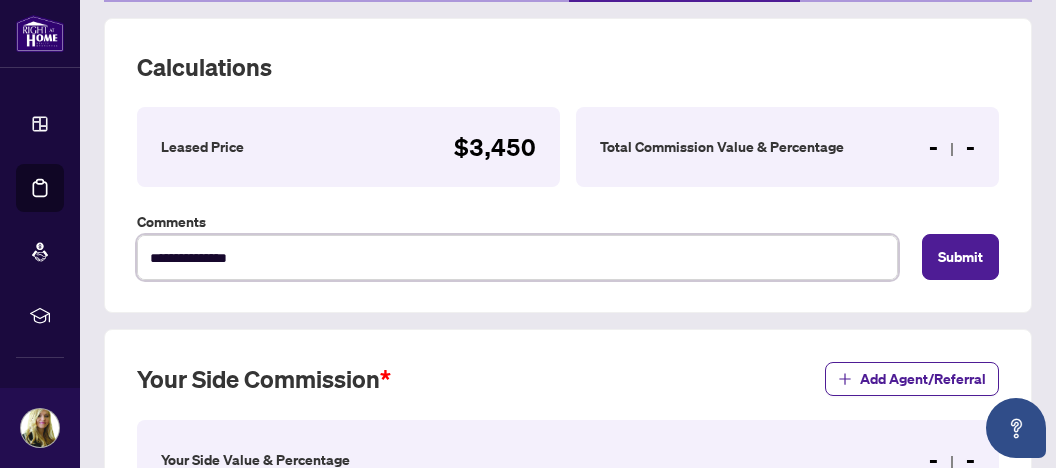 type on "**********" 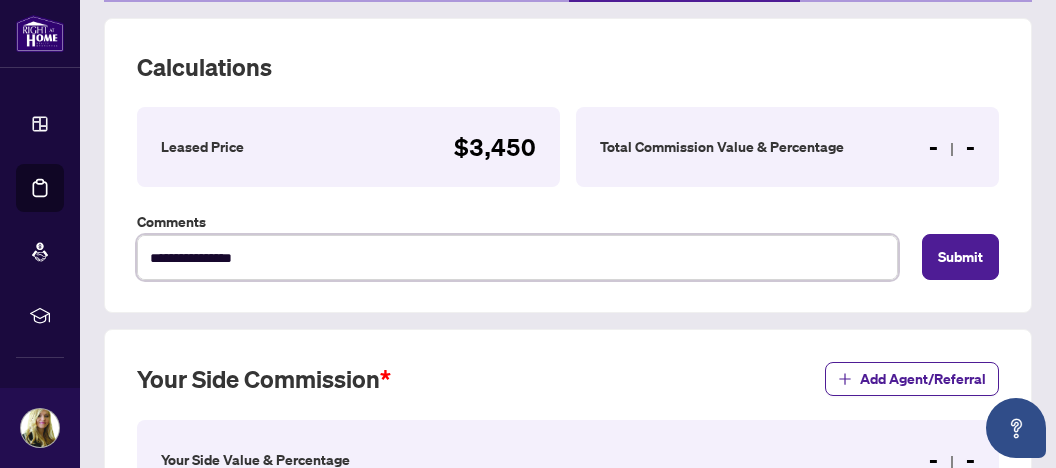 type on "**********" 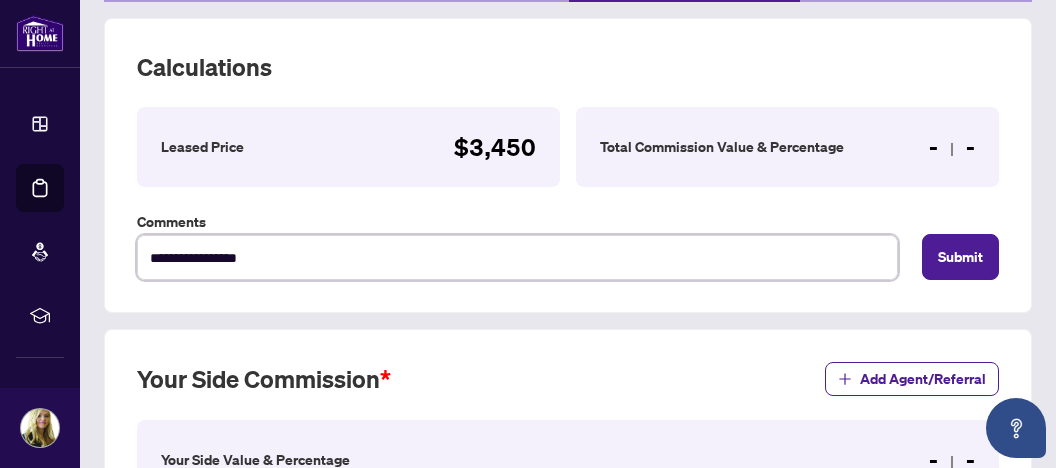 type on "**********" 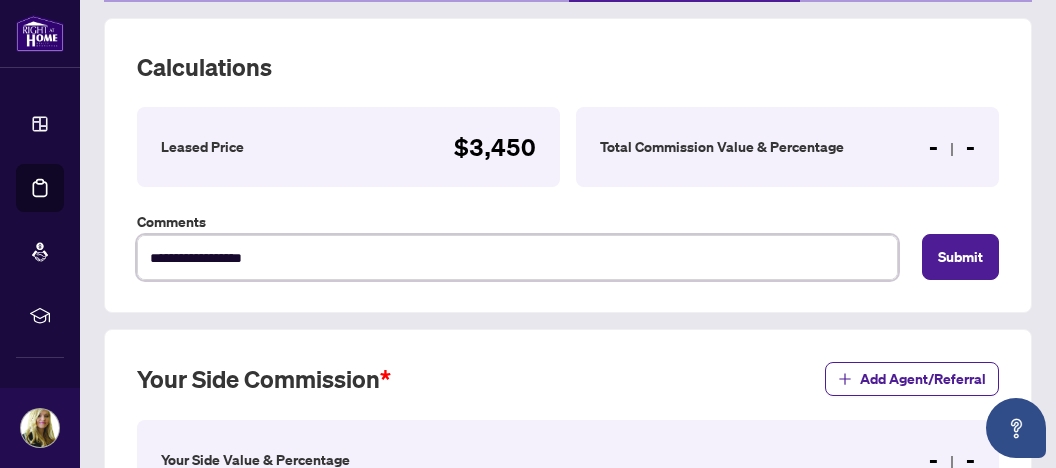type on "**********" 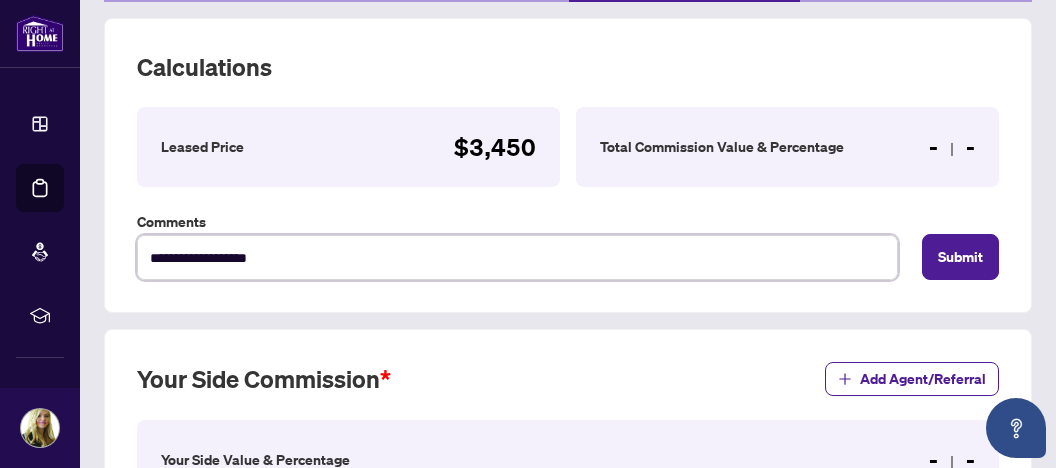 click on "**********" at bounding box center (517, 257) 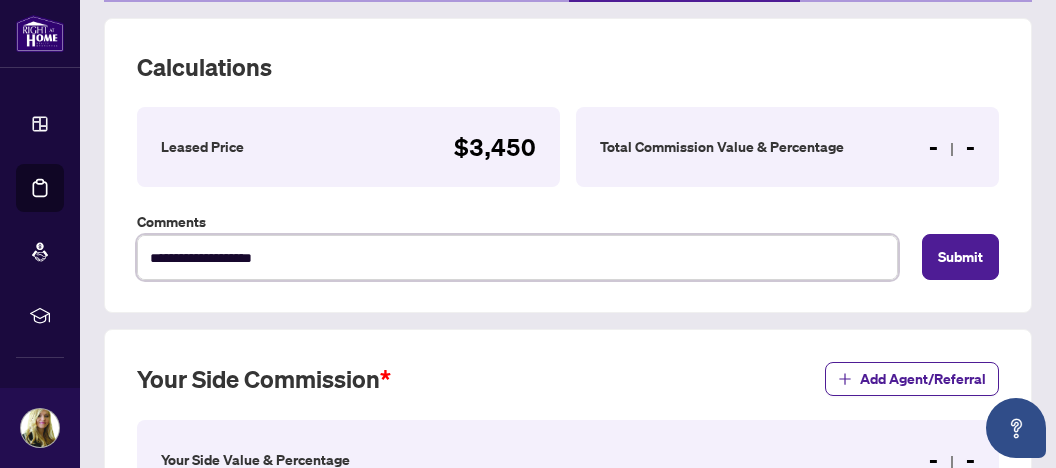 type on "**********" 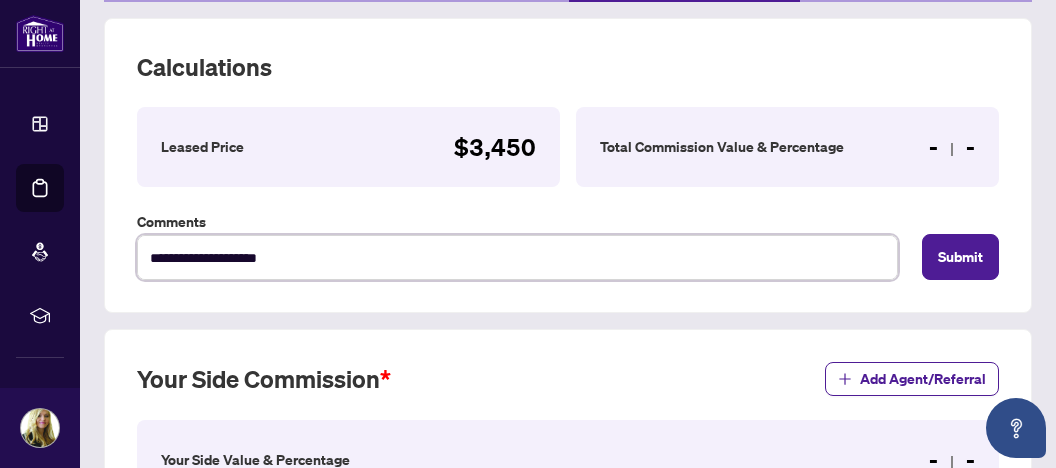 type on "**********" 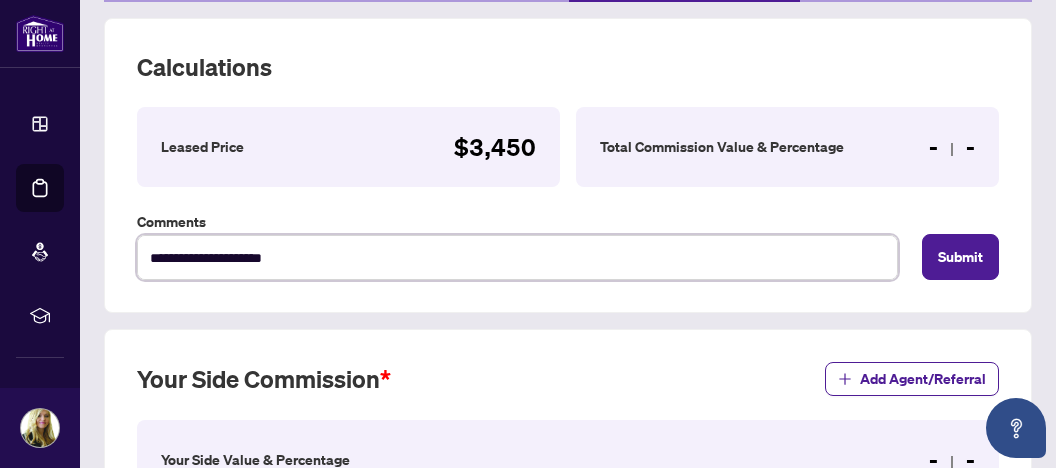 type on "**********" 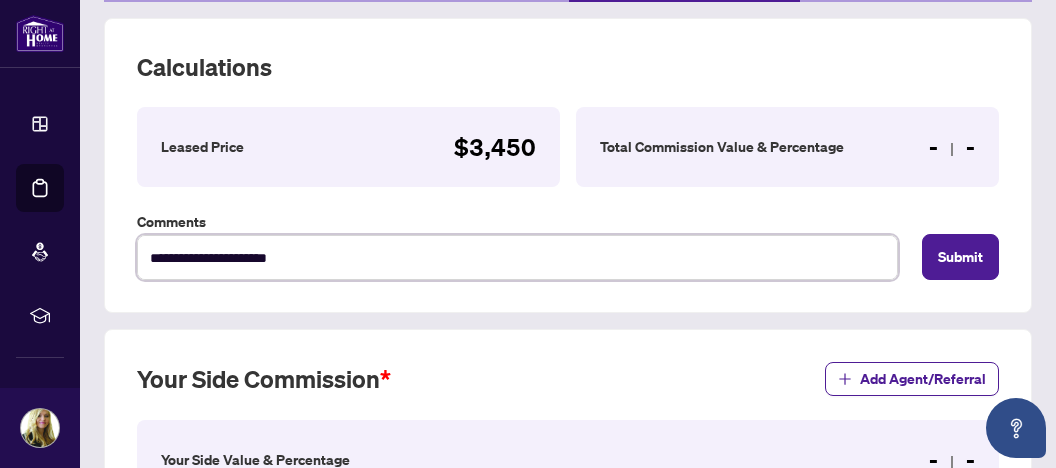 type on "**********" 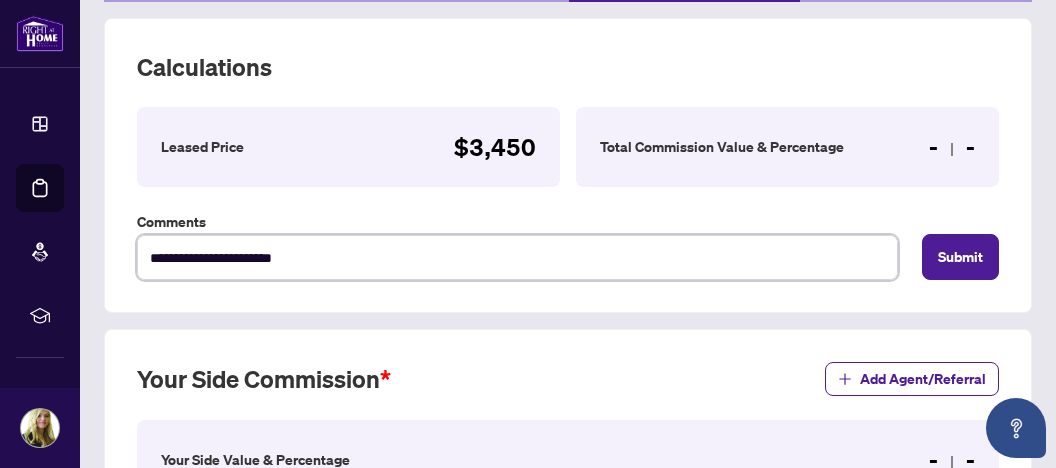 type on "**********" 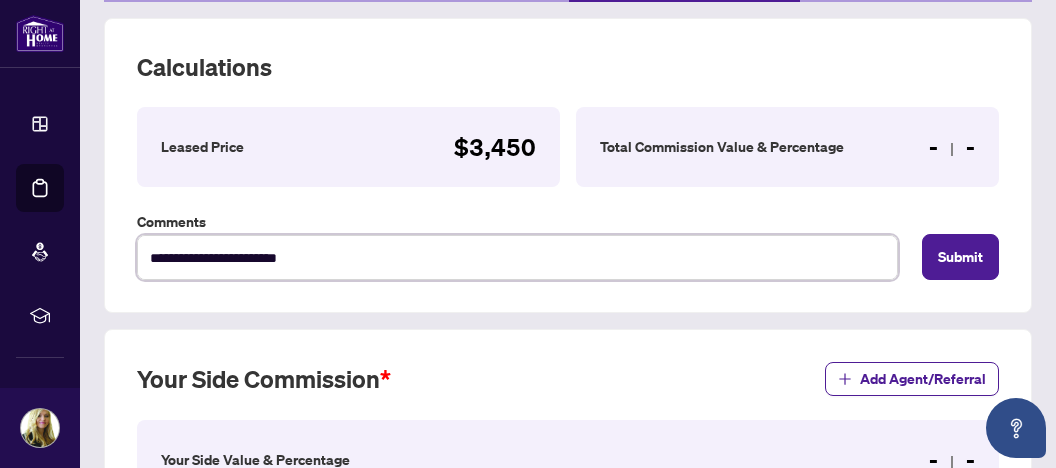 click on "**********" at bounding box center [517, 257] 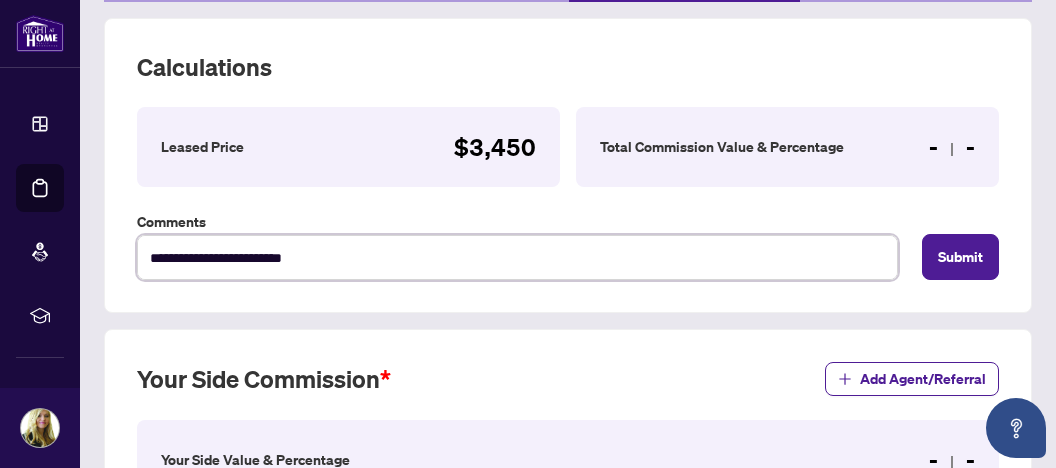 type on "**********" 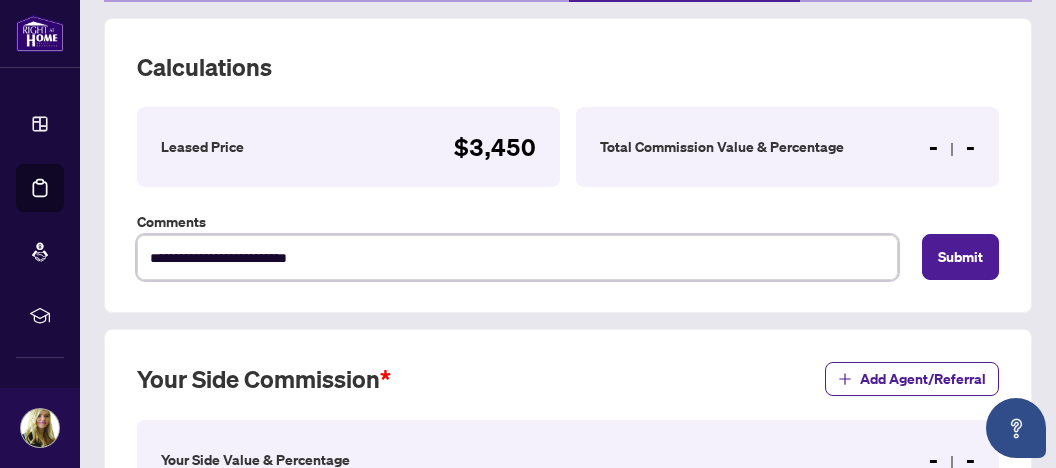 type on "**********" 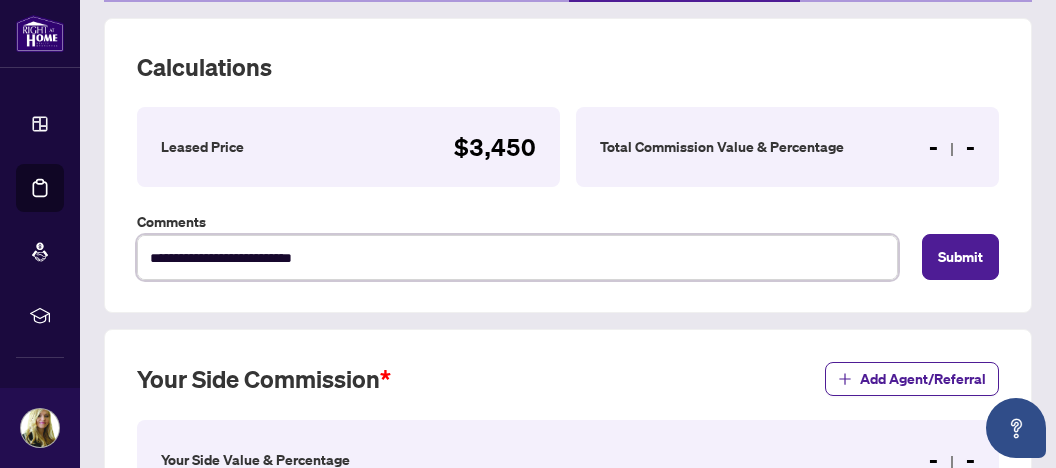 type on "**********" 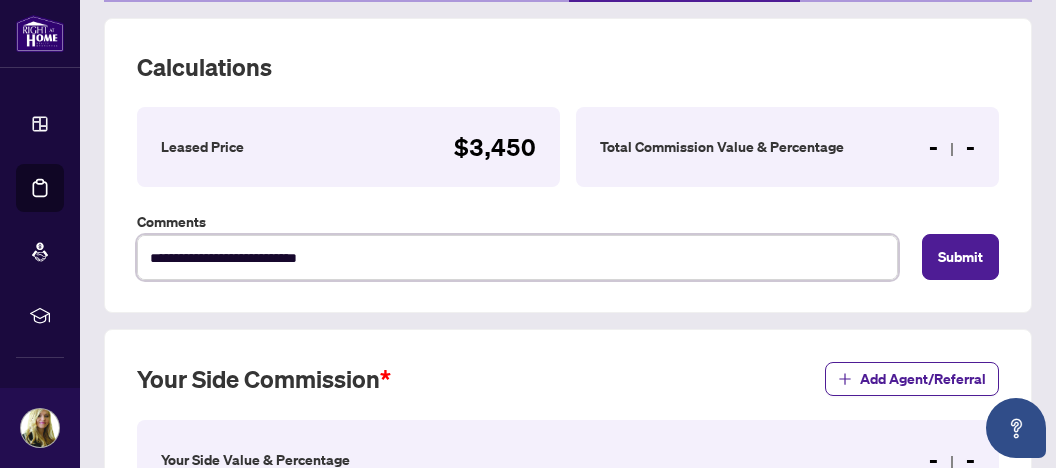 type on "**********" 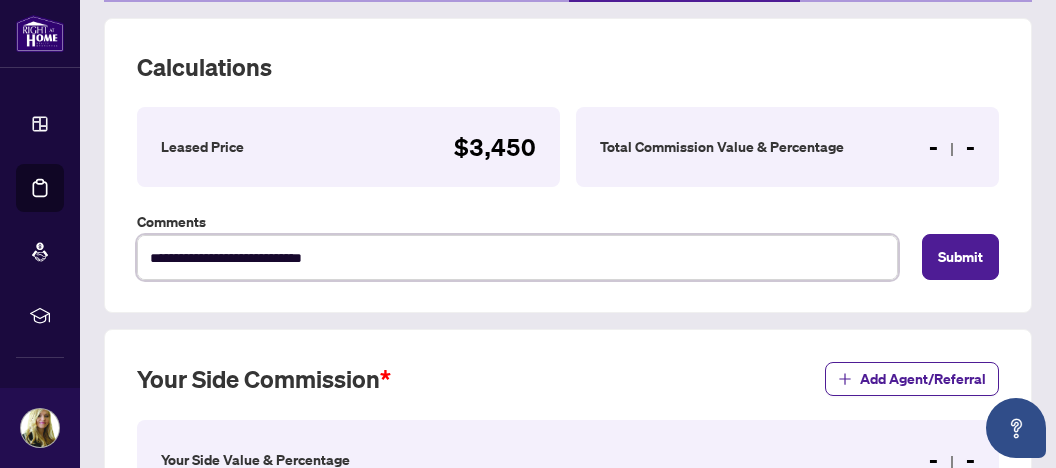 type on "**********" 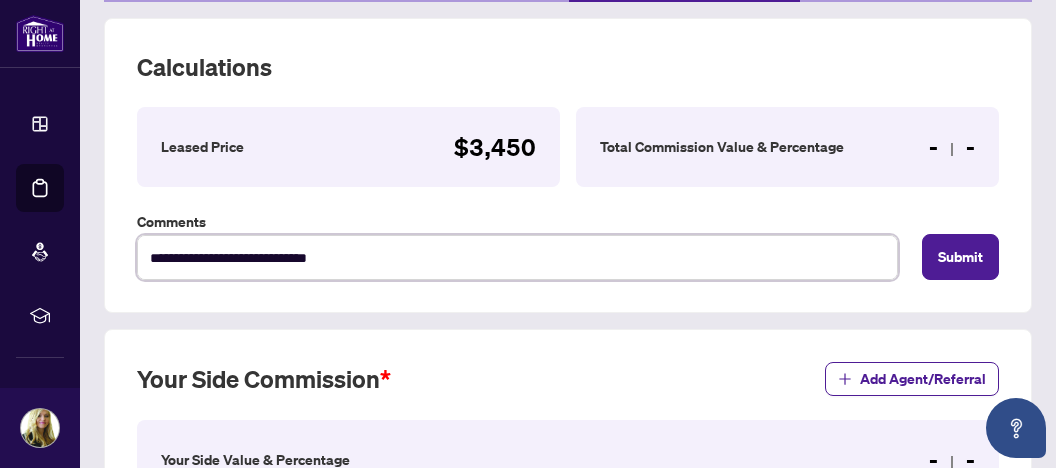 type on "**********" 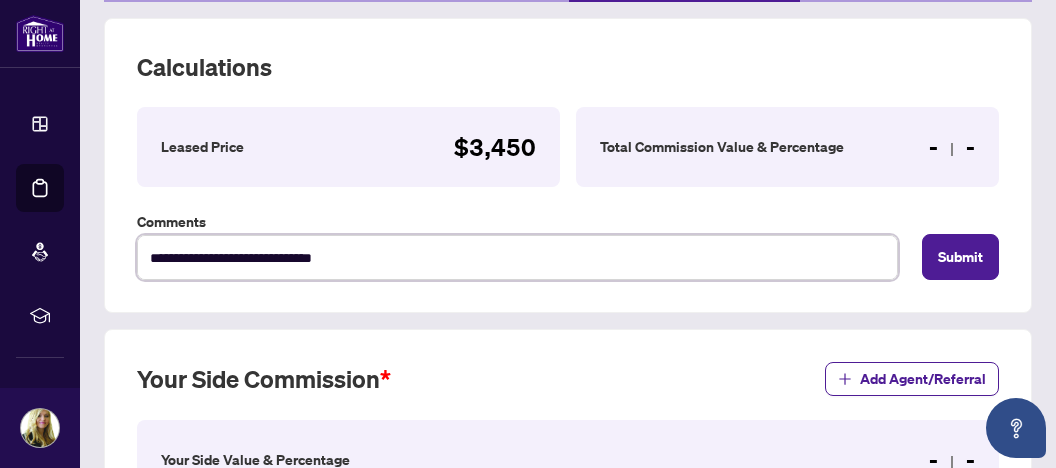 type on "**********" 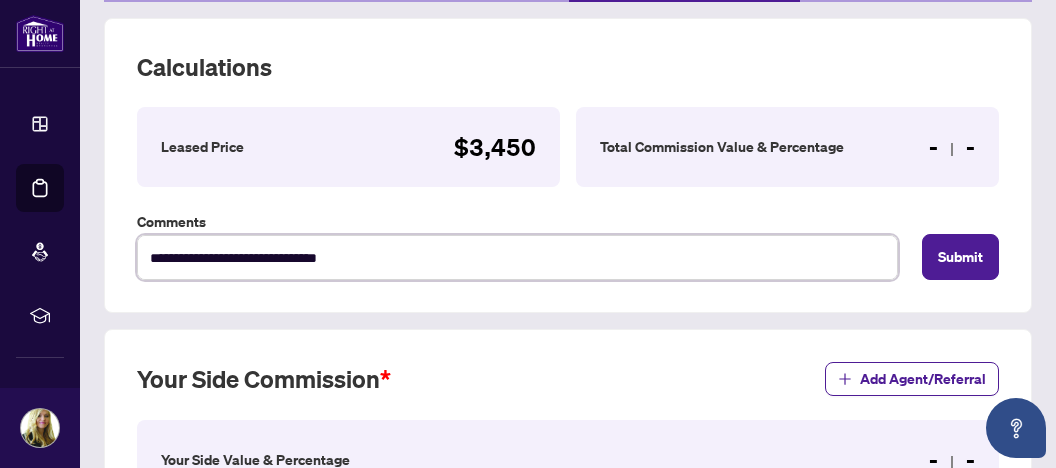 type on "**********" 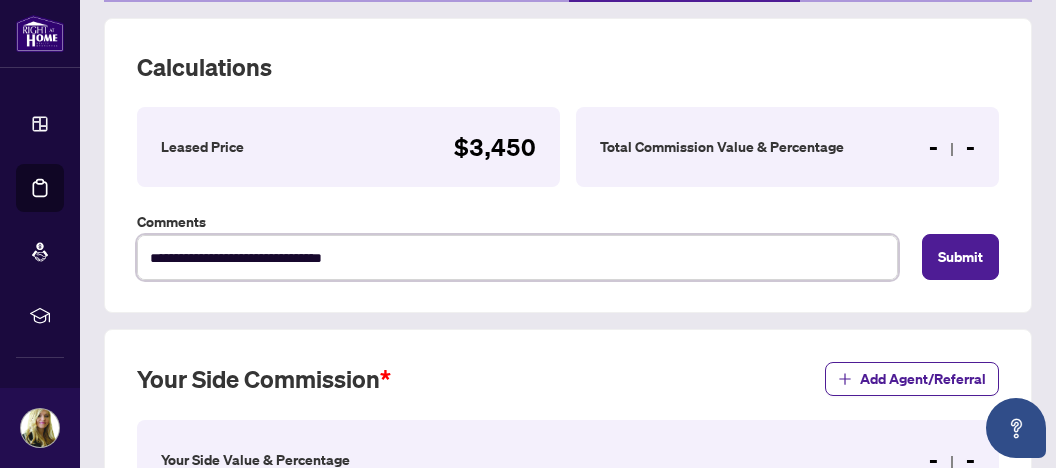 type on "**********" 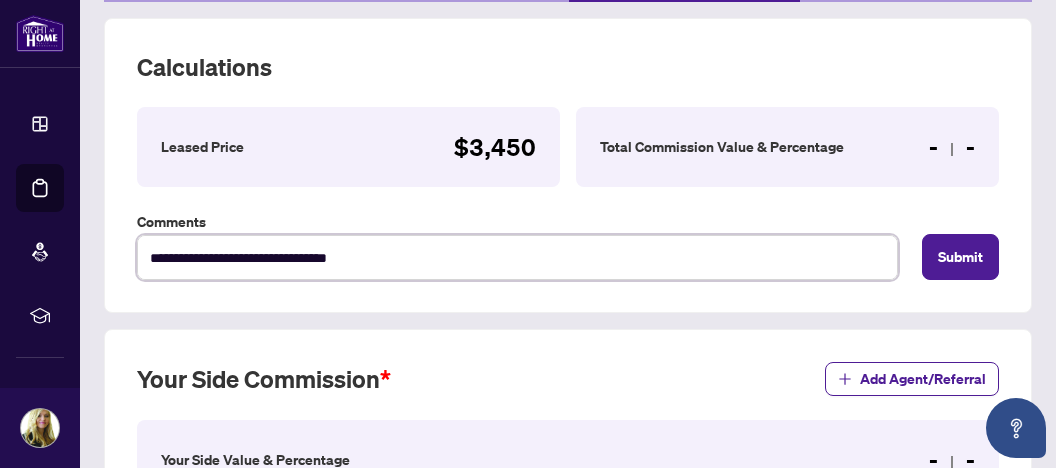 type on "**********" 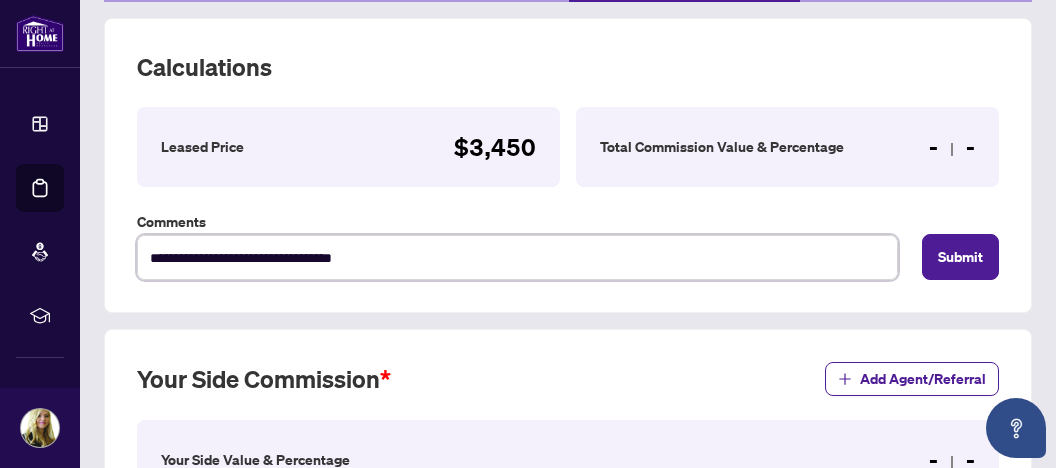type on "**********" 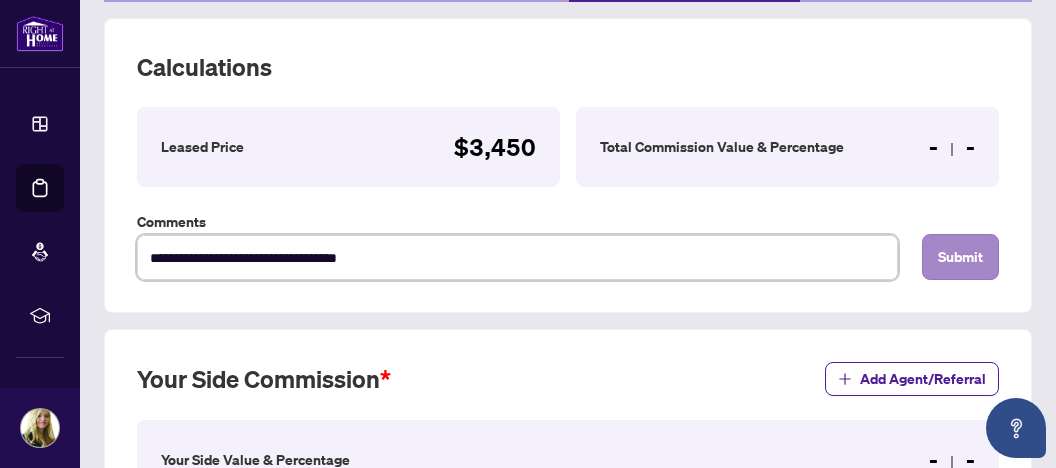 type on "**********" 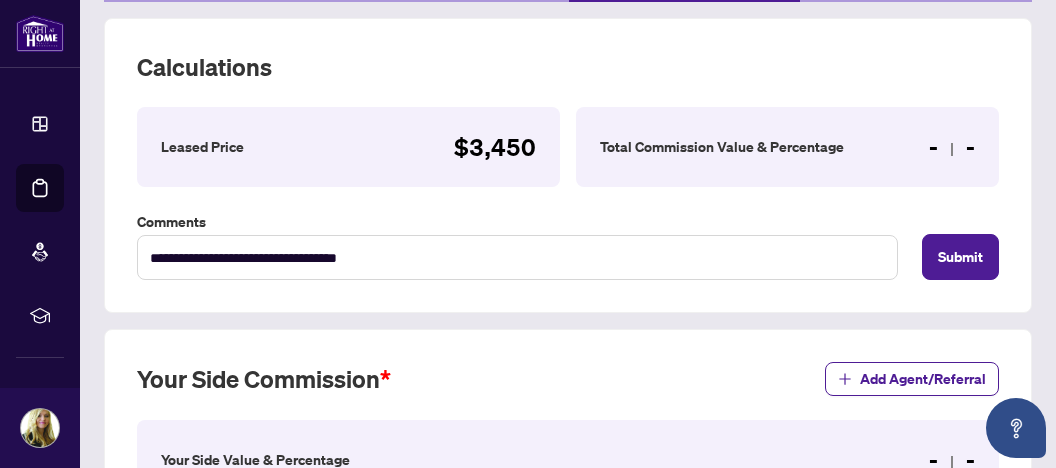 drag, startPoint x: 956, startPoint y: 255, endPoint x: 994, endPoint y: 281, distance: 46.043457 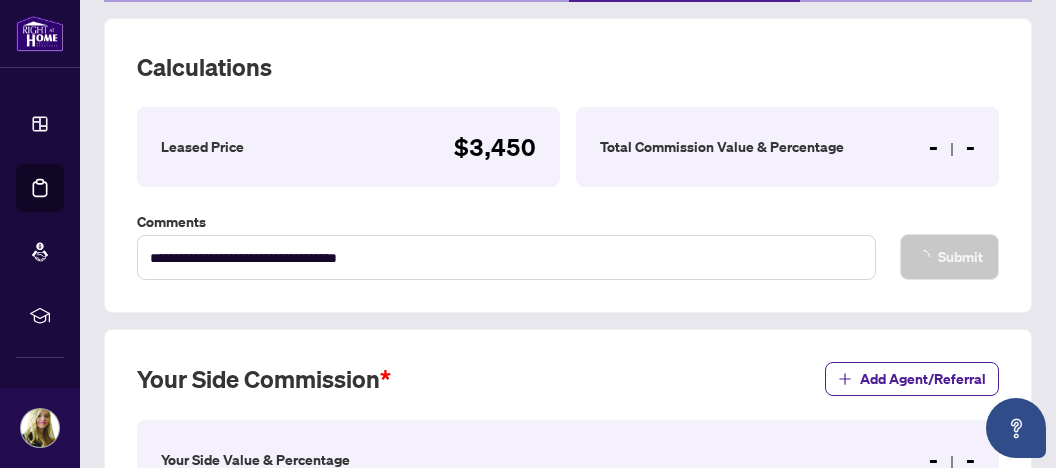 type on "**********" 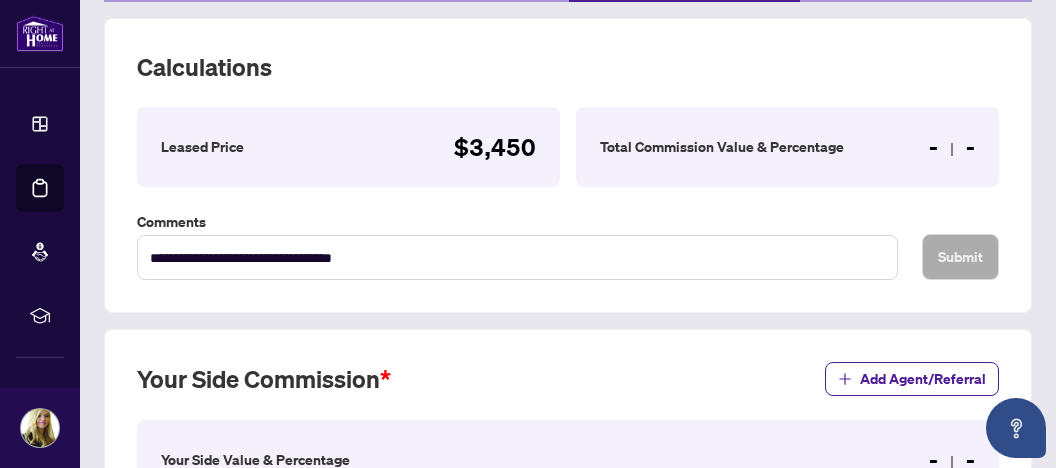 scroll, scrollTop: 362, scrollLeft: 0, axis: vertical 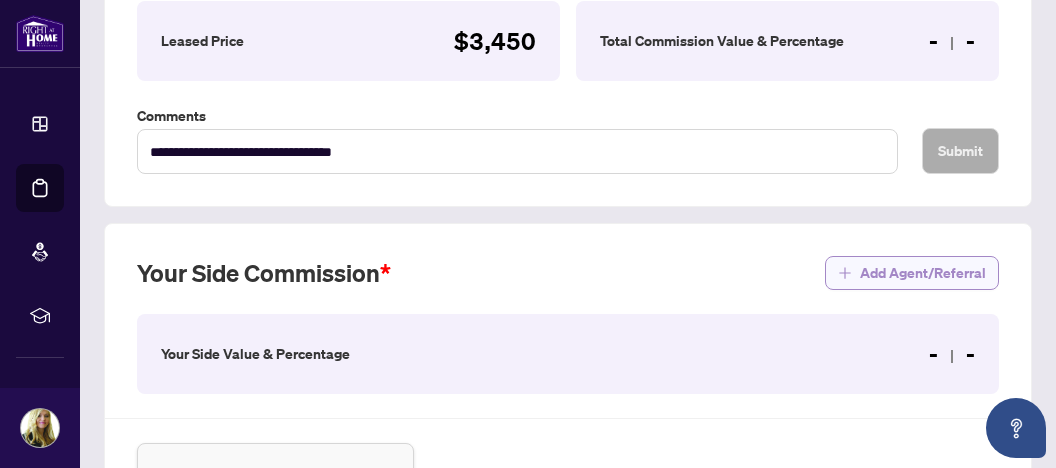 click on "Add Agent/Referral" at bounding box center [923, 273] 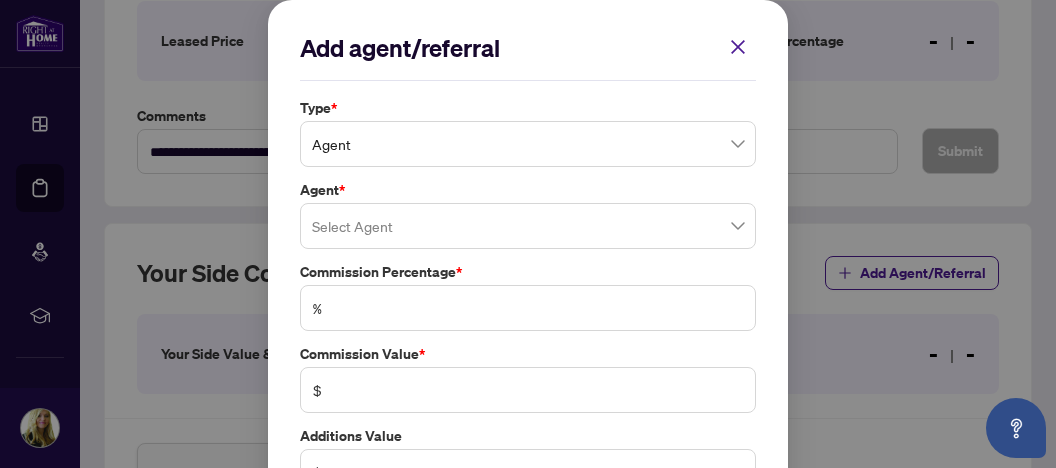 click on "Agent" at bounding box center (528, 144) 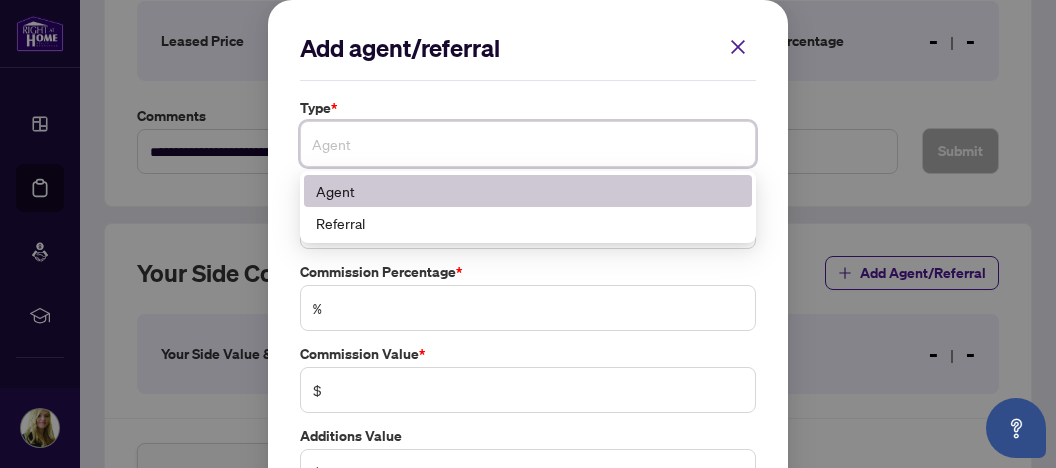 click on "Agent" at bounding box center (528, 191) 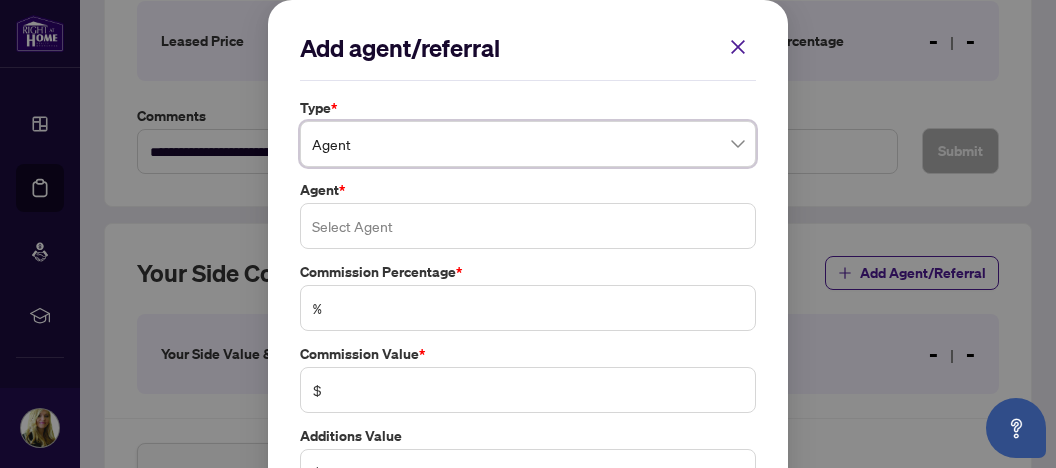 click at bounding box center (528, 226) 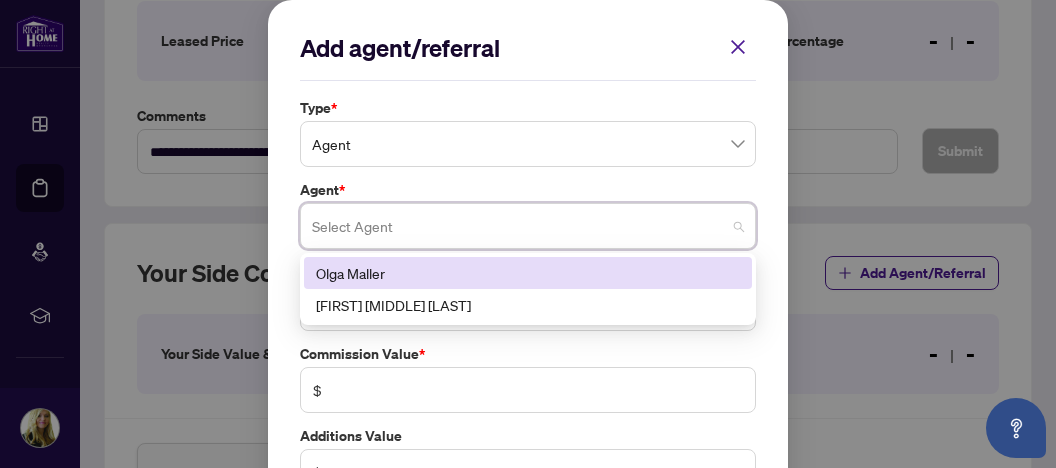 click on "Olga Maller" at bounding box center [528, 273] 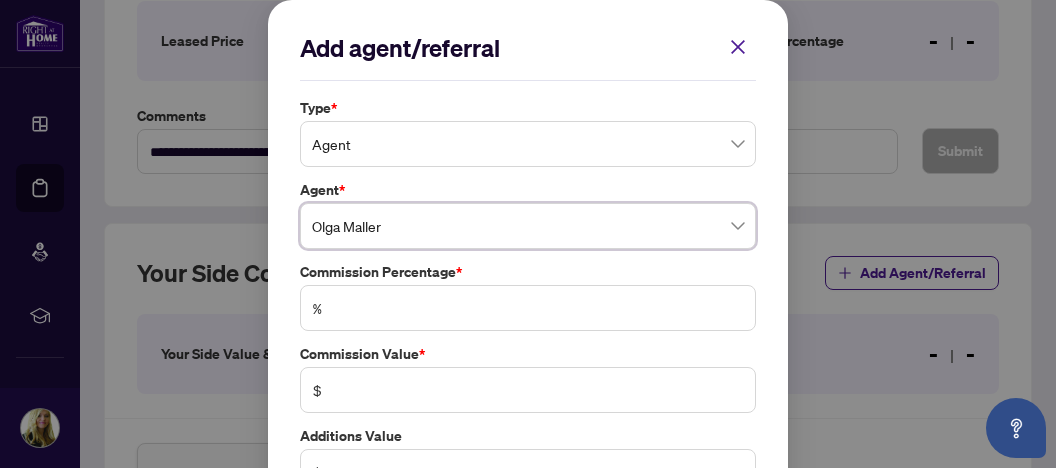 scroll, scrollTop: 106, scrollLeft: 0, axis: vertical 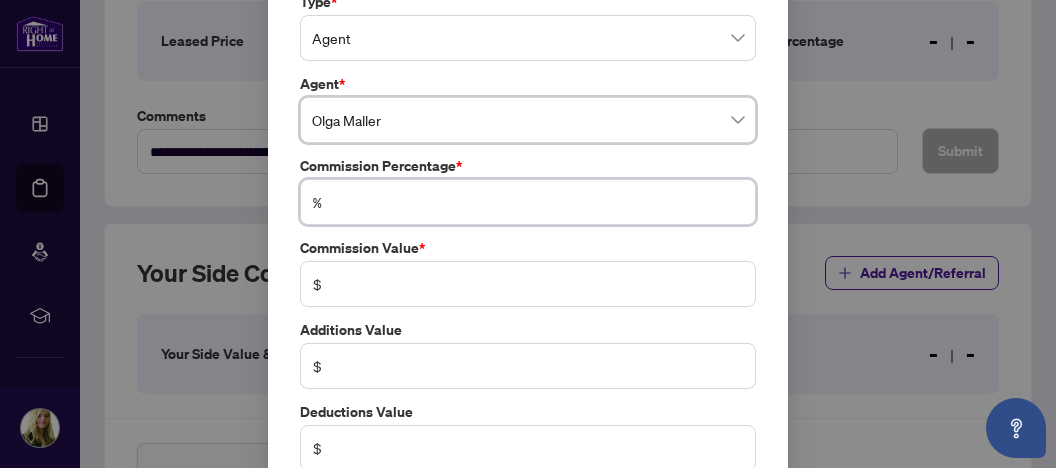 click at bounding box center [538, 202] 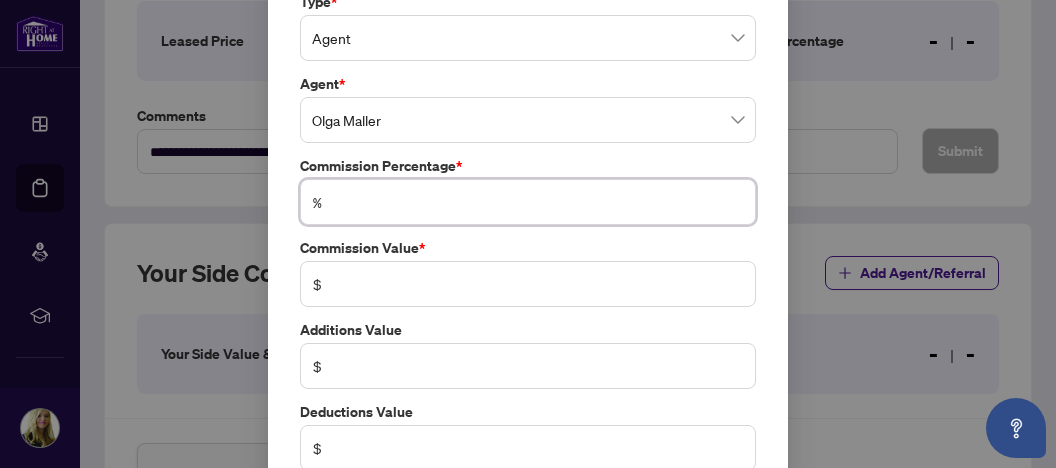 type on "*" 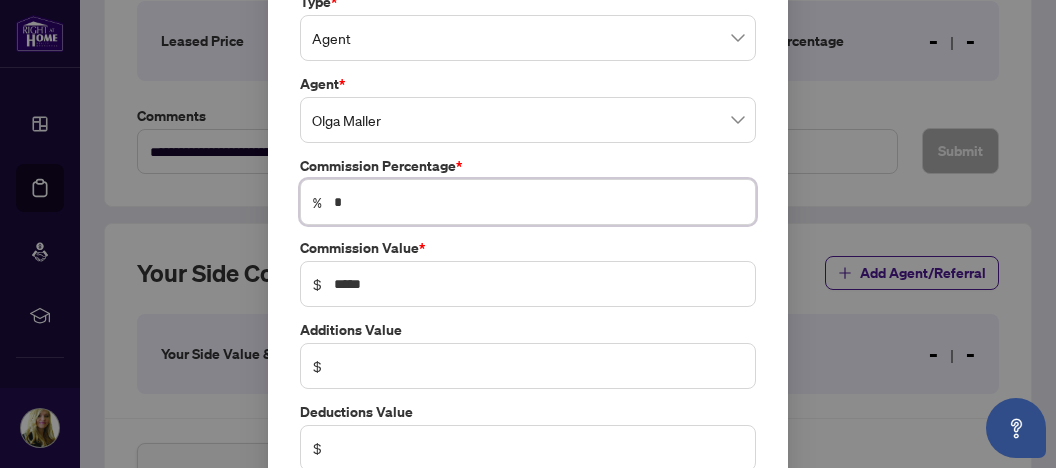 type on "**" 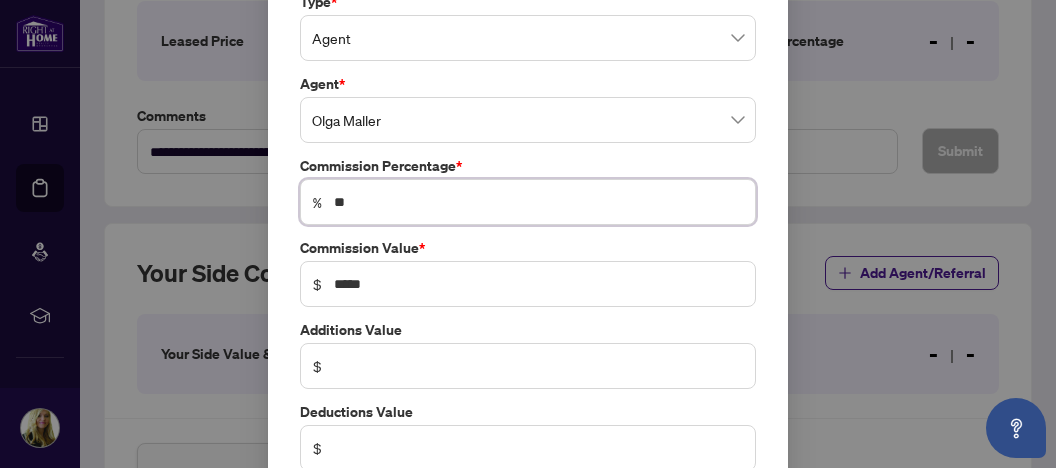 type on "**" 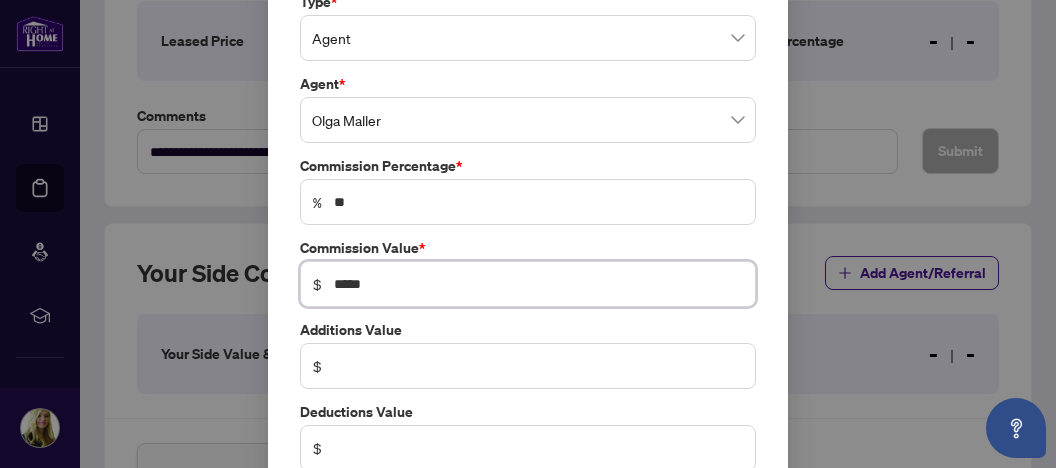 click on "*****" at bounding box center (538, 284) 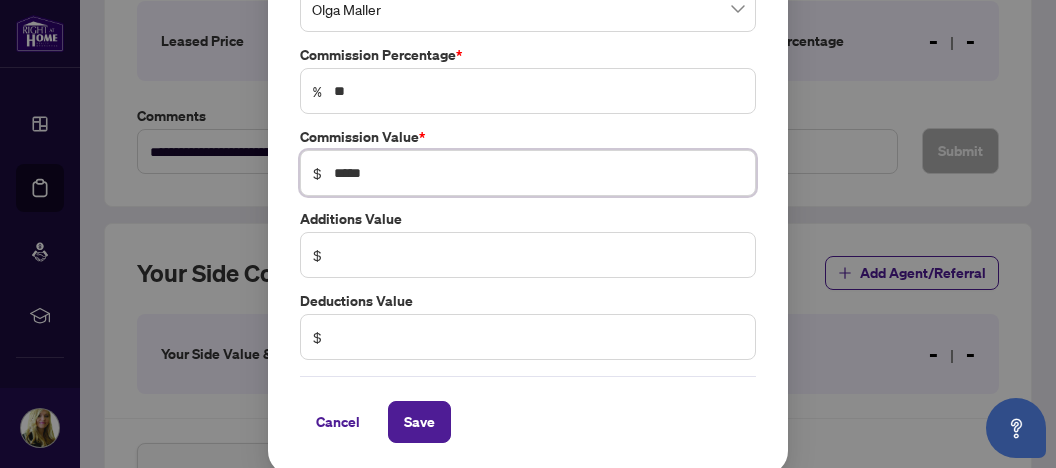 scroll, scrollTop: 218, scrollLeft: 0, axis: vertical 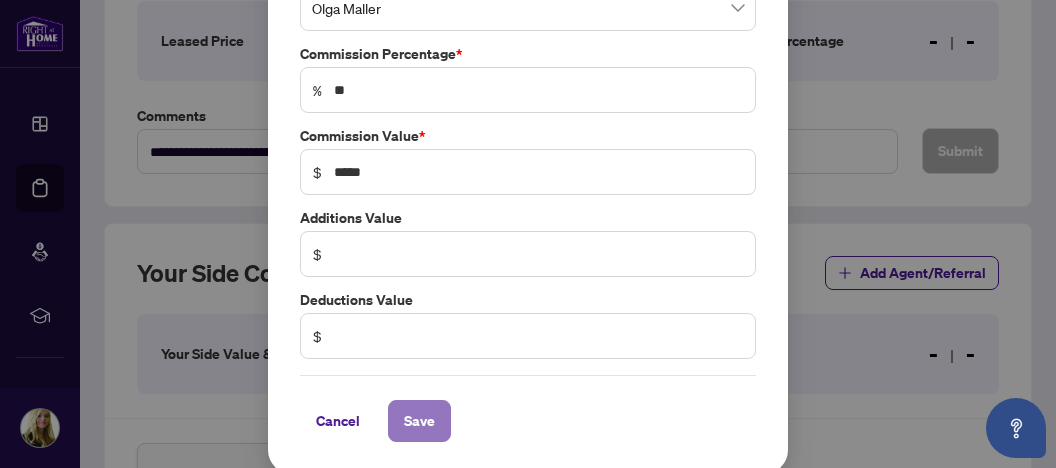 click on "Save" at bounding box center [419, 421] 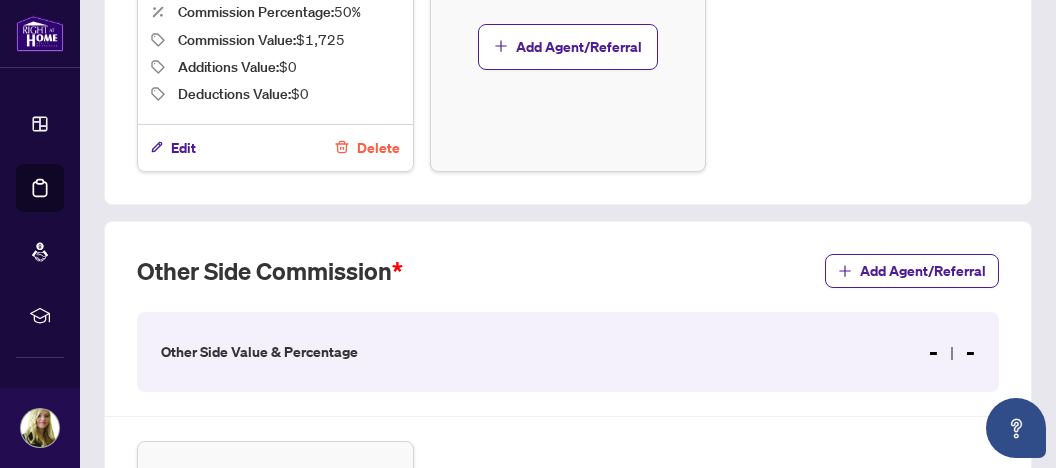 scroll, scrollTop: 1001, scrollLeft: 0, axis: vertical 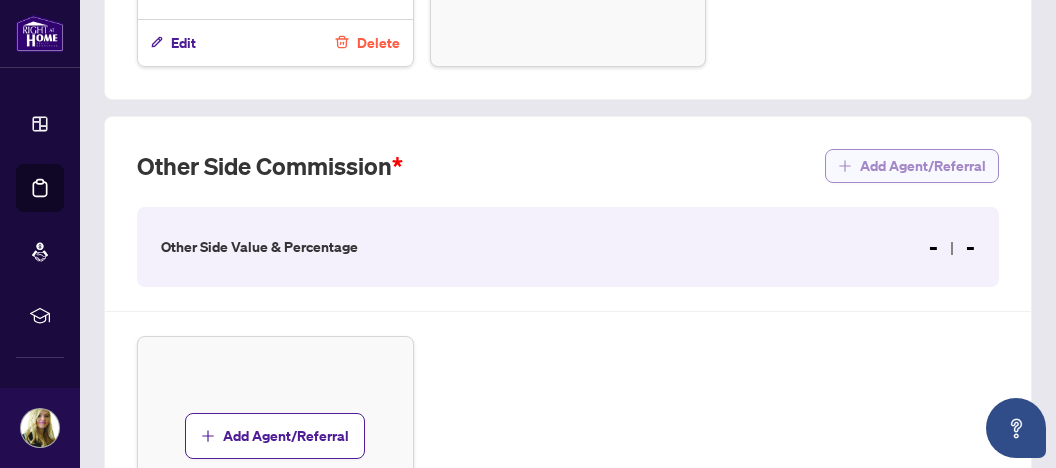 click on "Add Agent/Referral" at bounding box center [923, 166] 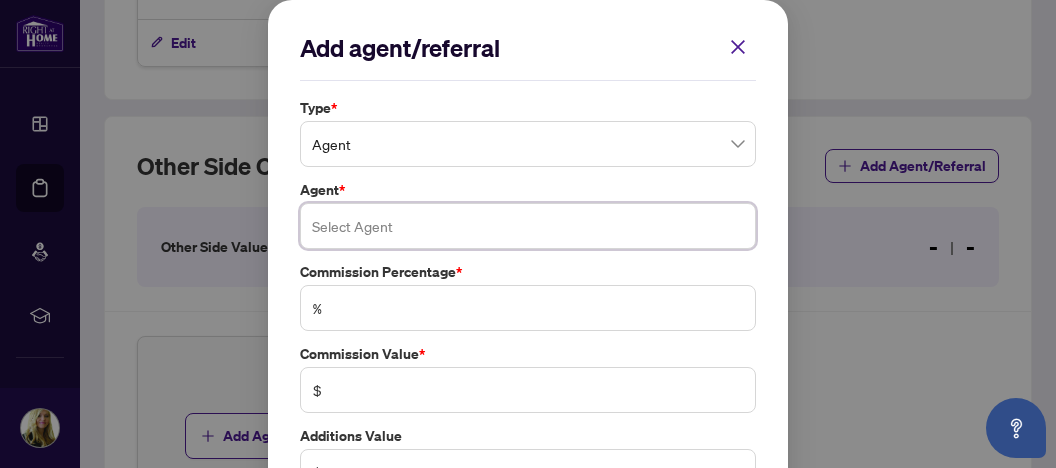 click at bounding box center (528, 226) 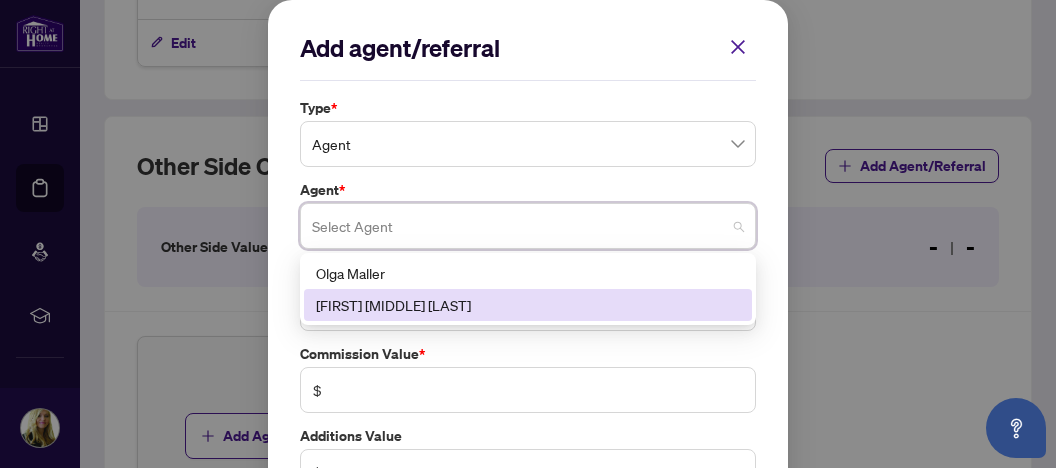 drag, startPoint x: 432, startPoint y: 305, endPoint x: 537, endPoint y: 301, distance: 105.076164 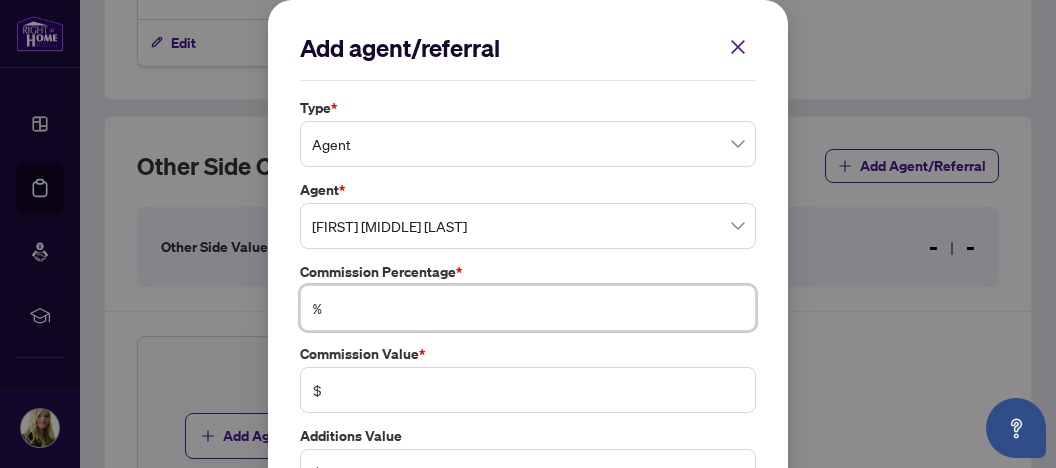 click at bounding box center (538, 308) 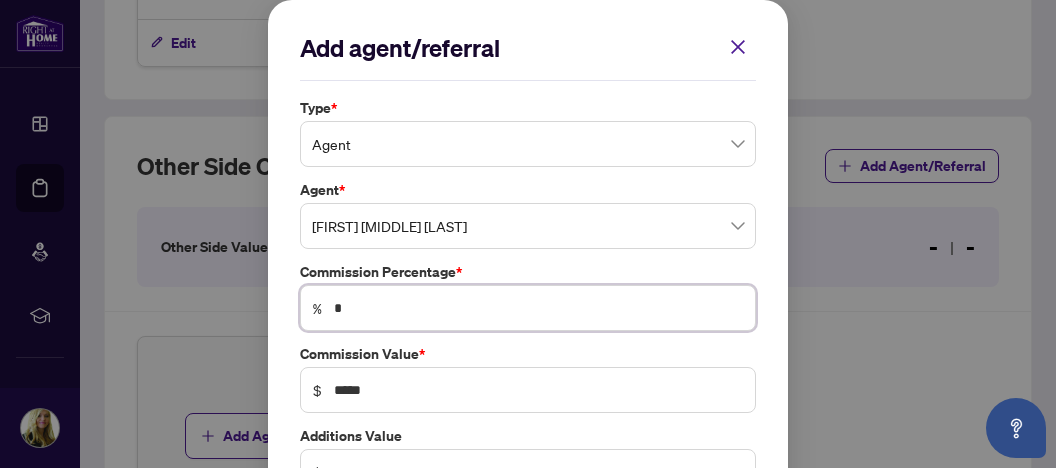type on "**" 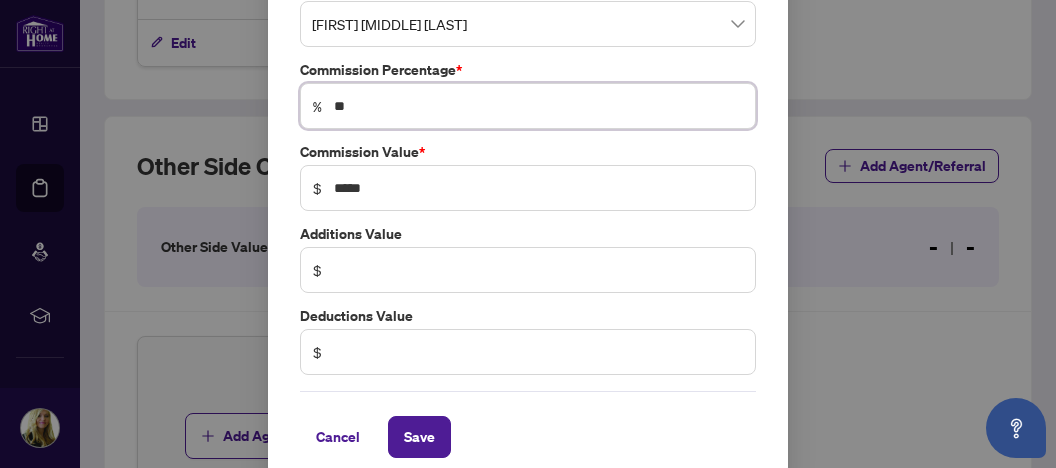 scroll, scrollTop: 218, scrollLeft: 0, axis: vertical 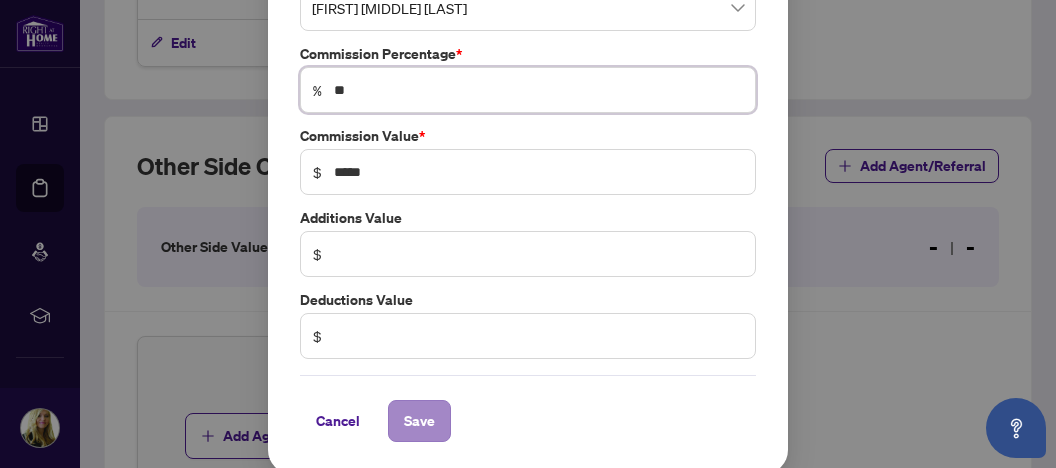 type on "**" 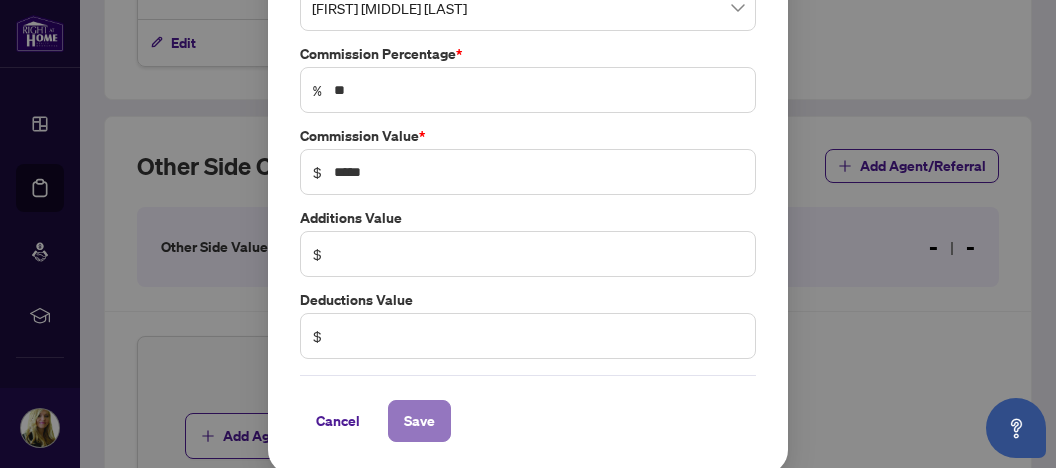 click on "Save" at bounding box center (419, 421) 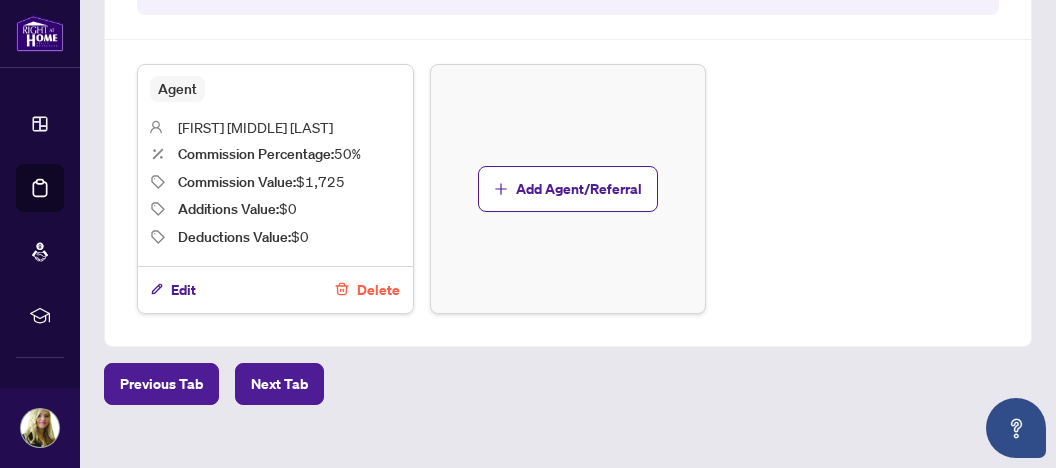 scroll, scrollTop: 1282, scrollLeft: 0, axis: vertical 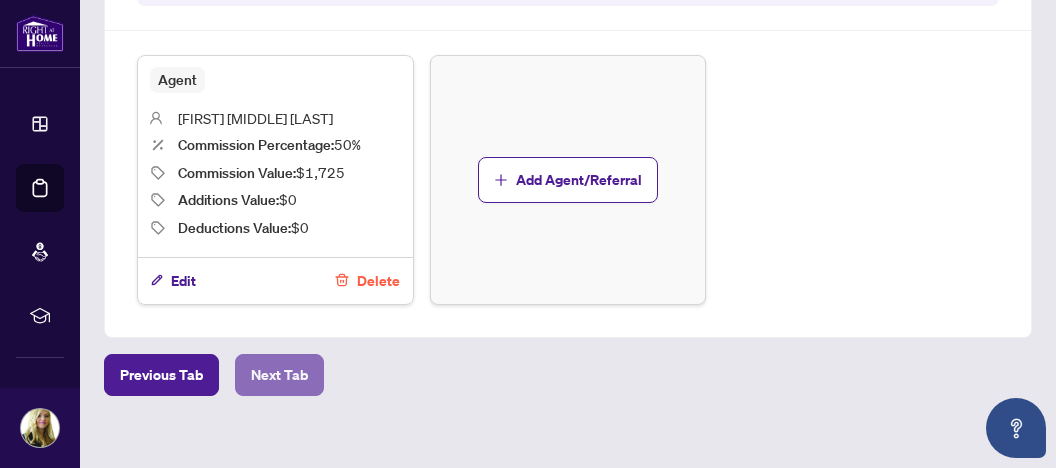 click on "Next Tab" at bounding box center [279, 375] 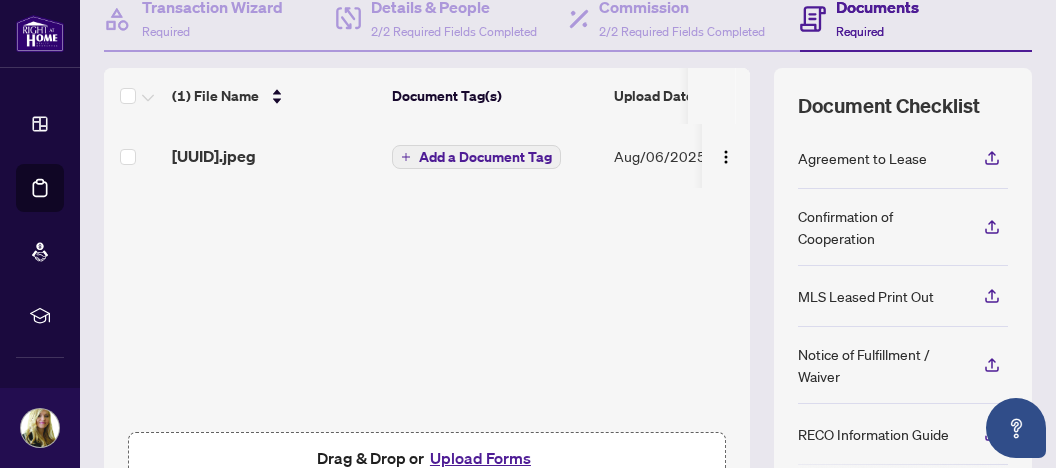 scroll, scrollTop: 180, scrollLeft: 0, axis: vertical 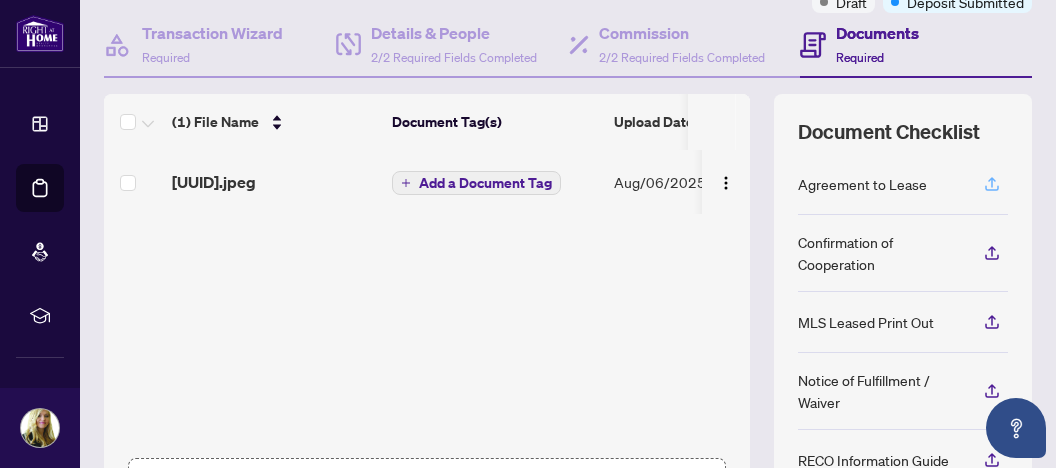 click 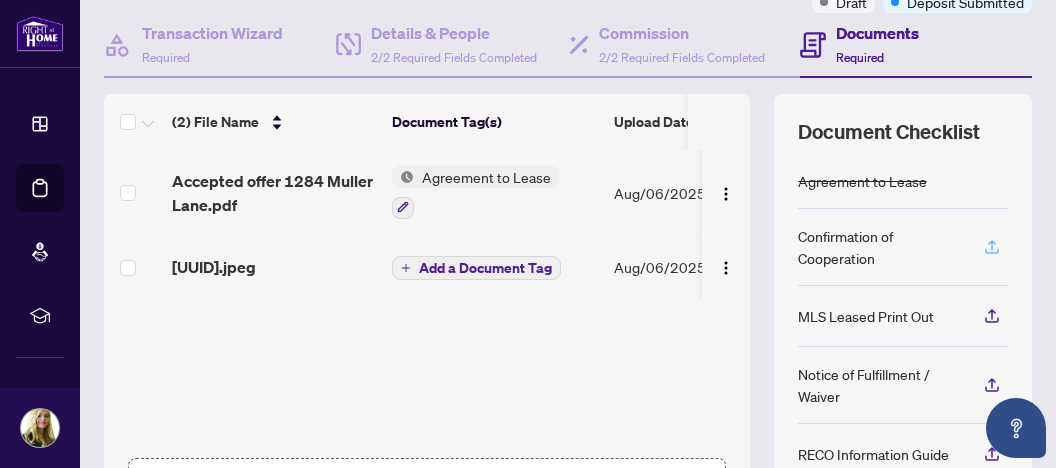 click 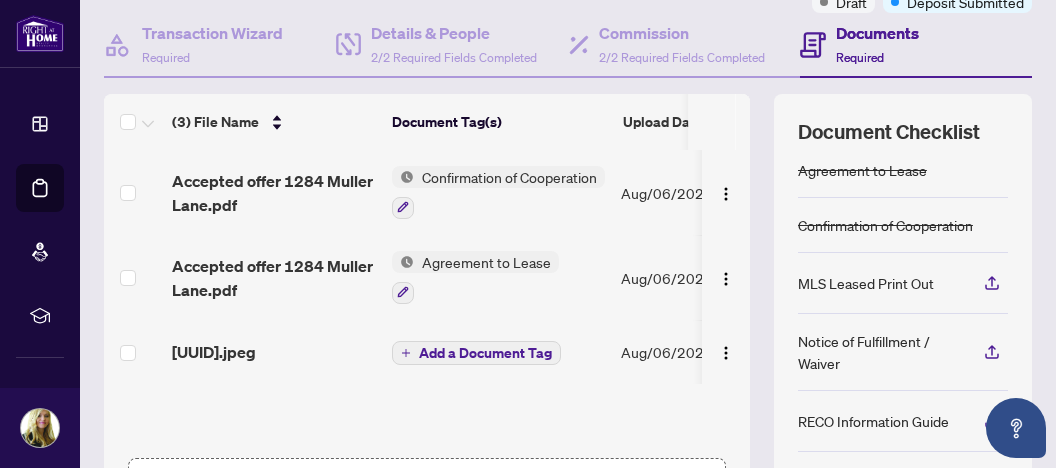 scroll, scrollTop: 40, scrollLeft: 0, axis: vertical 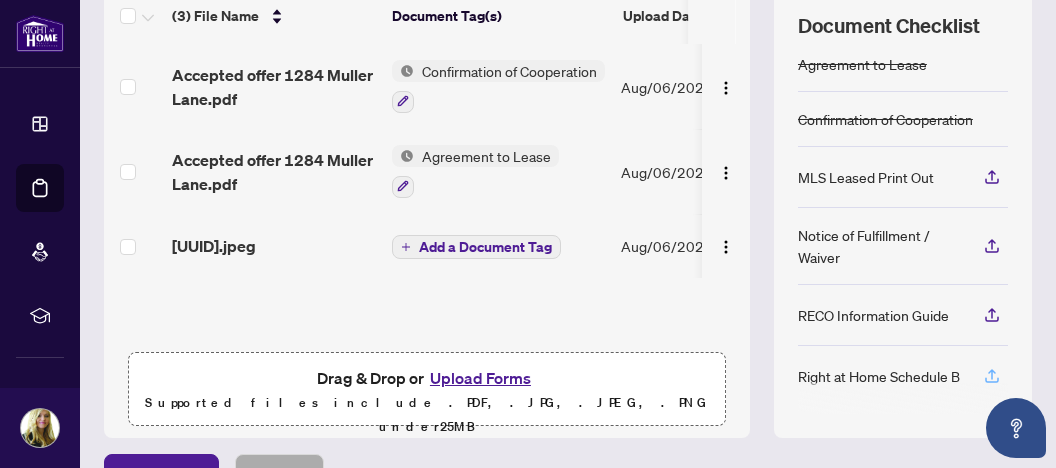 click 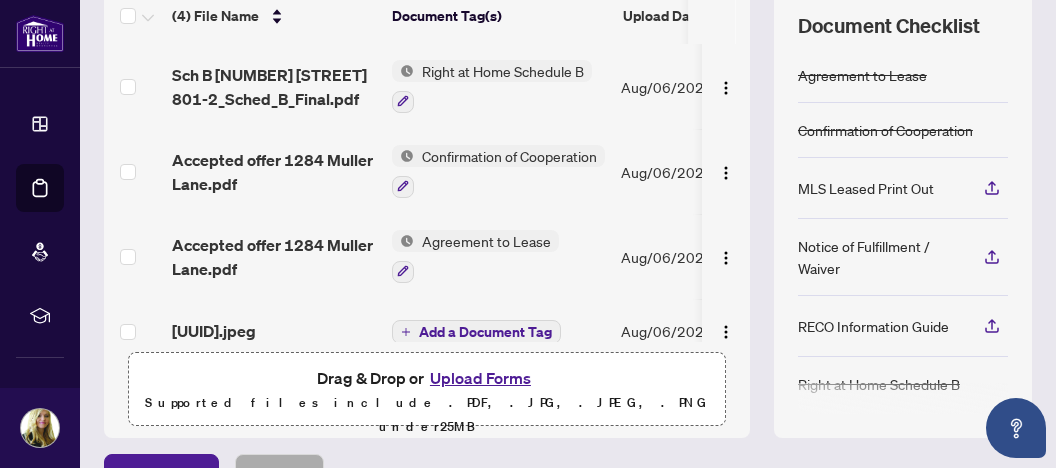 scroll, scrollTop: 18, scrollLeft: 0, axis: vertical 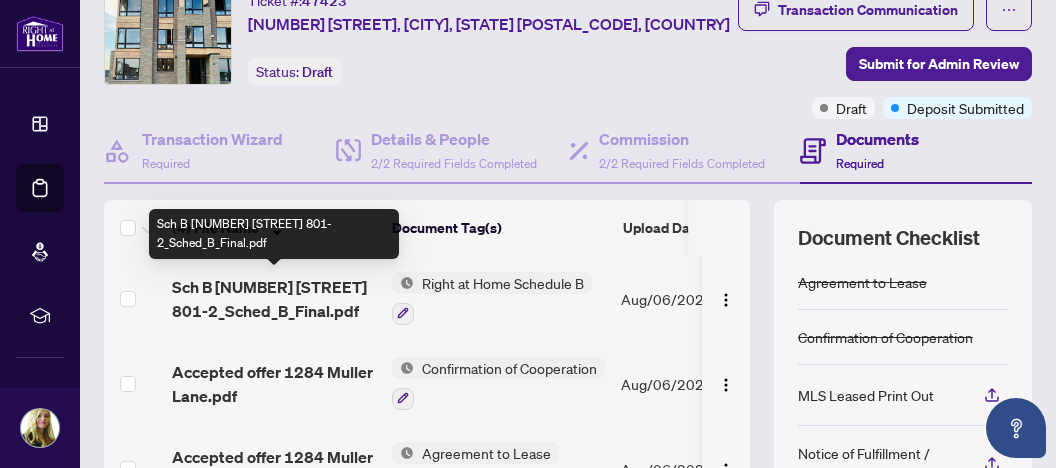 click on "Sch B [NUMBER] [STREET] 801-2_Sched_B_Final.pdf" at bounding box center [274, 299] 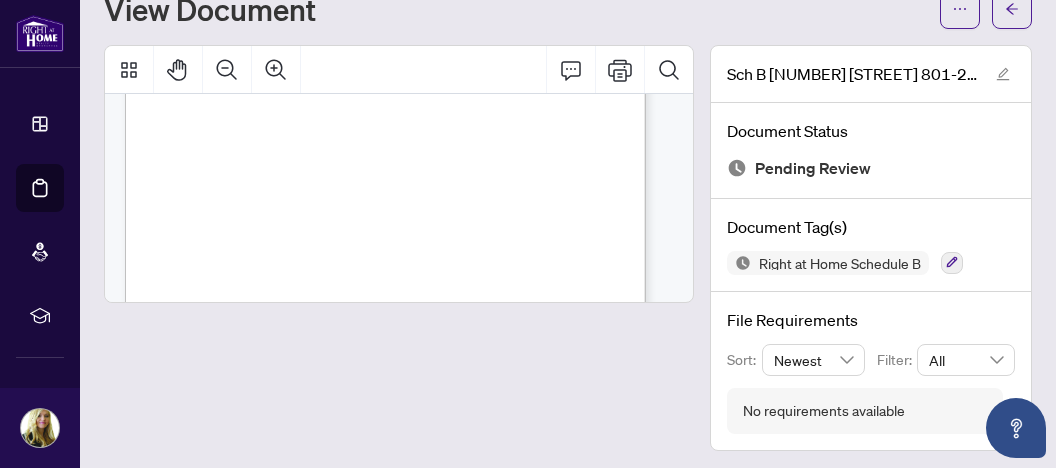 scroll, scrollTop: 251, scrollLeft: 0, axis: vertical 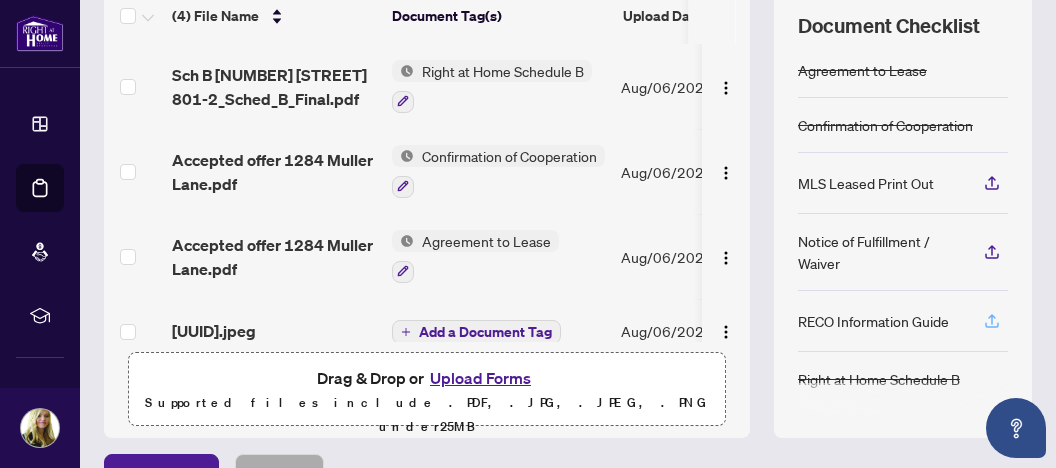click 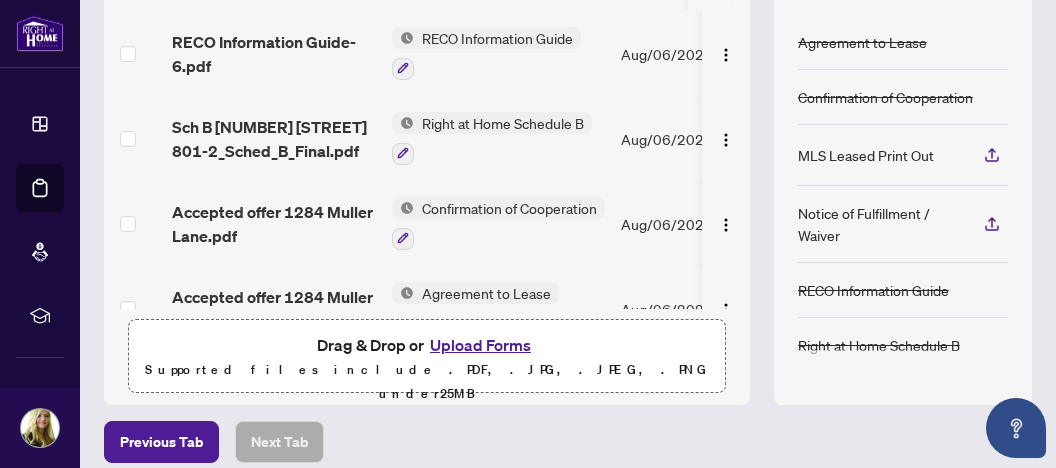 scroll, scrollTop: 286, scrollLeft: 0, axis: vertical 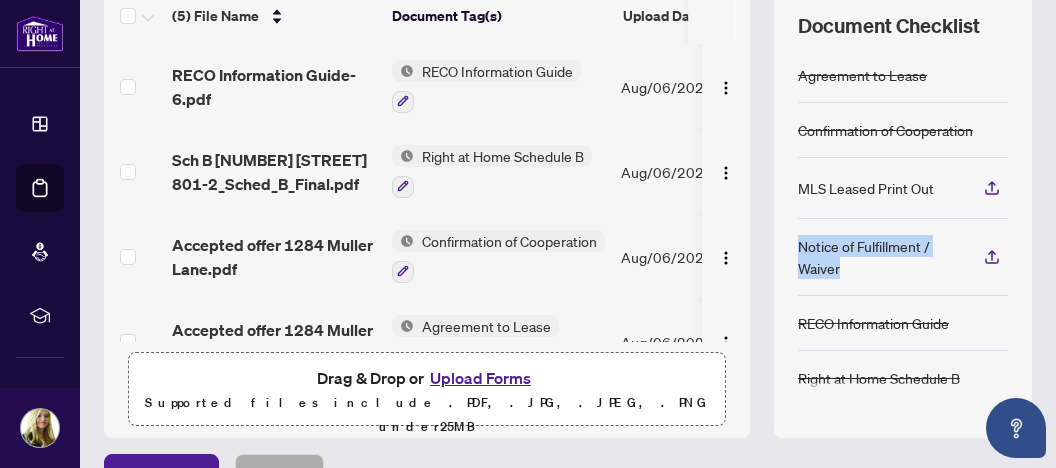 drag, startPoint x: 783, startPoint y: 243, endPoint x: 831, endPoint y: 262, distance: 51.62364 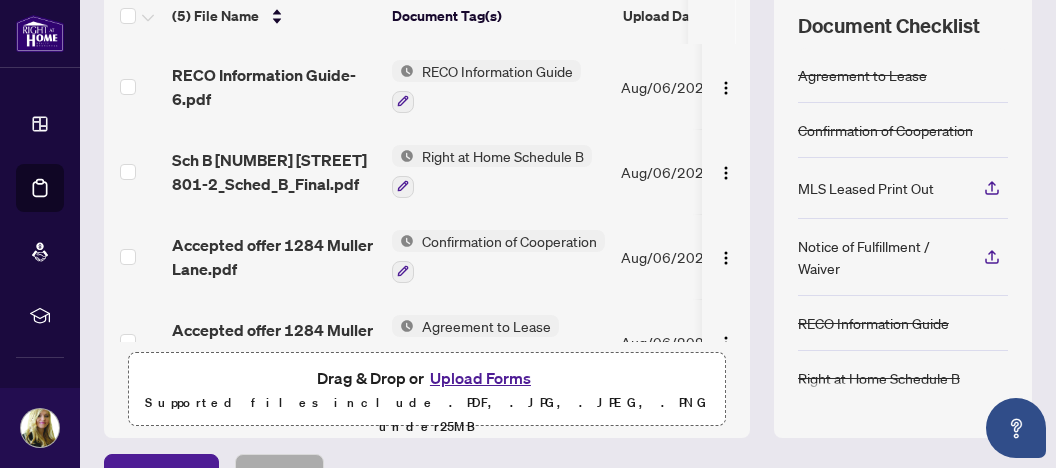 click on "Notice of Fulfillment / Waiver" at bounding box center [879, 257] 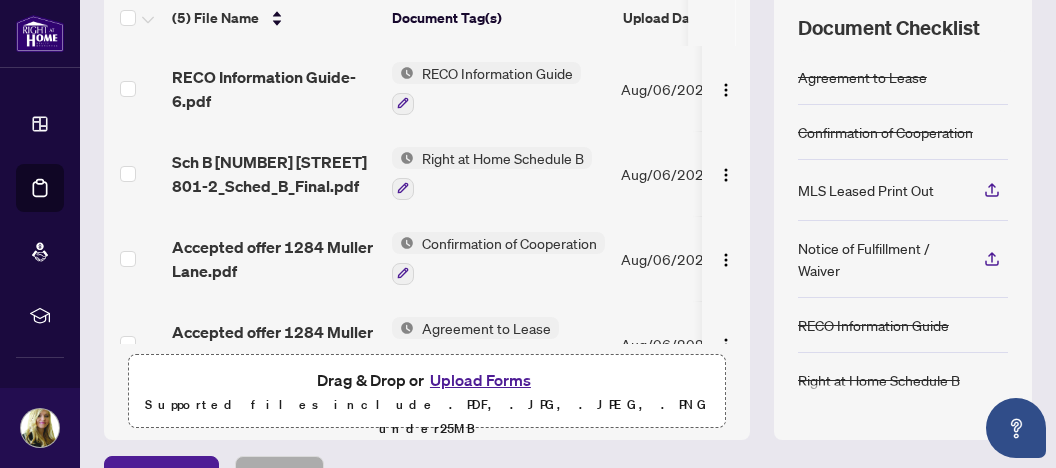 scroll, scrollTop: 180, scrollLeft: 0, axis: vertical 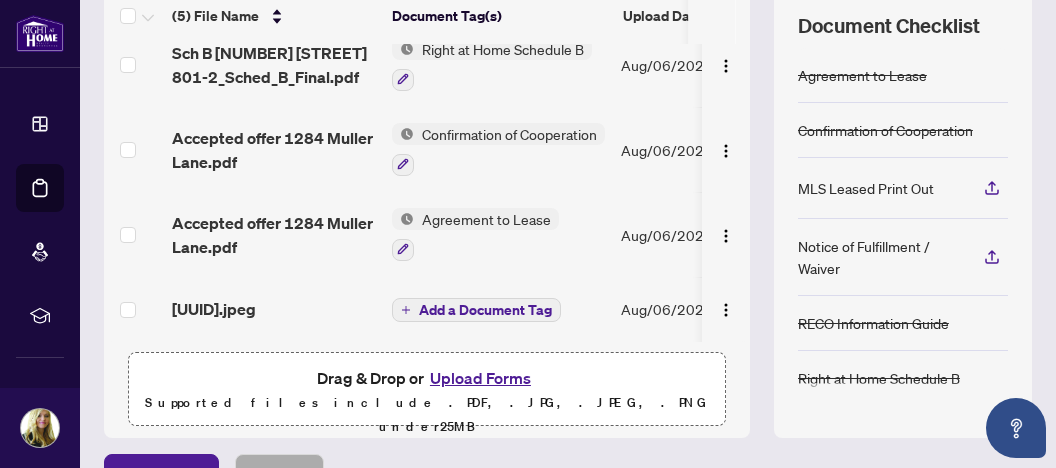 click on "Add a Document Tag" at bounding box center [485, 310] 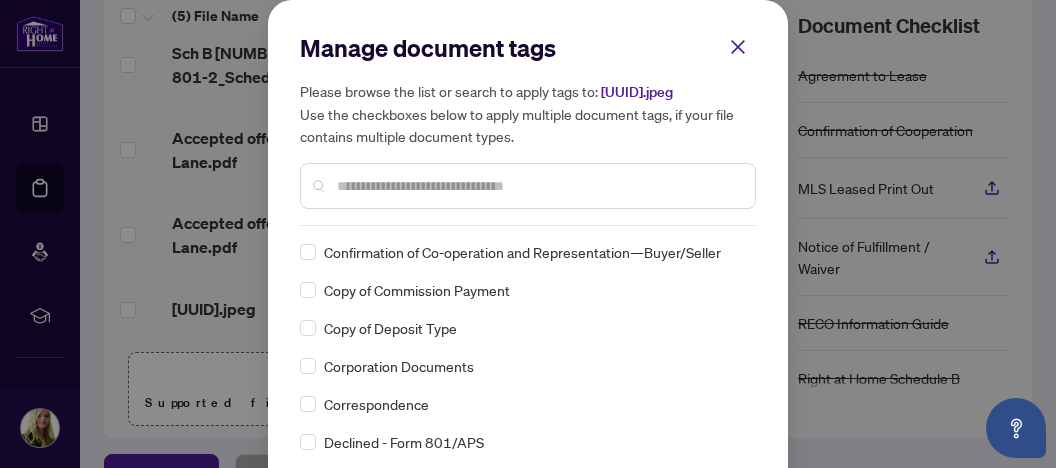 scroll, scrollTop: 1373, scrollLeft: 0, axis: vertical 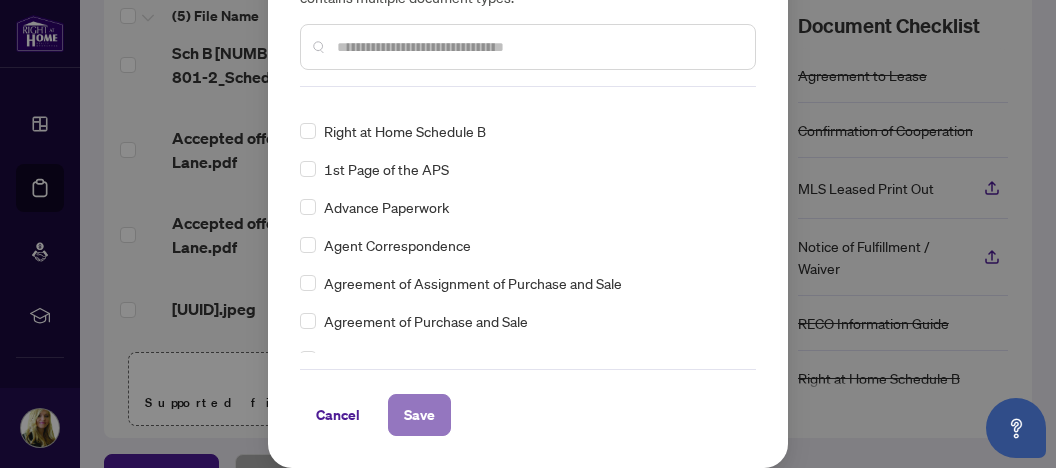 click on "Save" at bounding box center [419, 415] 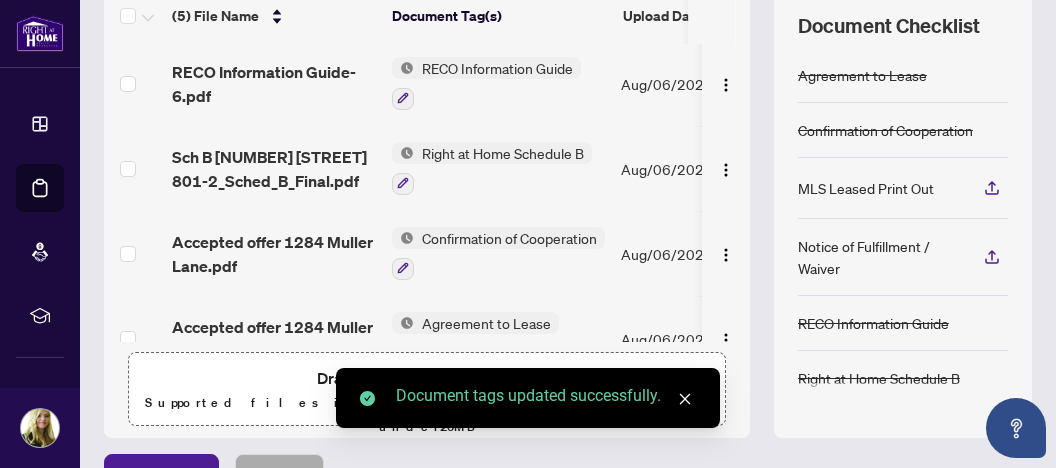 scroll, scrollTop: 0, scrollLeft: 0, axis: both 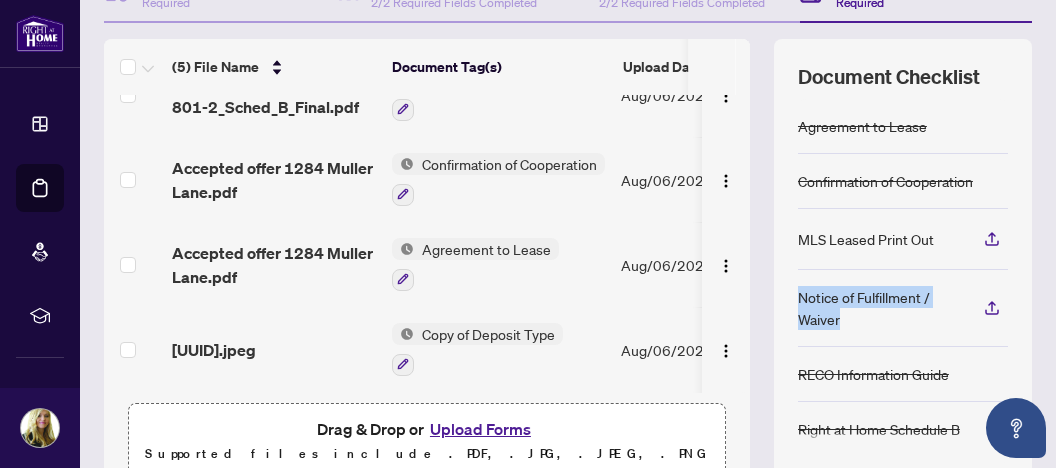 drag, startPoint x: 784, startPoint y: 294, endPoint x: 827, endPoint y: 314, distance: 47.423622 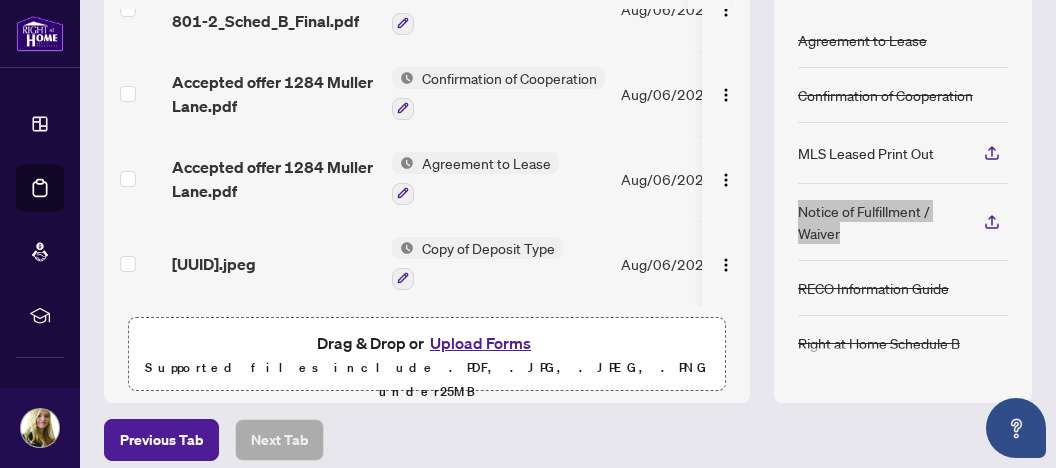 scroll, scrollTop: 193, scrollLeft: 0, axis: vertical 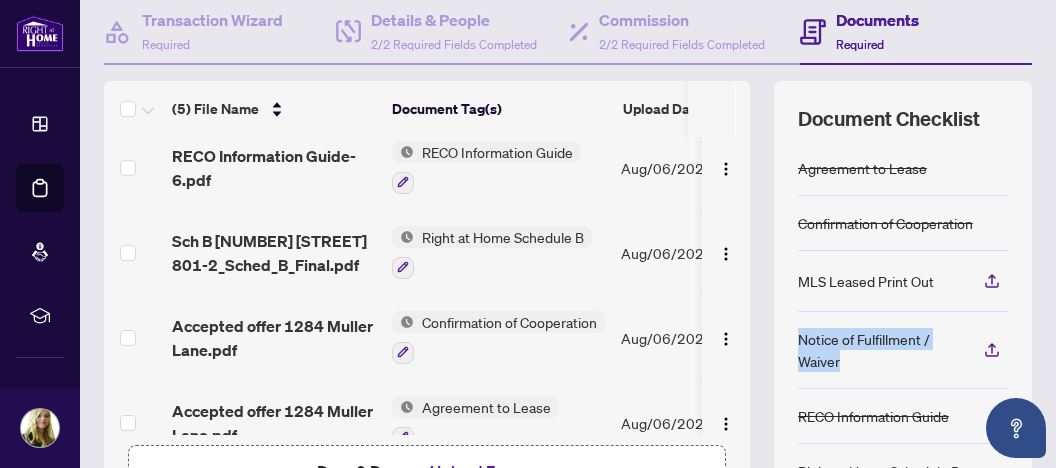 click on "Right at Home Schedule B" at bounding box center (503, 237) 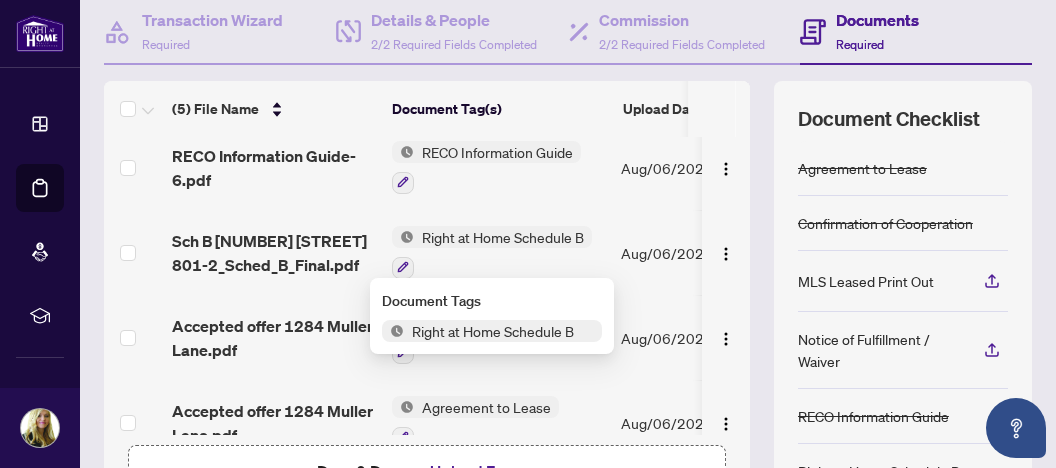 click on "Right at Home Schedule B" at bounding box center [493, 331] 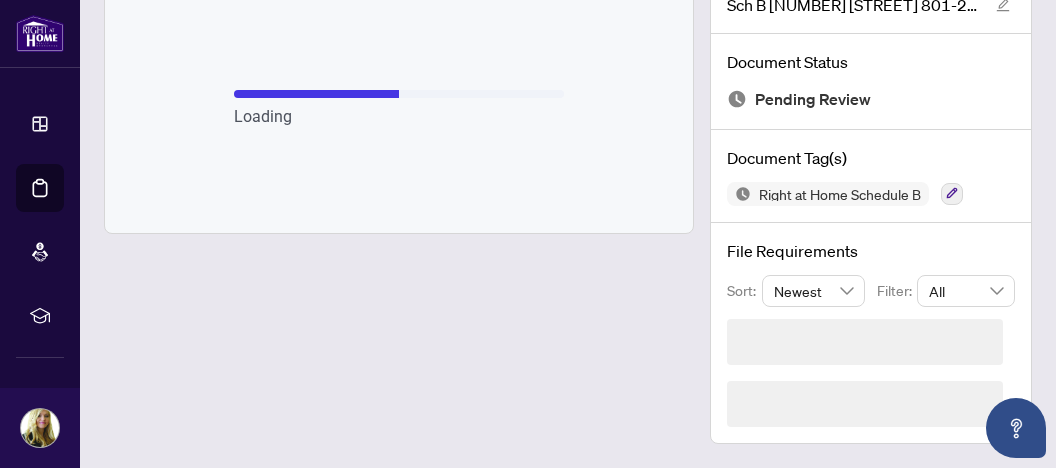 scroll, scrollTop: 77, scrollLeft: 0, axis: vertical 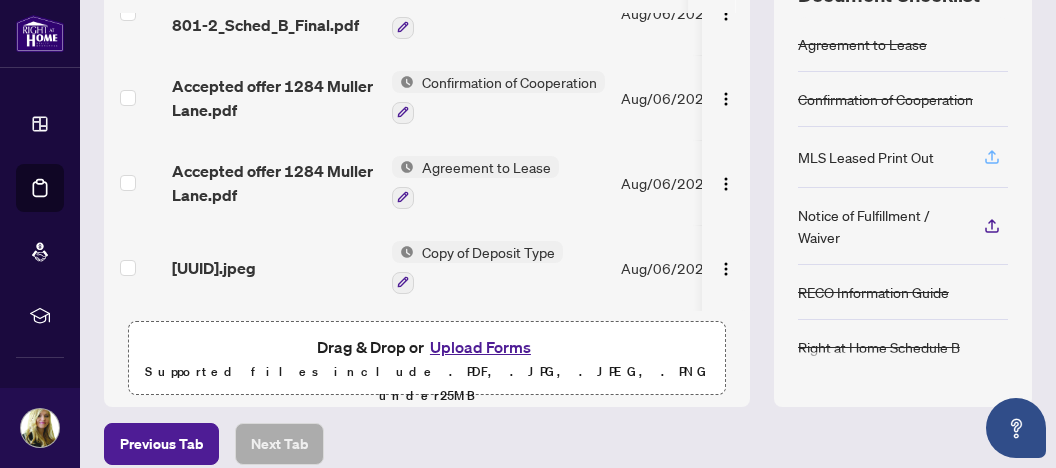 click 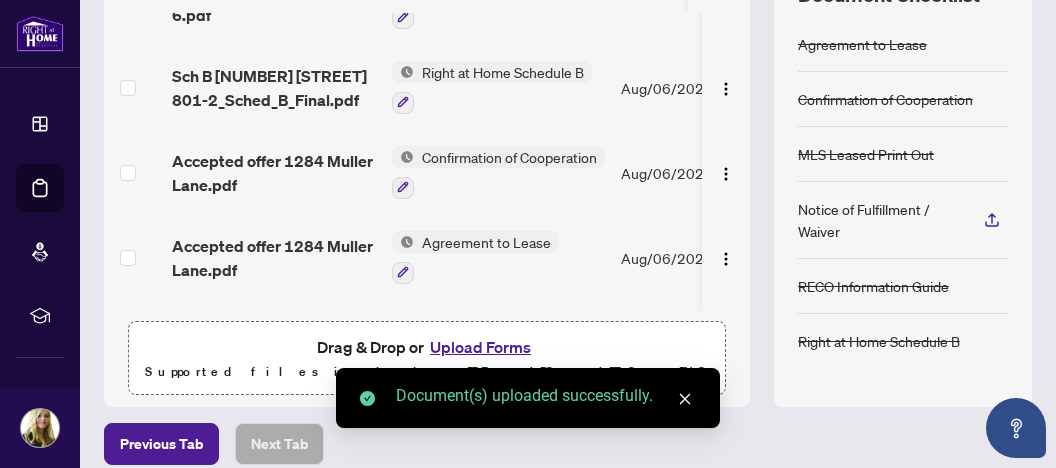 scroll, scrollTop: 222, scrollLeft: 0, axis: vertical 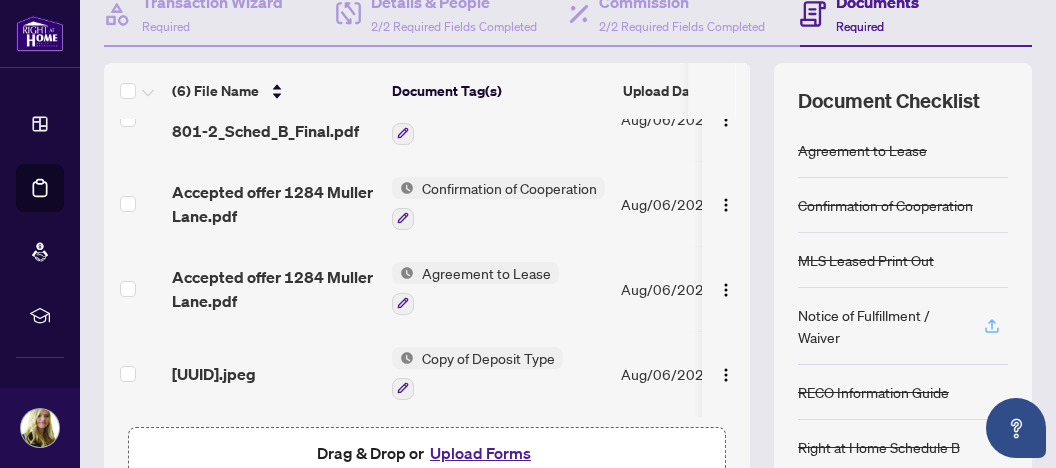 click 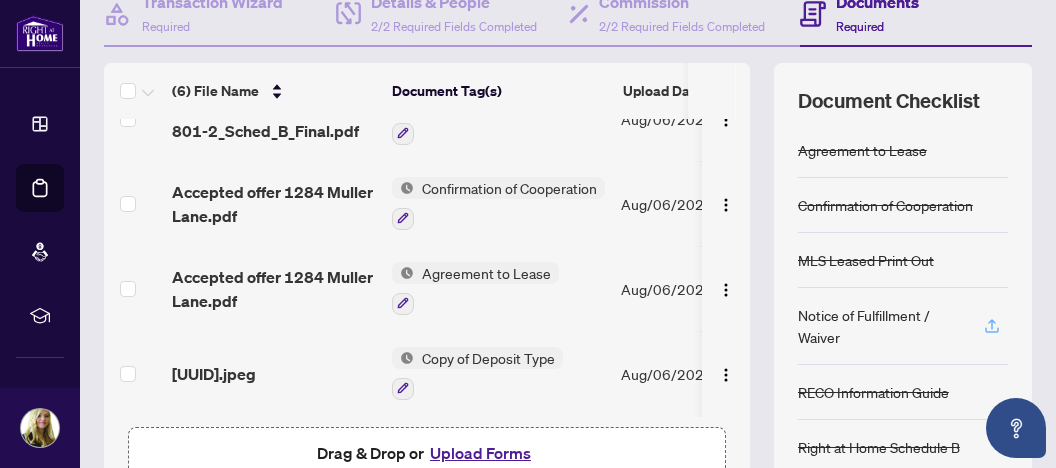 click 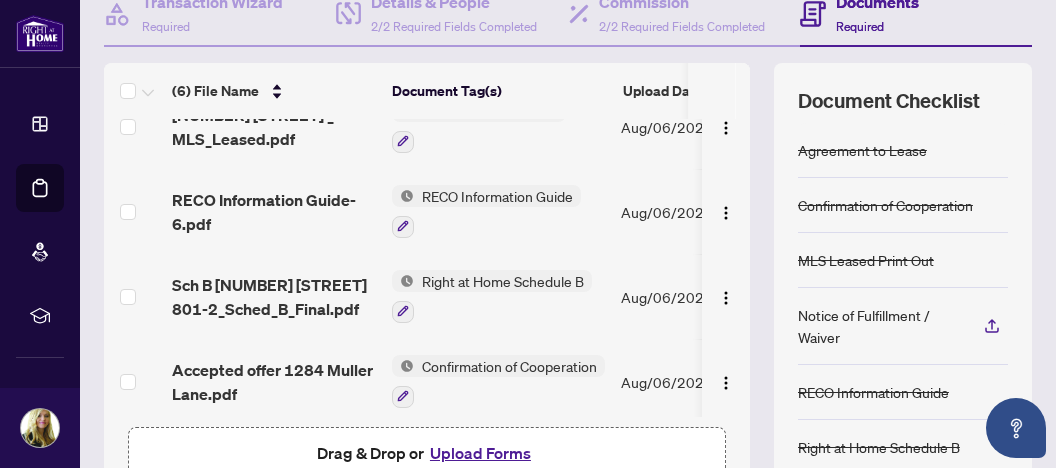 scroll, scrollTop: 0, scrollLeft: 0, axis: both 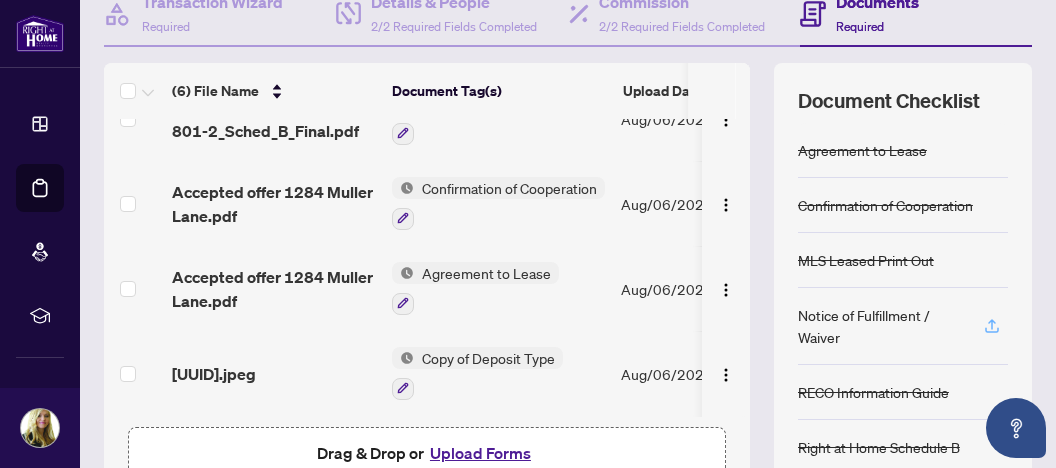 click 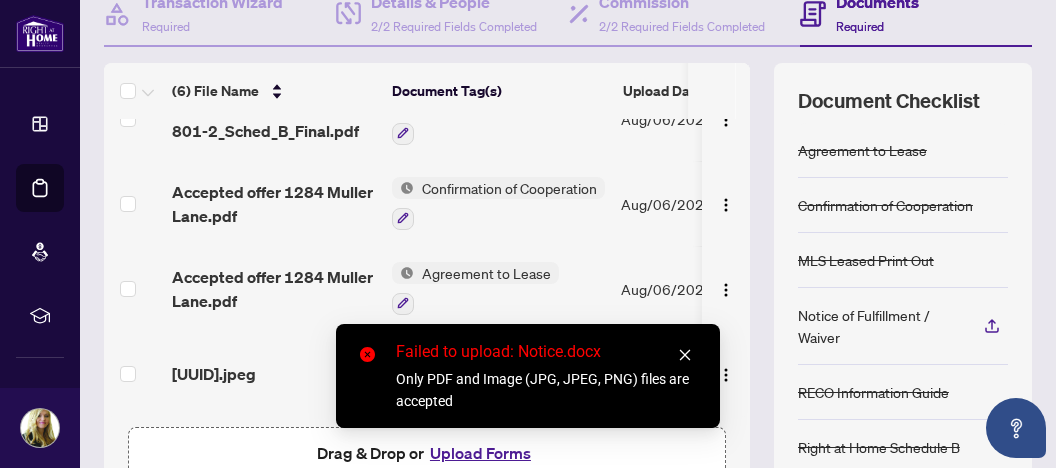 click 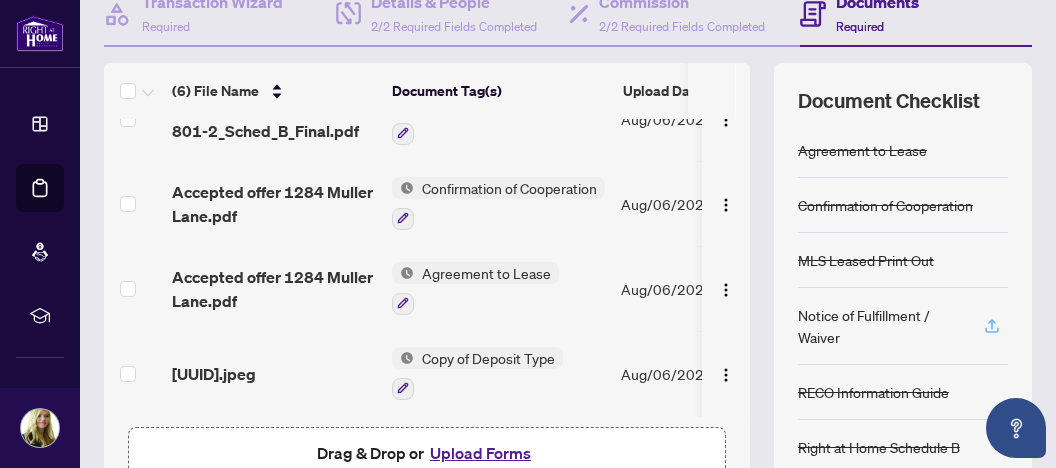 click 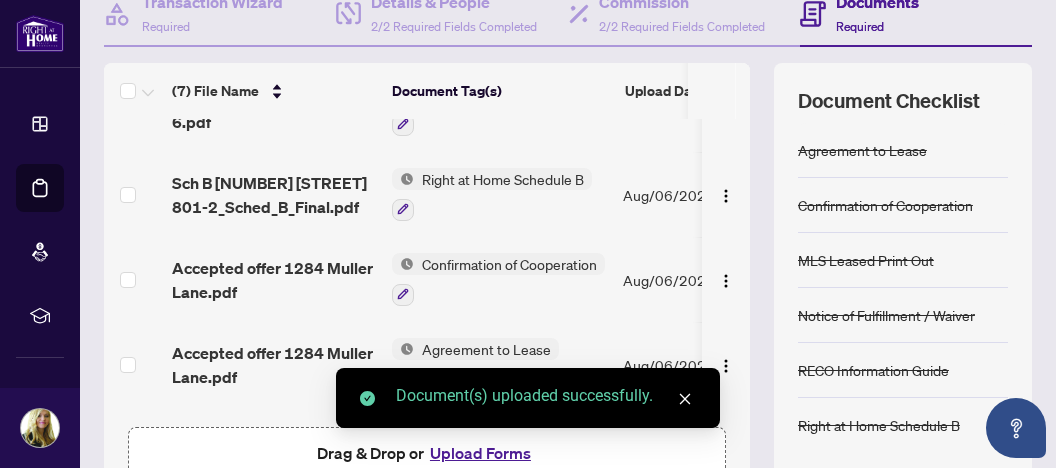 scroll, scrollTop: 306, scrollLeft: 0, axis: vertical 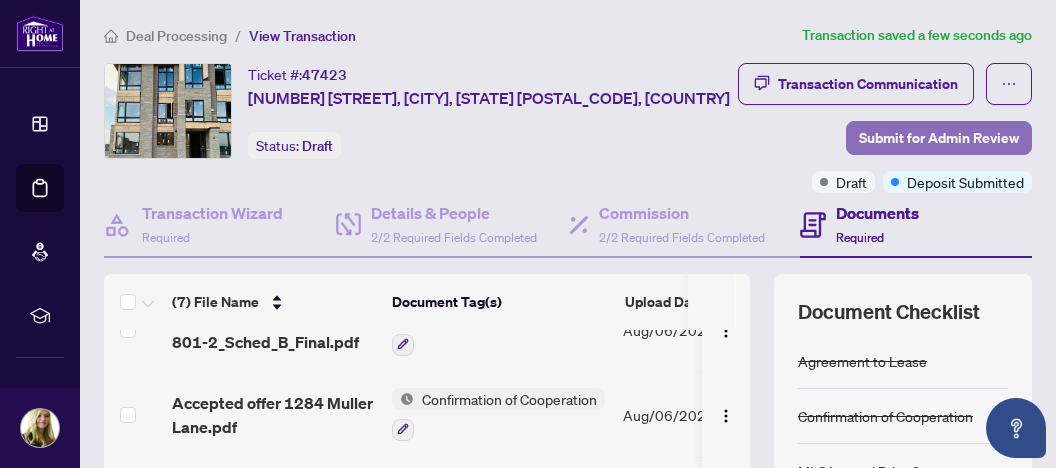 click on "Submit for Admin Review" at bounding box center (939, 138) 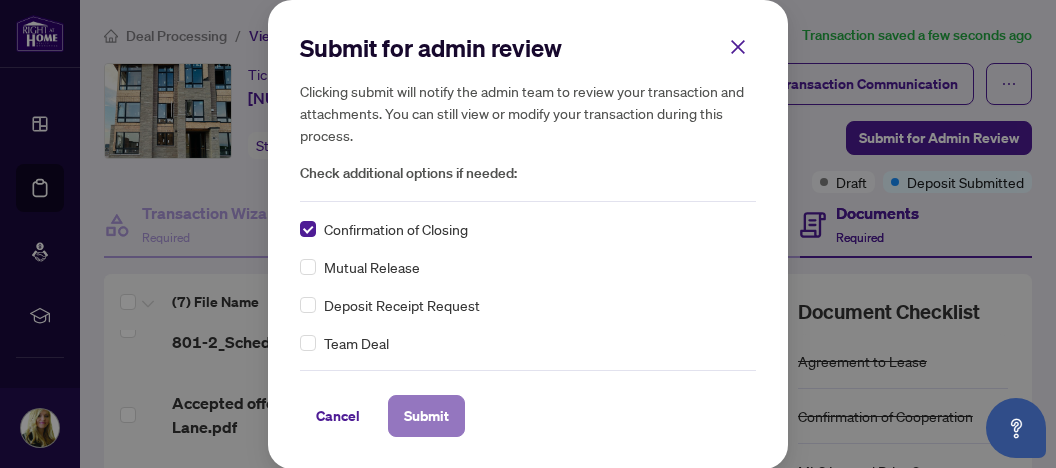 click on "Submit" at bounding box center [426, 416] 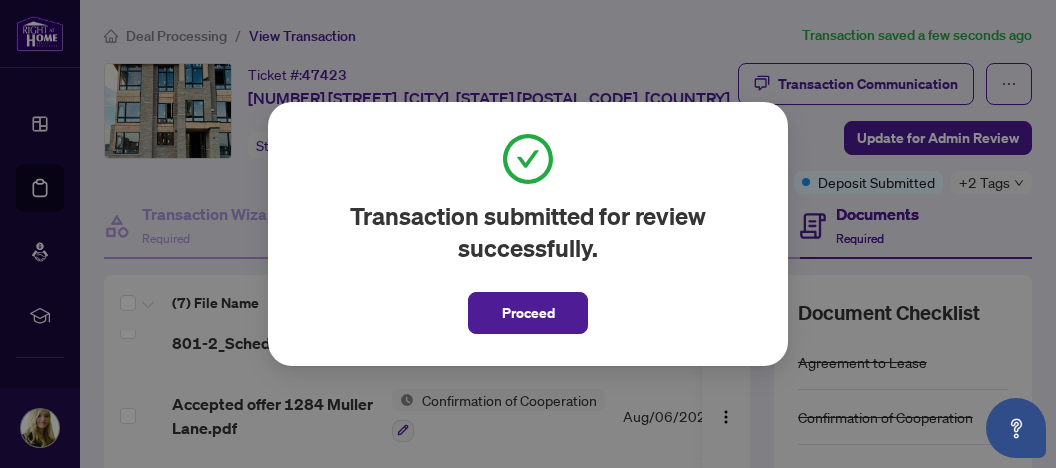 click on "Proceed" at bounding box center (528, 313) 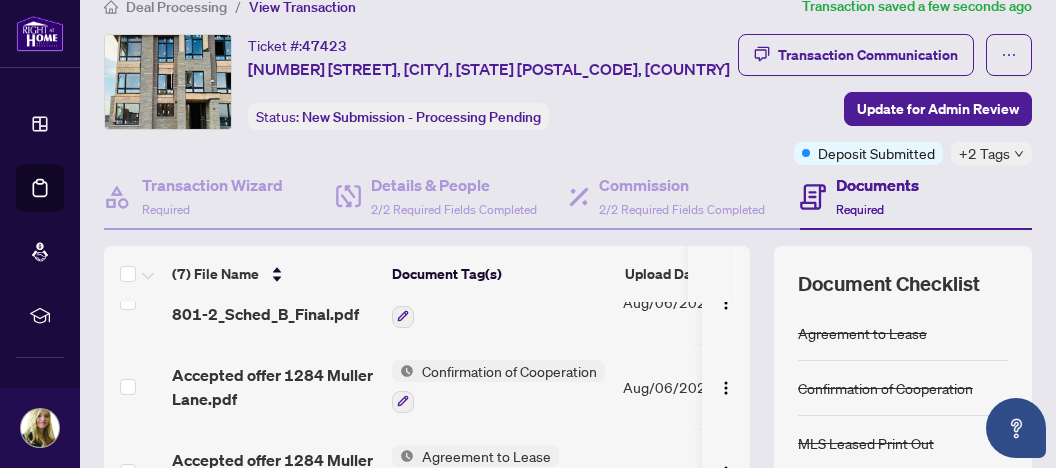 scroll, scrollTop: 0, scrollLeft: 0, axis: both 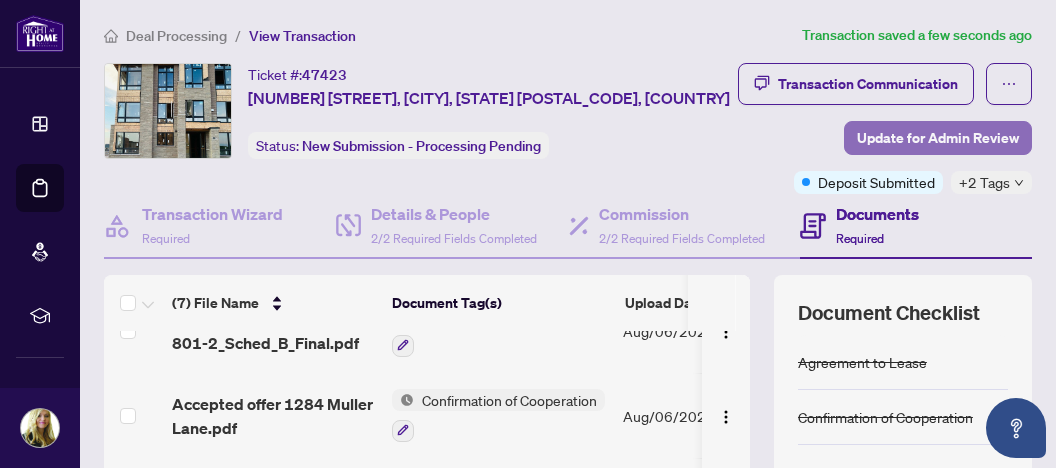 click on "Update for Admin Review" at bounding box center [938, 138] 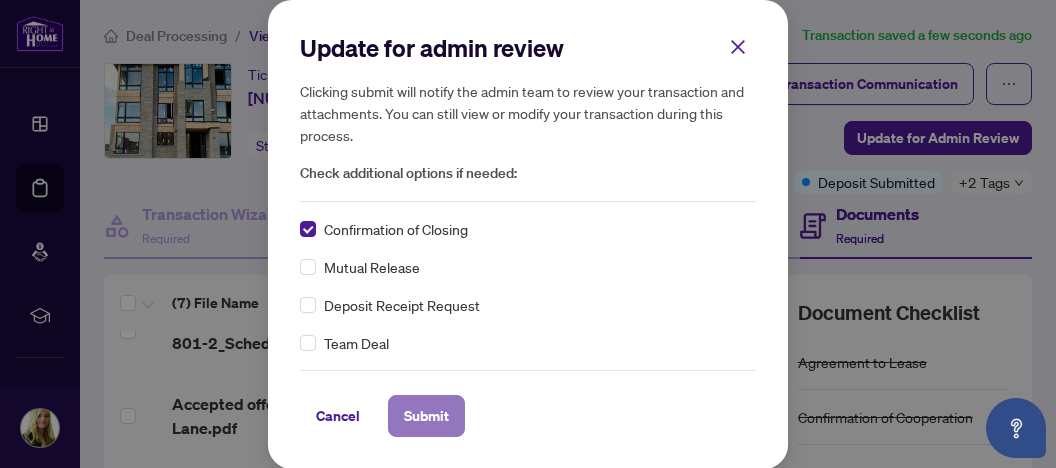 click on "Submit" at bounding box center [426, 416] 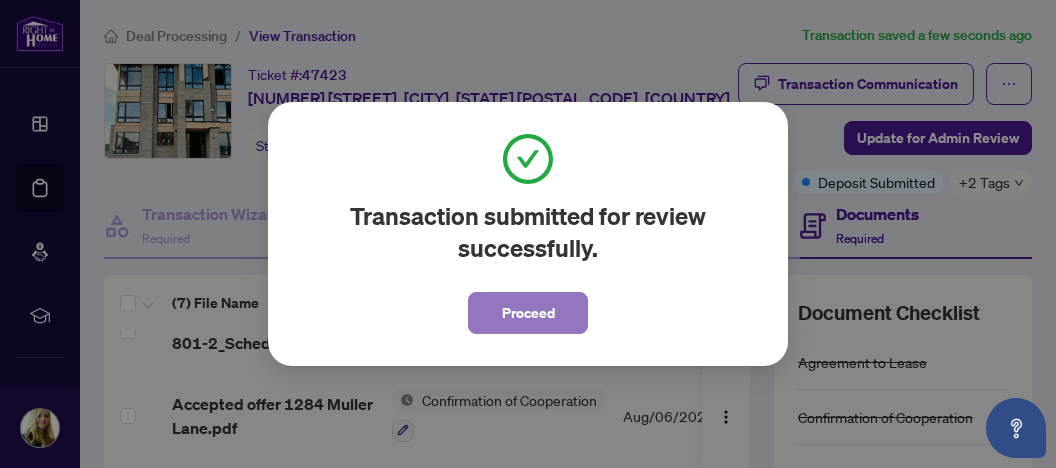 click on "Proceed" at bounding box center (528, 313) 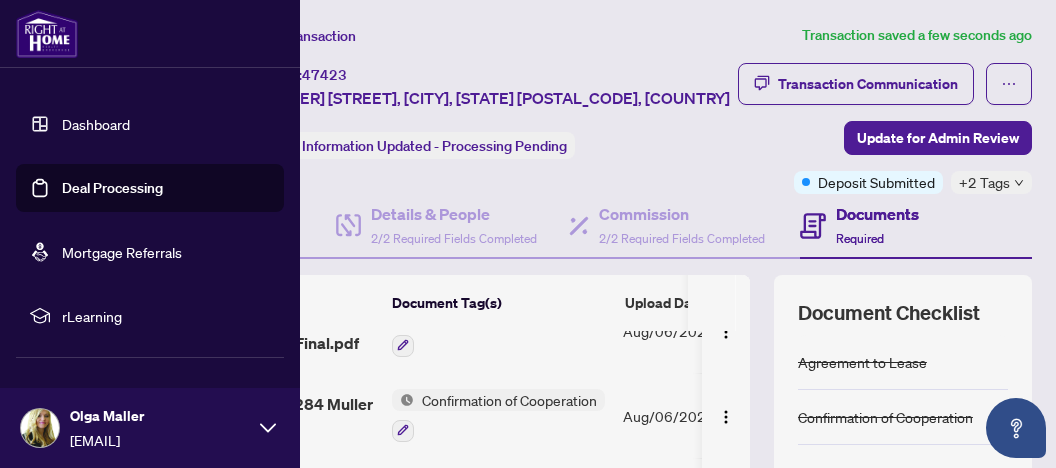 click on "Deal Processing" at bounding box center [112, 188] 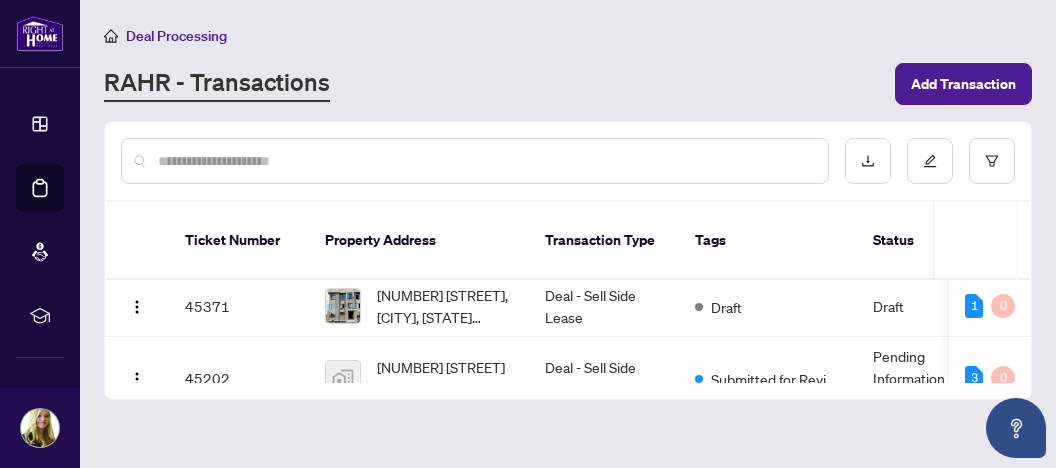 scroll, scrollTop: 163, scrollLeft: 0, axis: vertical 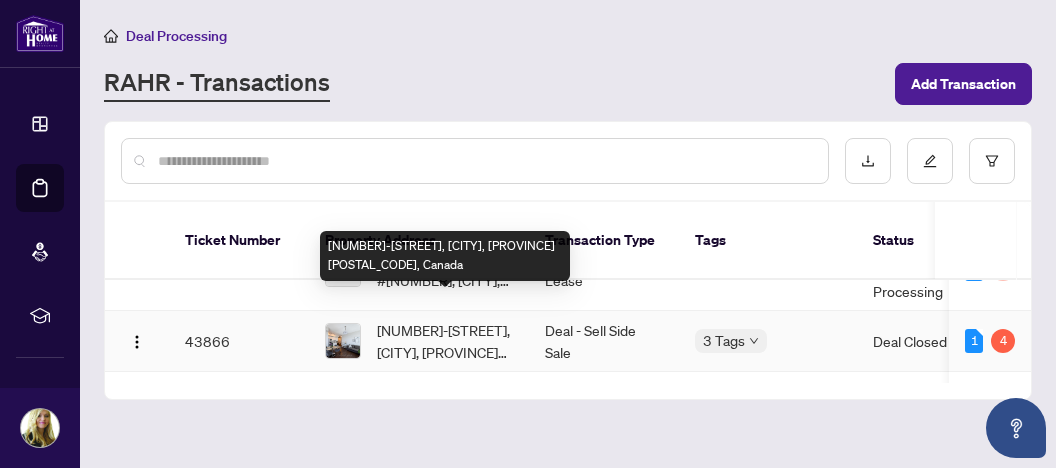 click on "[NUMBER]-[STREET], [CITY], [PROVINCE] [POSTAL_CODE], Canada" at bounding box center (445, 341) 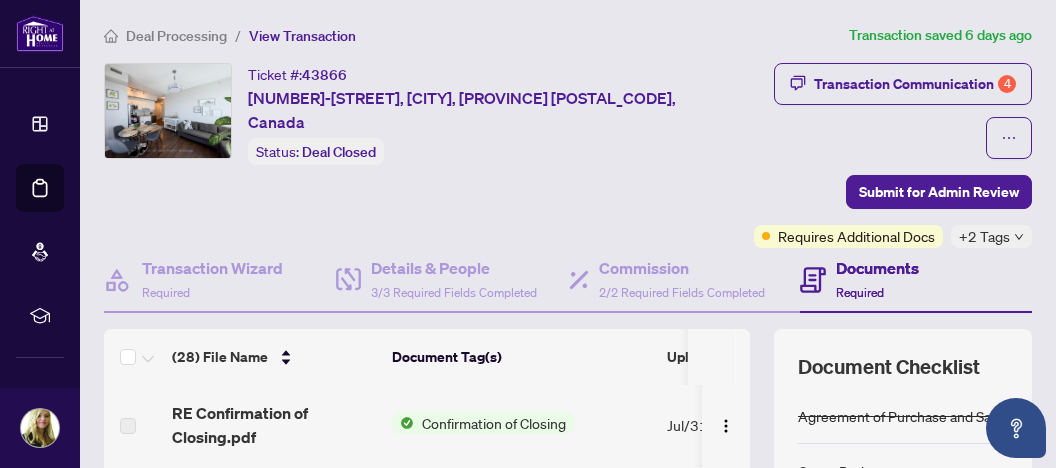 scroll, scrollTop: 106, scrollLeft: 0, axis: vertical 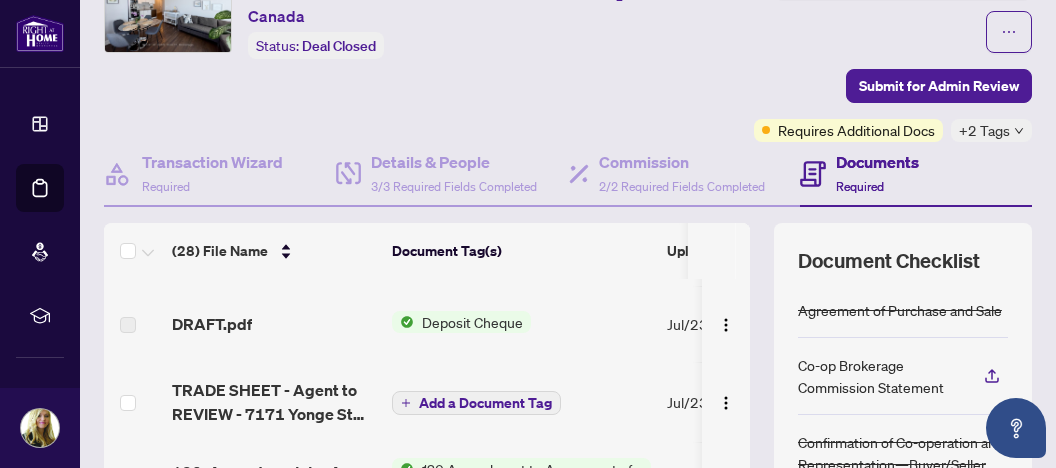 click on "Add a Document Tag" at bounding box center [485, 403] 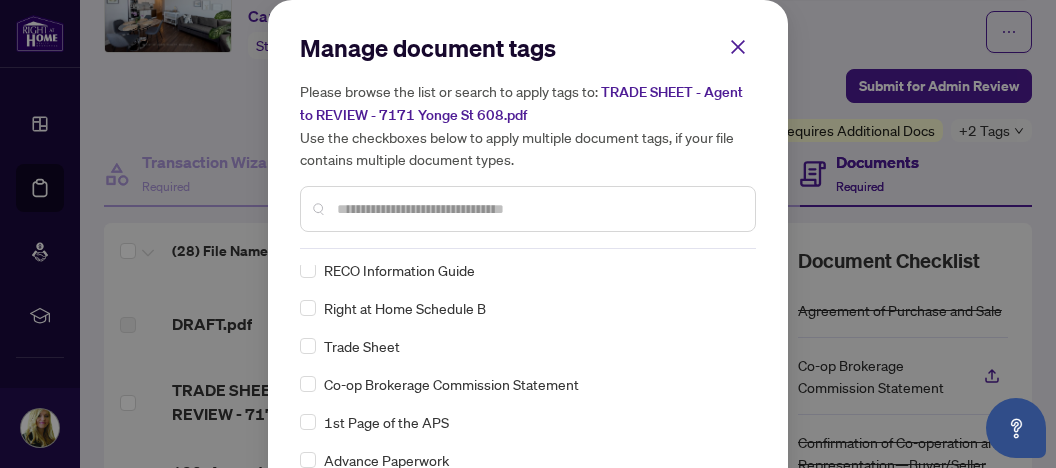 scroll, scrollTop: 317, scrollLeft: 0, axis: vertical 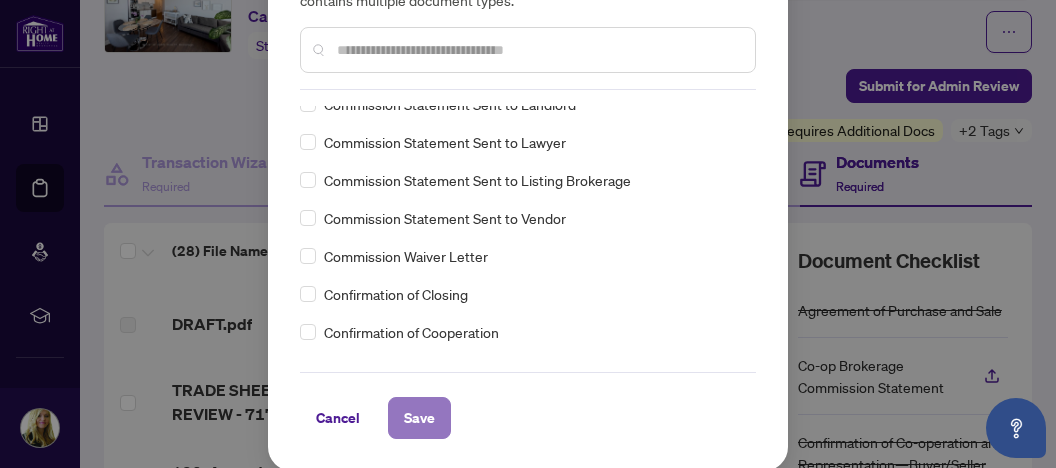 click on "Save" at bounding box center (419, 418) 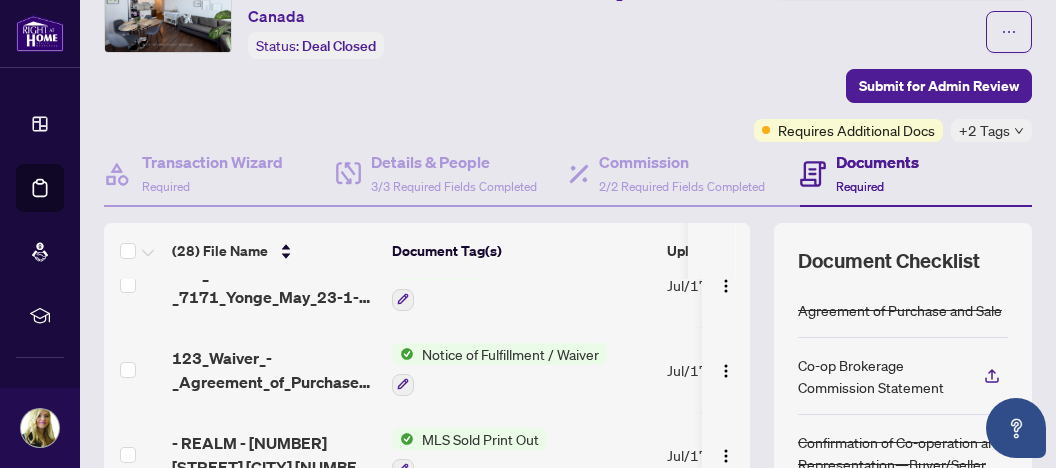 scroll, scrollTop: 980, scrollLeft: 0, axis: vertical 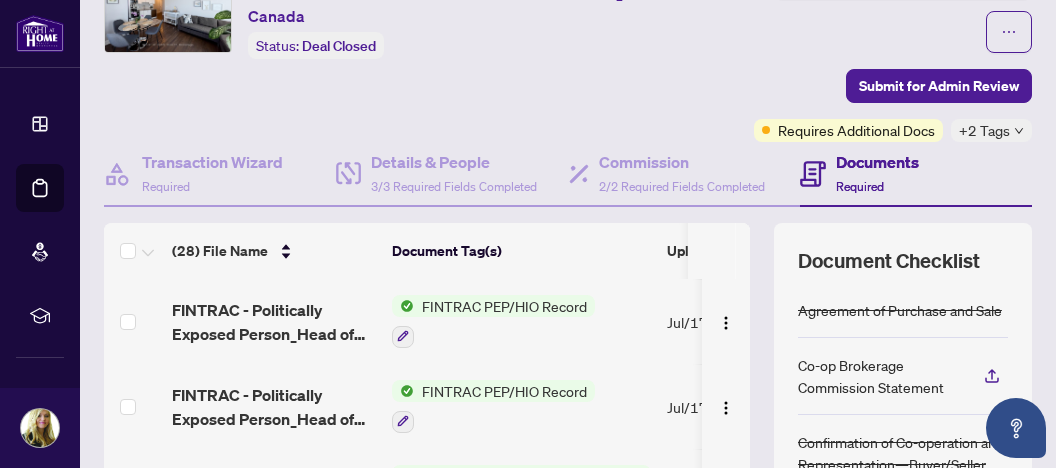 click on "FINTRAC PEP/HIO Record" at bounding box center (504, 306) 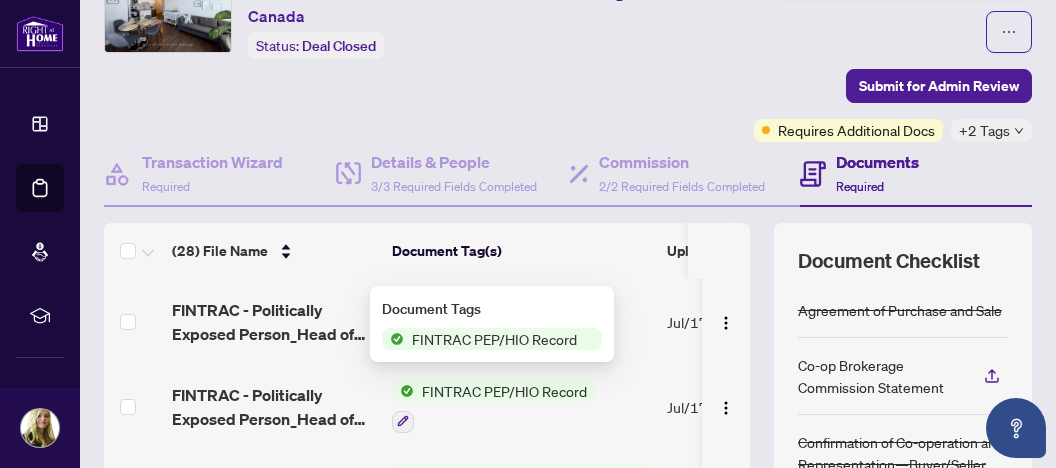 click on "FINTRAC PEP/HIO Record" at bounding box center (494, 339) 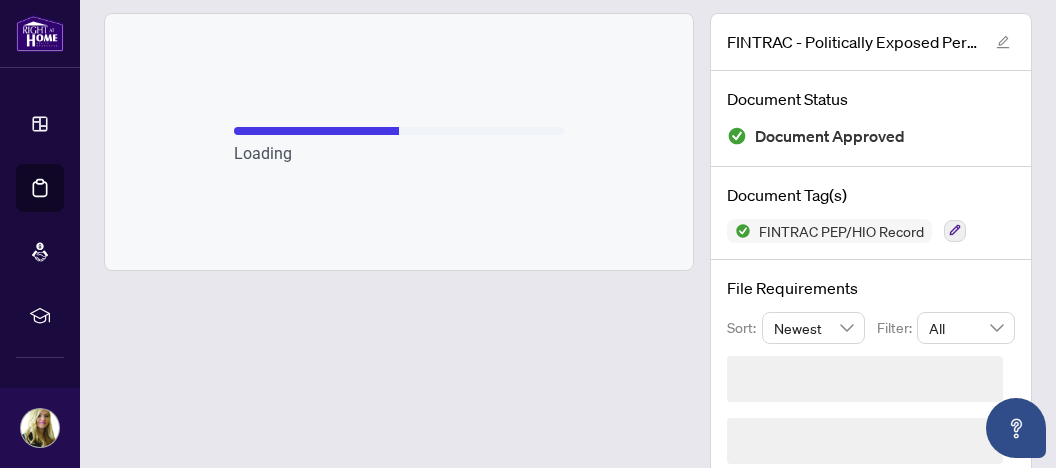 scroll, scrollTop: 77, scrollLeft: 0, axis: vertical 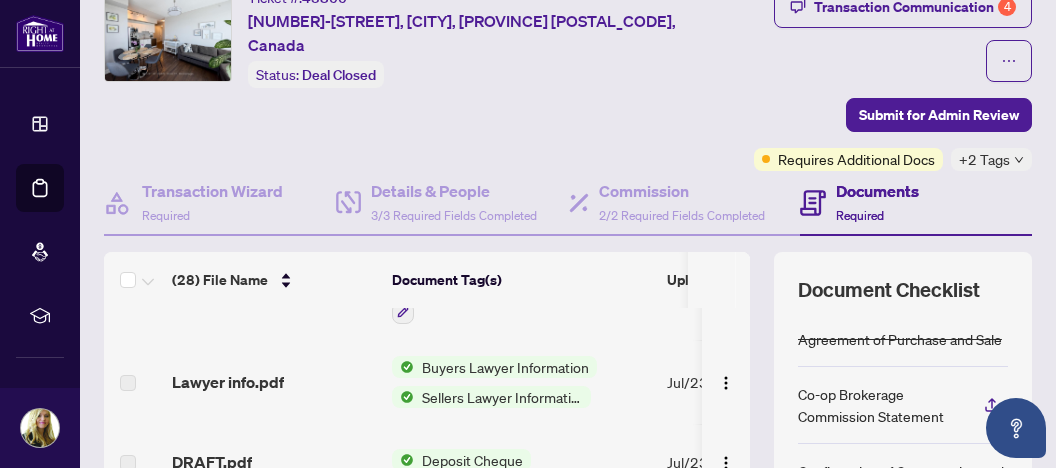 click on "+2 Tags" at bounding box center [984, 159] 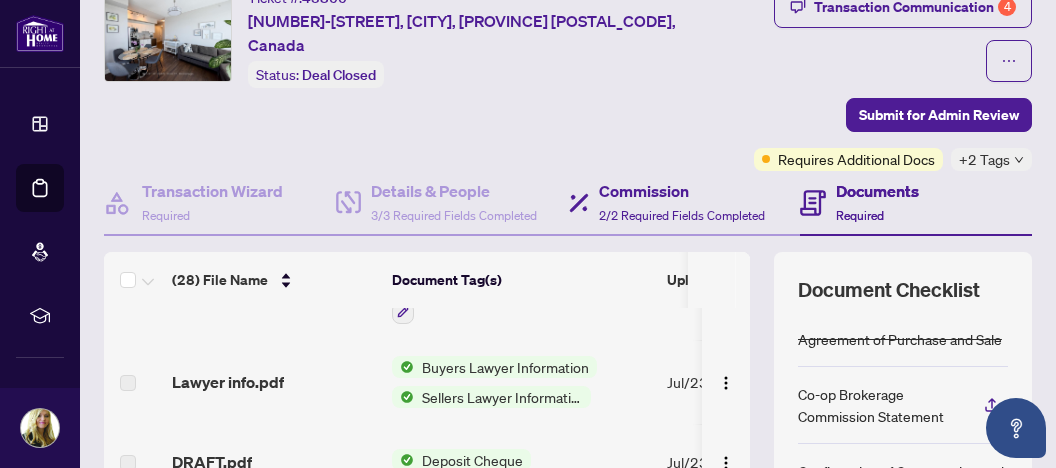 drag, startPoint x: 763, startPoint y: 128, endPoint x: 777, endPoint y: 122, distance: 15.231546 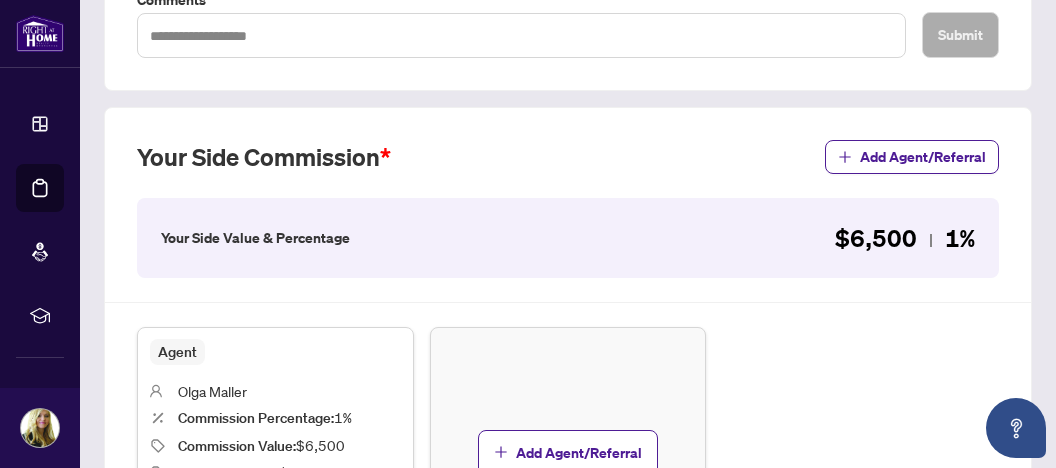 scroll, scrollTop: 228, scrollLeft: 0, axis: vertical 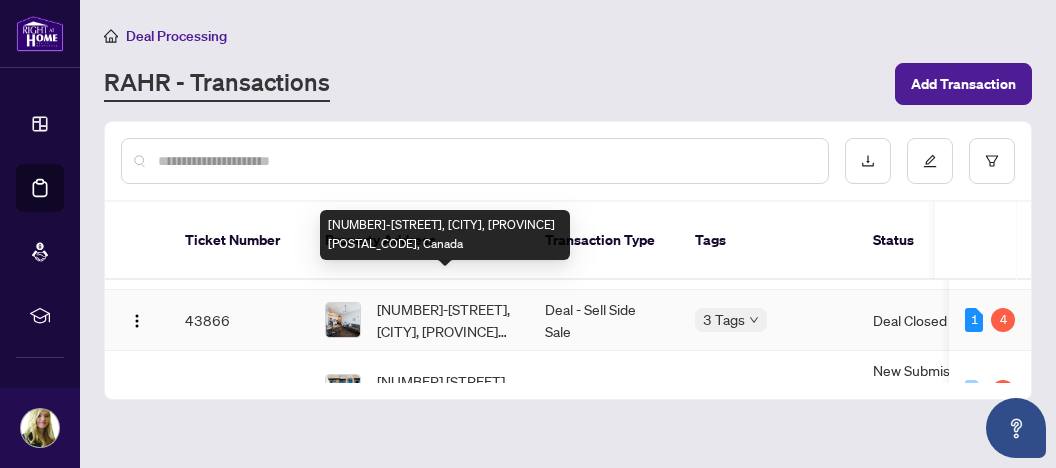 click on "[NUMBER]-[STREET], [CITY], [PROVINCE] [POSTAL_CODE], Canada" at bounding box center [445, 320] 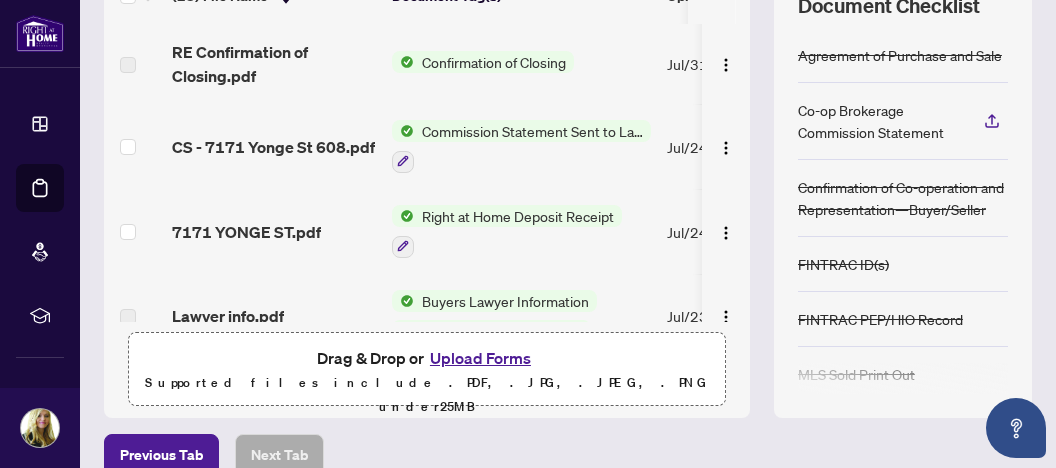 scroll, scrollTop: 405, scrollLeft: 0, axis: vertical 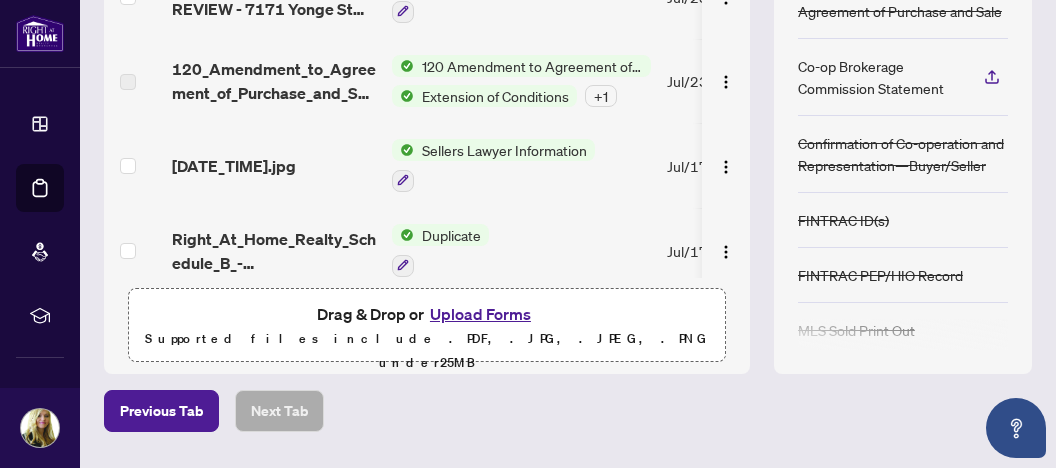 click on "Duplicate" at bounding box center [451, 235] 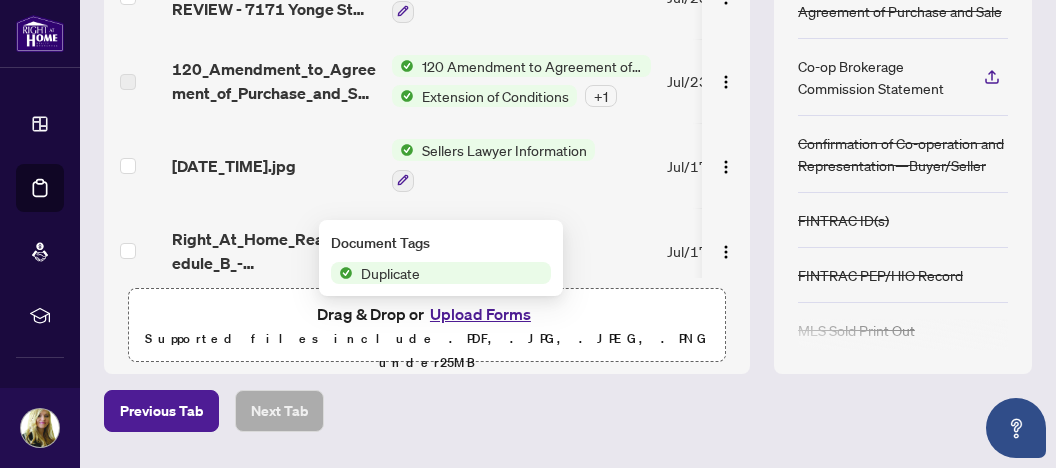 click on "Duplicate" at bounding box center [521, 250] 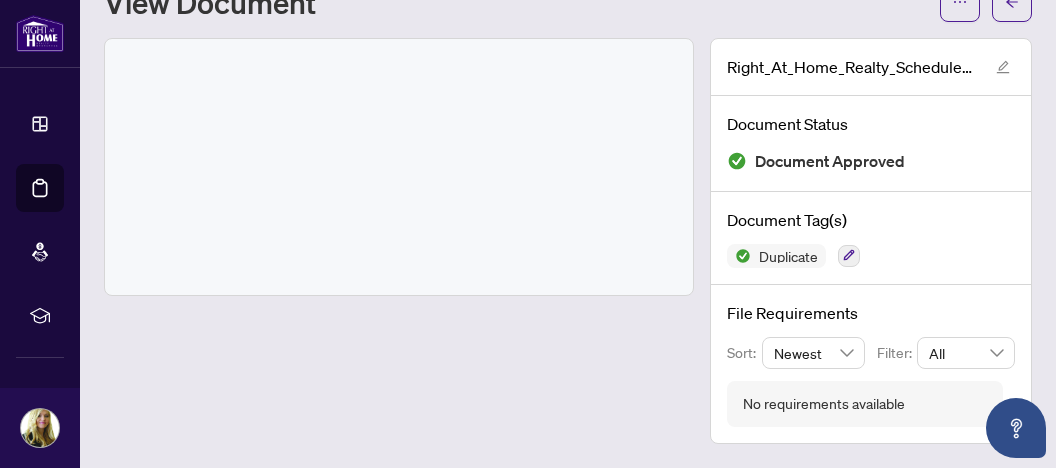 scroll, scrollTop: 77, scrollLeft: 0, axis: vertical 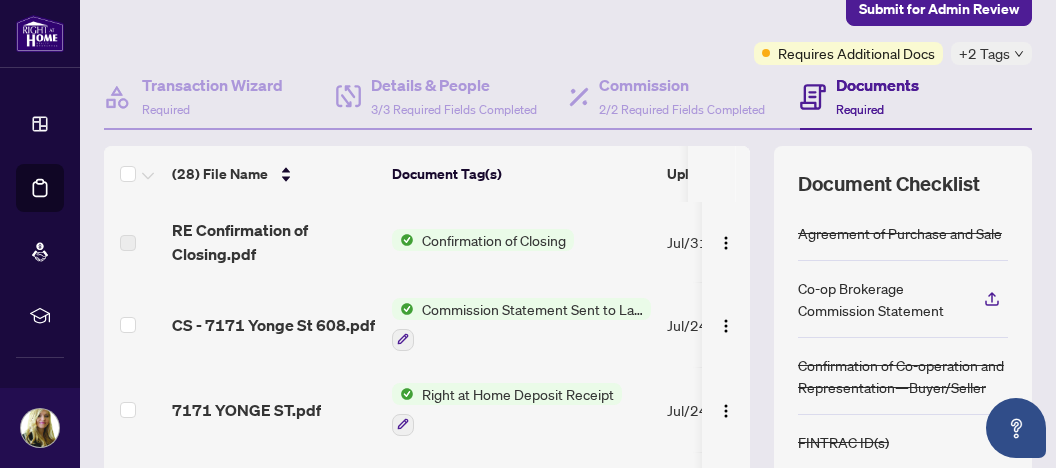 click on "Confirmation of Closing" at bounding box center (494, 240) 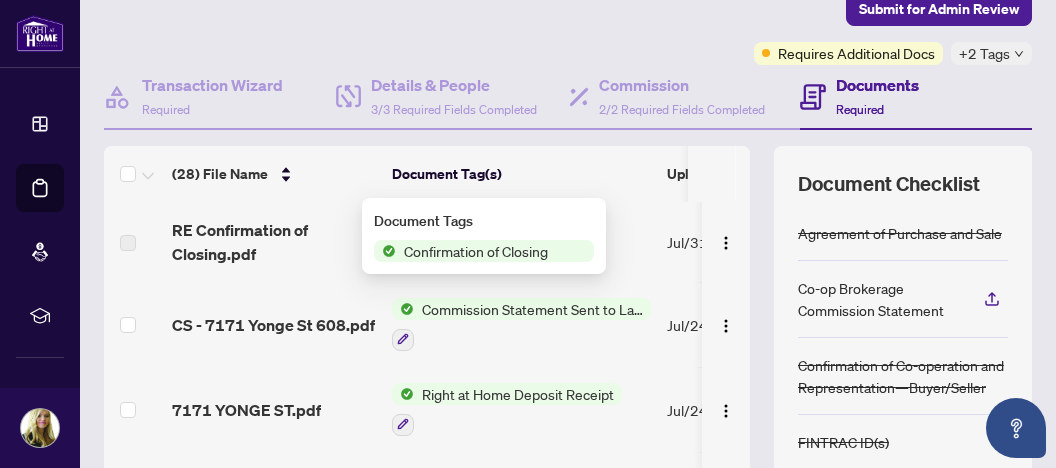 click on "Confirmation of Closing" at bounding box center [476, 251] 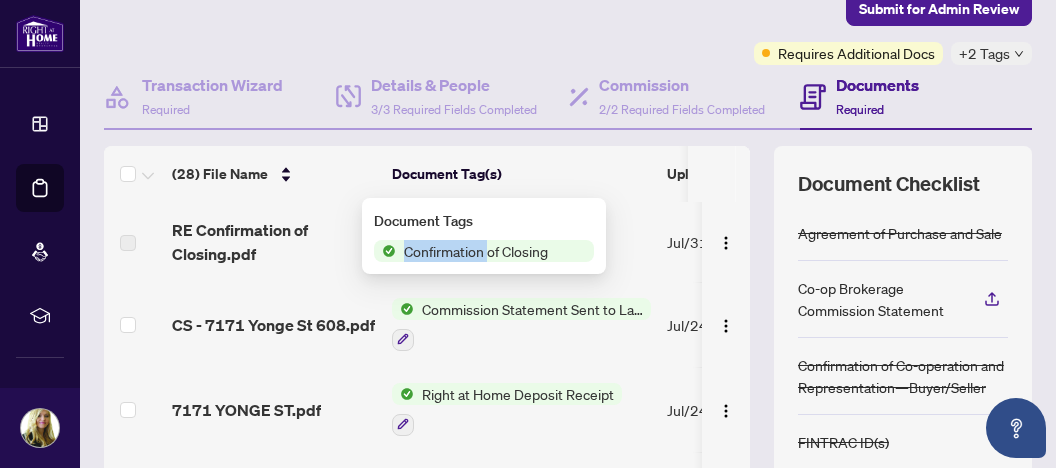 click on "Confirmation of Closing" at bounding box center [476, 251] 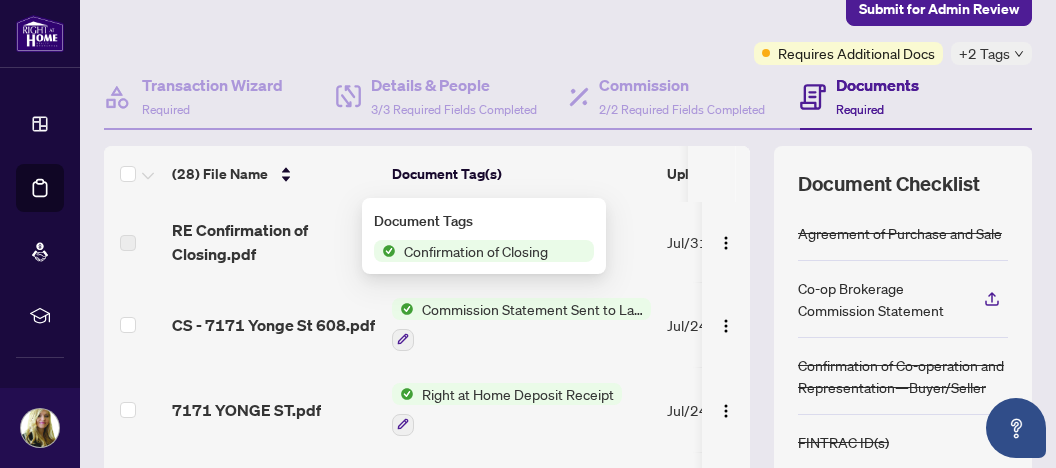 click on "Document Tags" at bounding box center (484, 221) 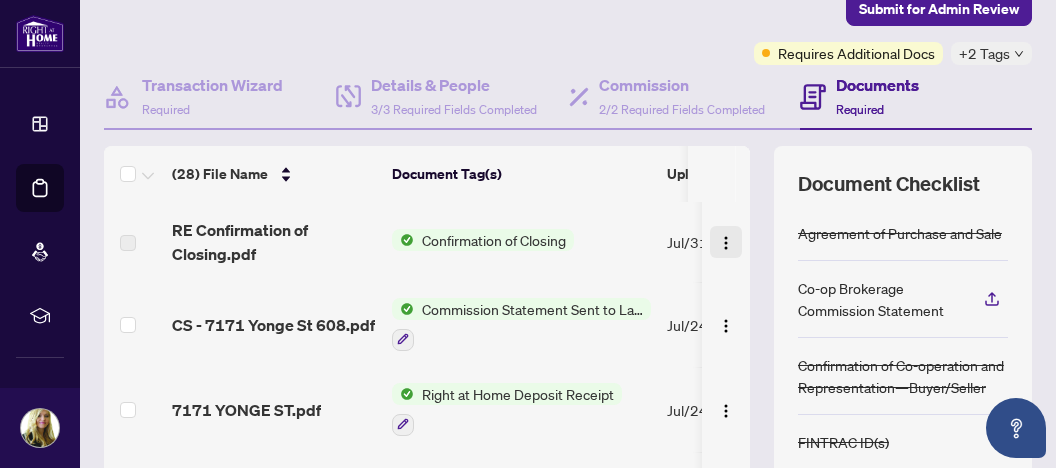 click at bounding box center (726, 243) 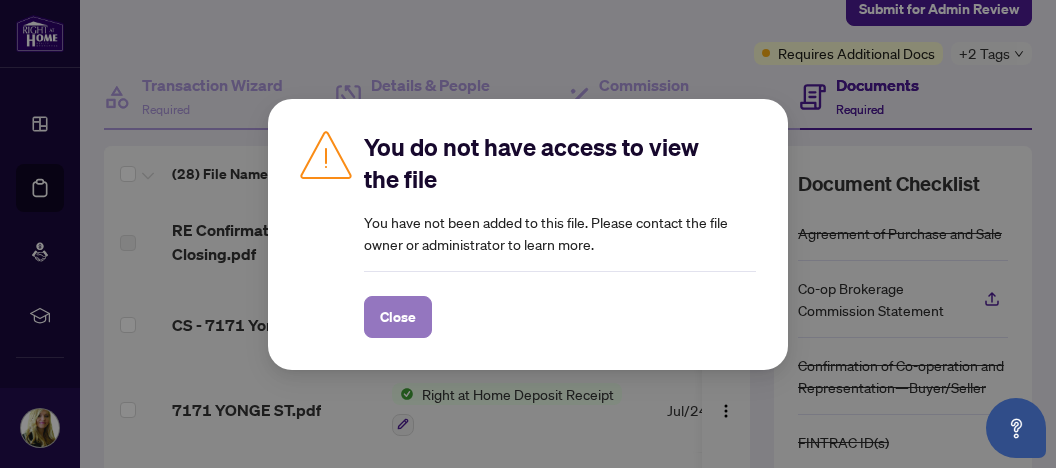 click on "Close" at bounding box center (398, 317) 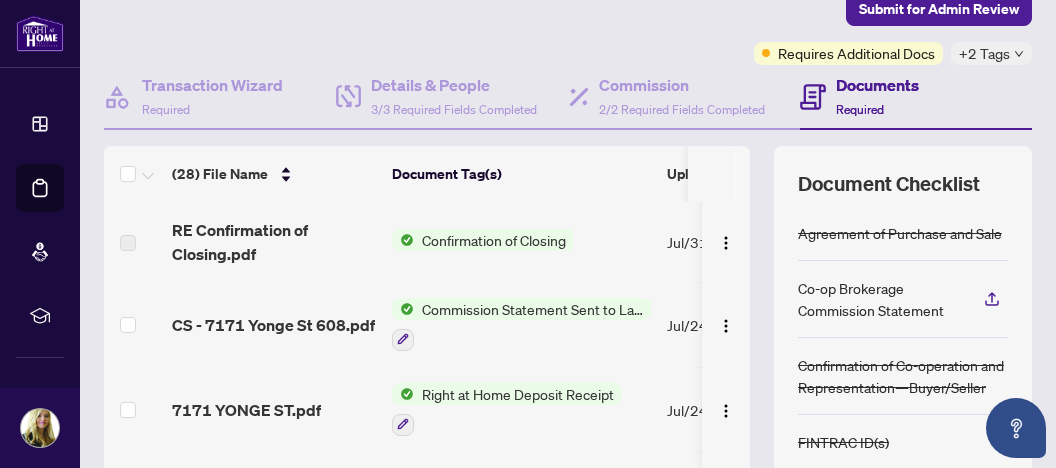 click on "Commission Statement Sent to Lawyer" at bounding box center [532, 309] 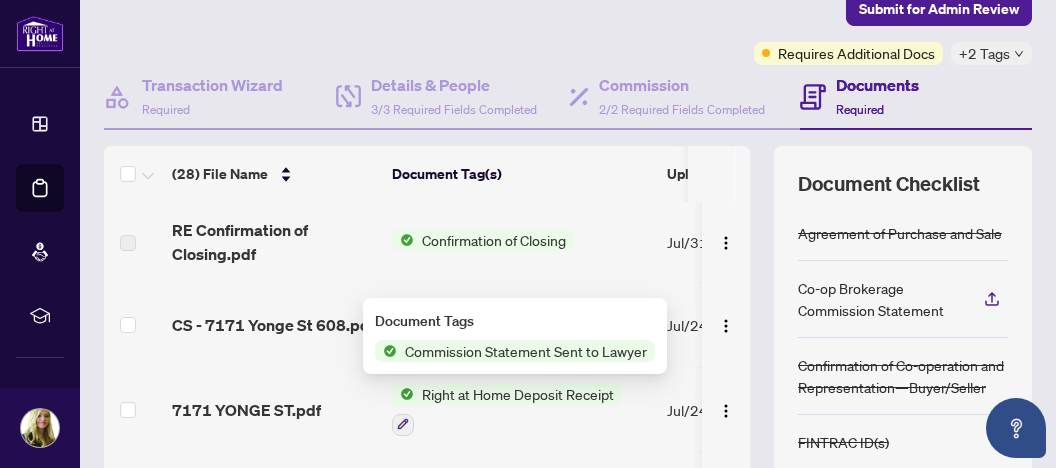 click on "Commission Statement Sent to Lawyer" at bounding box center (532, 309) 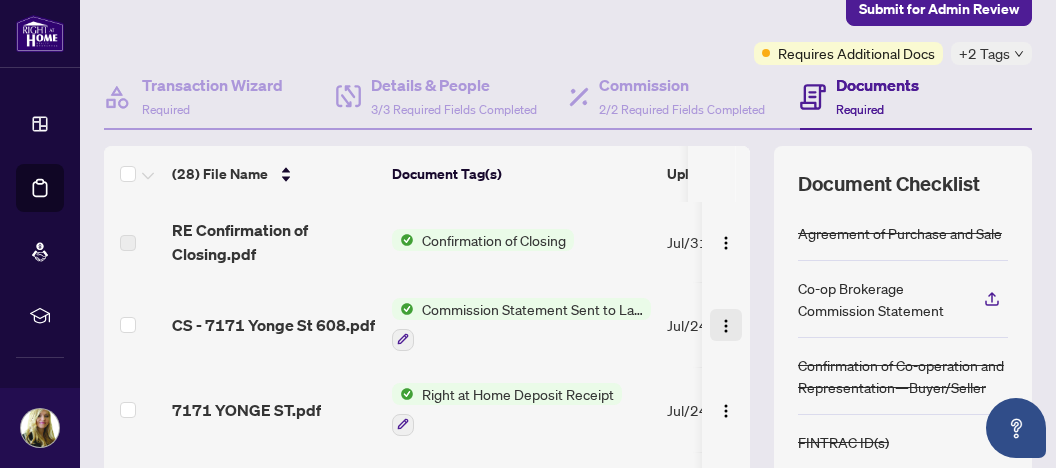click at bounding box center (726, 326) 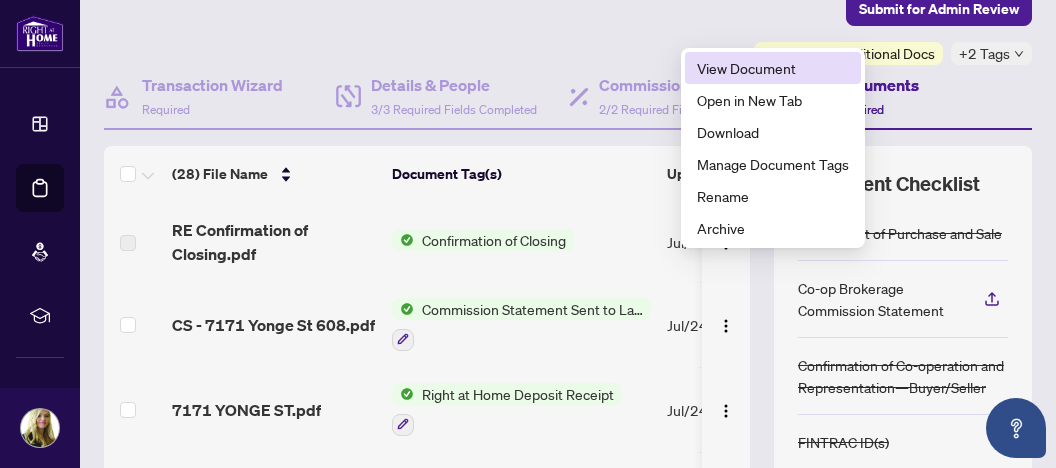 click on "View Document" at bounding box center (773, 68) 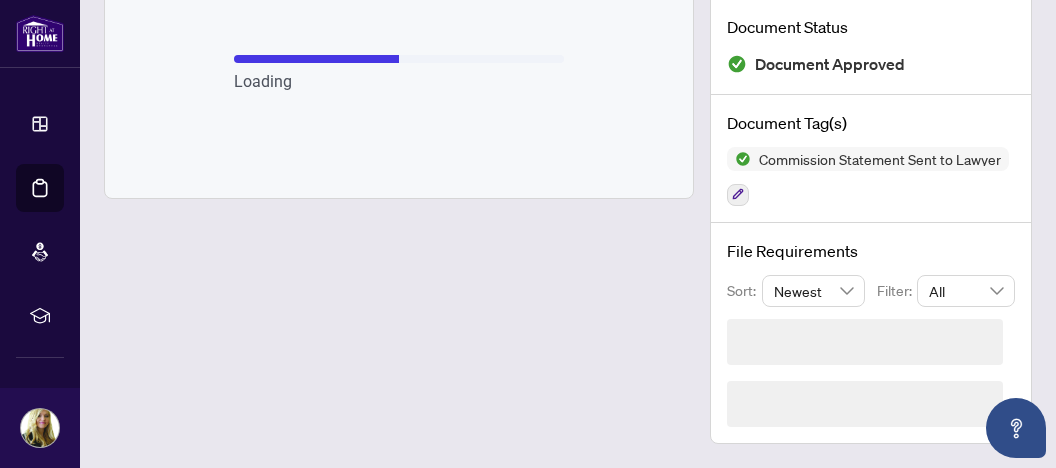 scroll, scrollTop: 111, scrollLeft: 0, axis: vertical 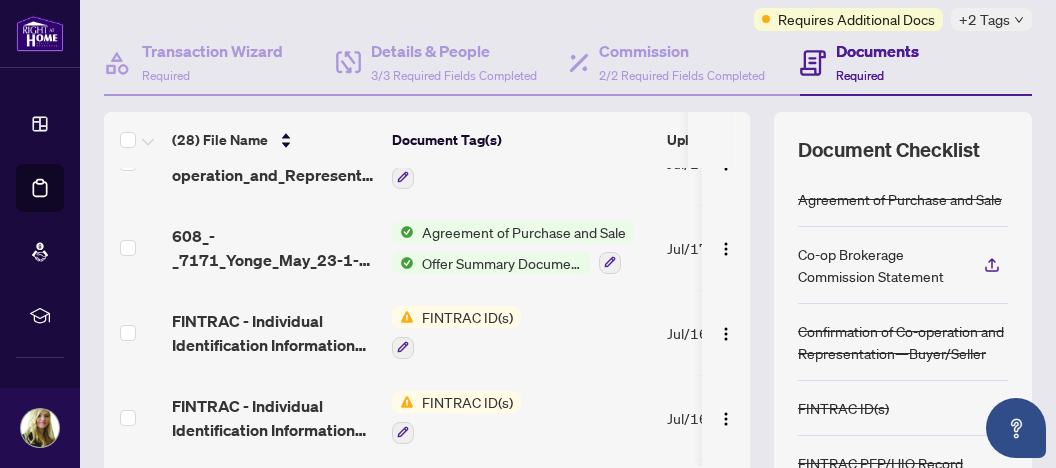 click on "FINTRAC ID(s)" at bounding box center (467, 317) 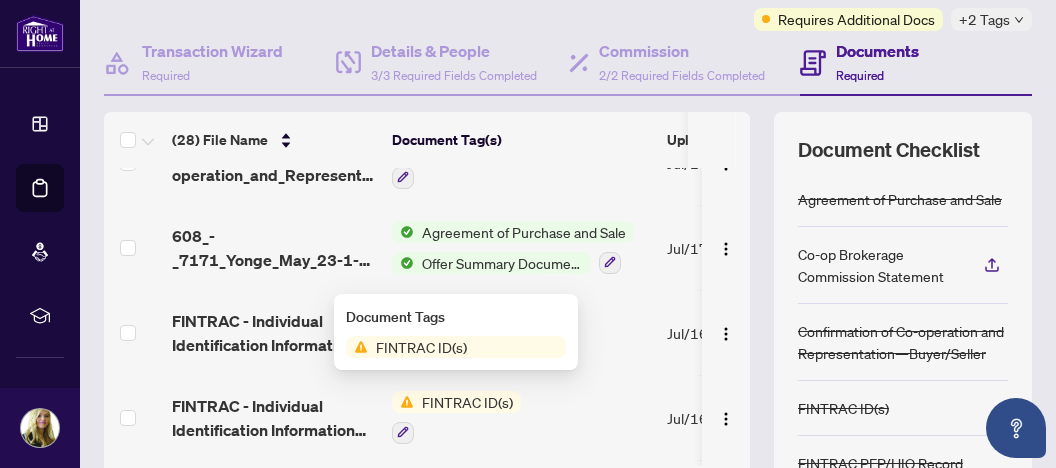 click on "FINTRAC ID(s)" at bounding box center (421, 347) 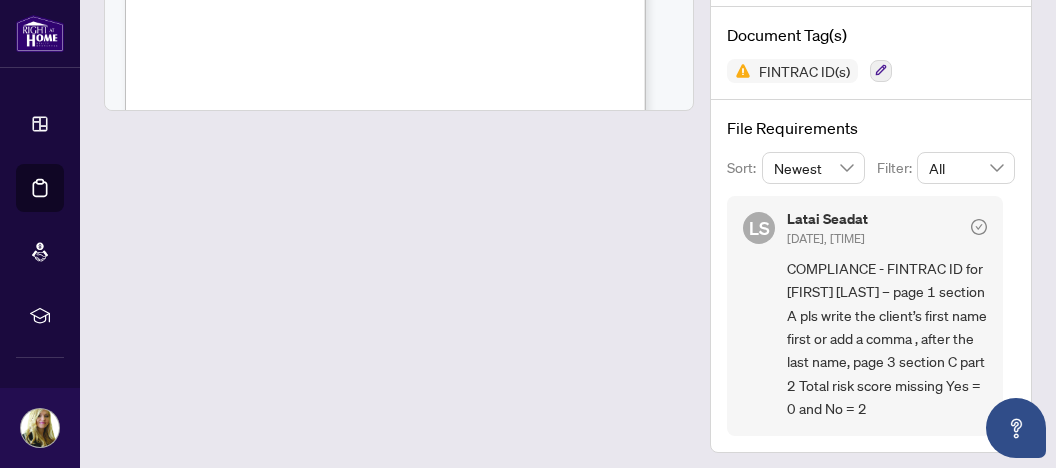 scroll, scrollTop: 271, scrollLeft: 0, axis: vertical 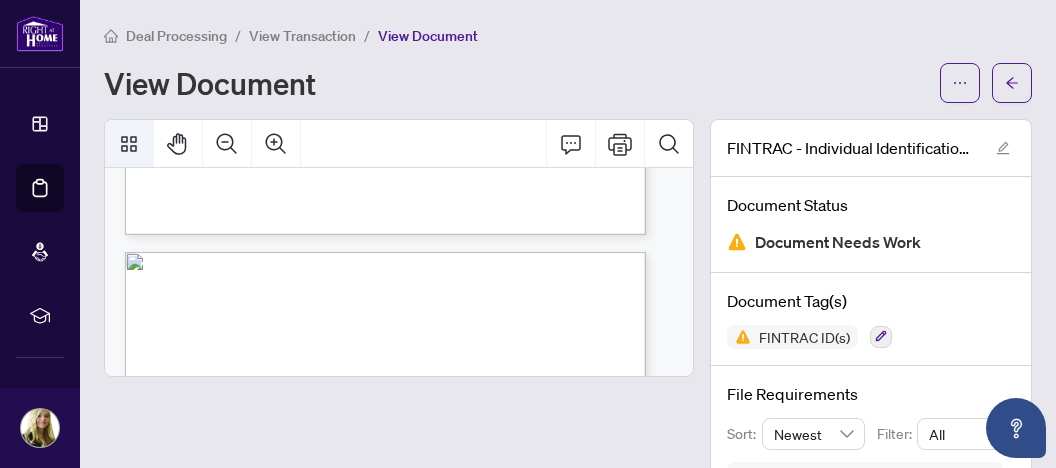 click 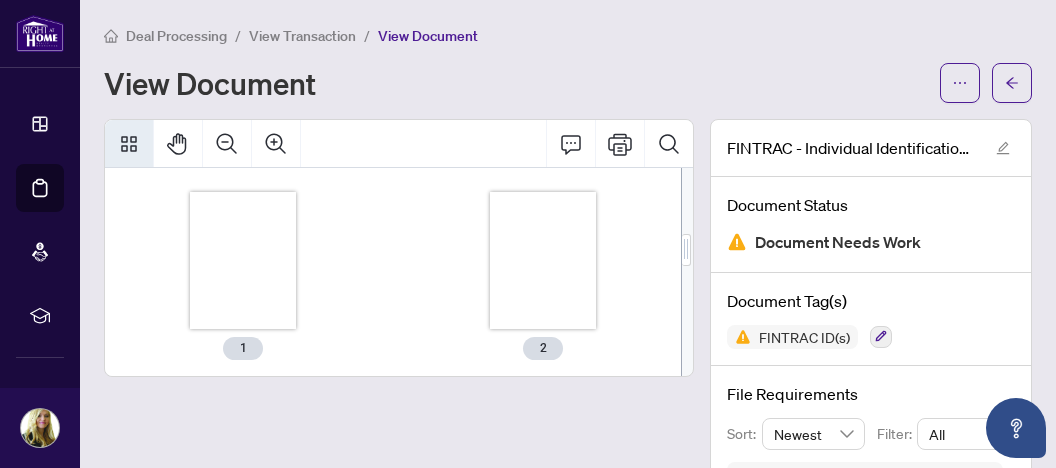 scroll, scrollTop: 0, scrollLeft: 0, axis: both 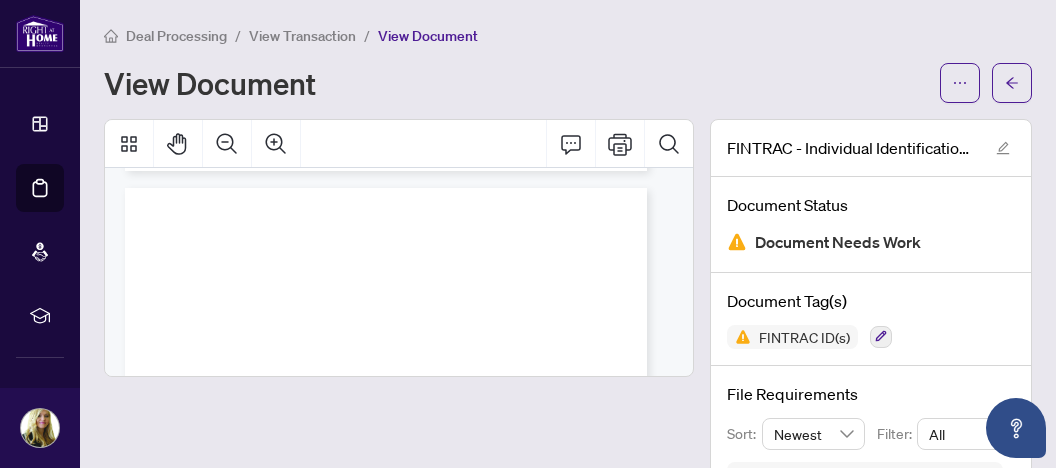 click on "Loading Loading Loading Loading" at bounding box center [399, 272] 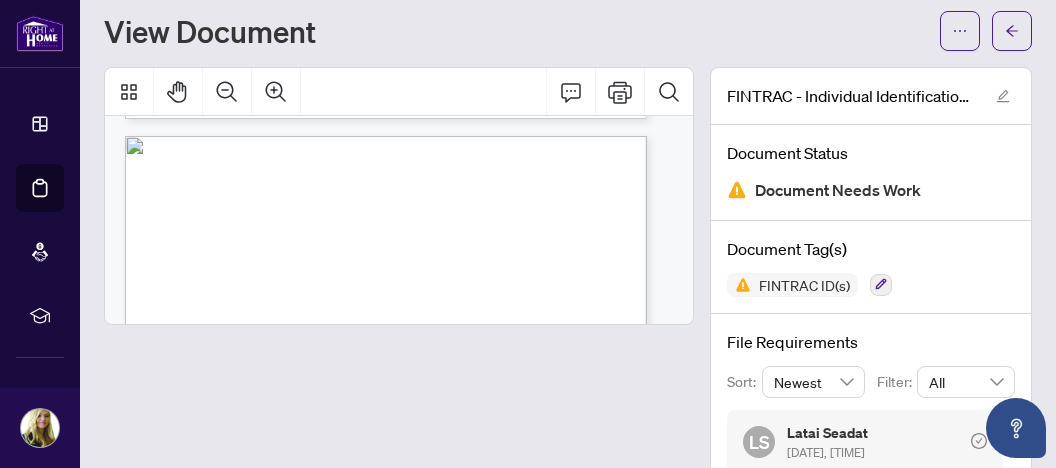 scroll, scrollTop: 106, scrollLeft: 0, axis: vertical 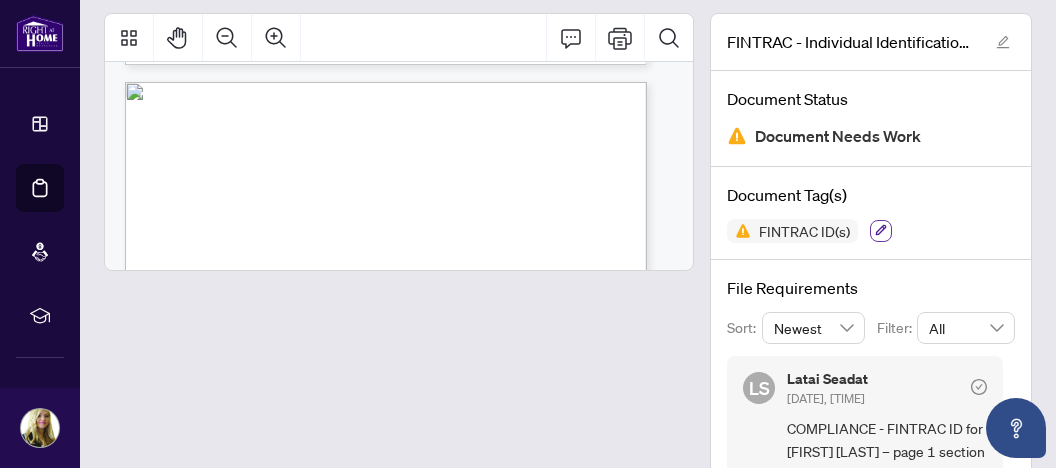 click 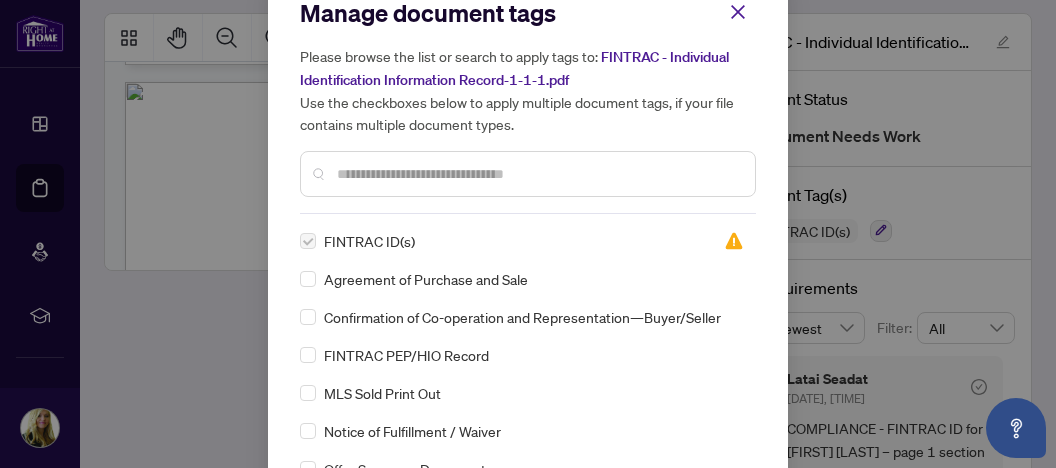 scroll, scrollTop: 0, scrollLeft: 0, axis: both 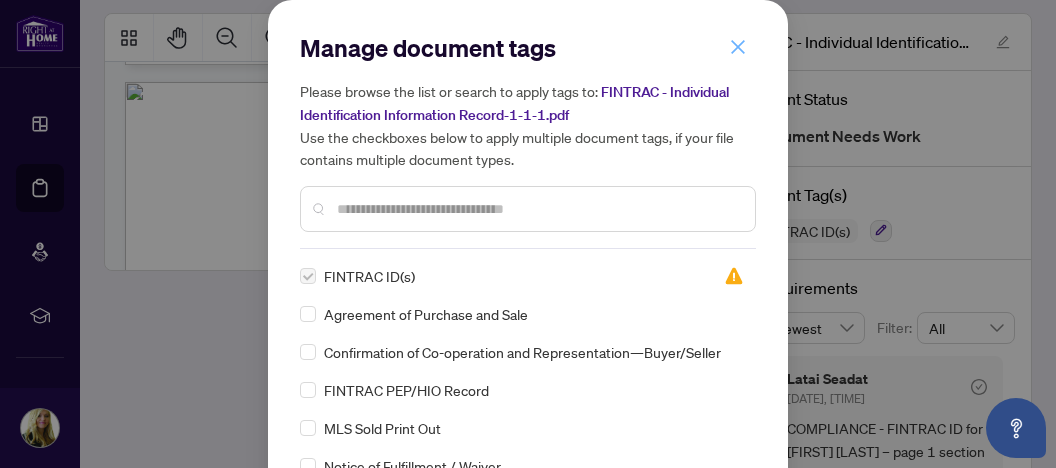 click 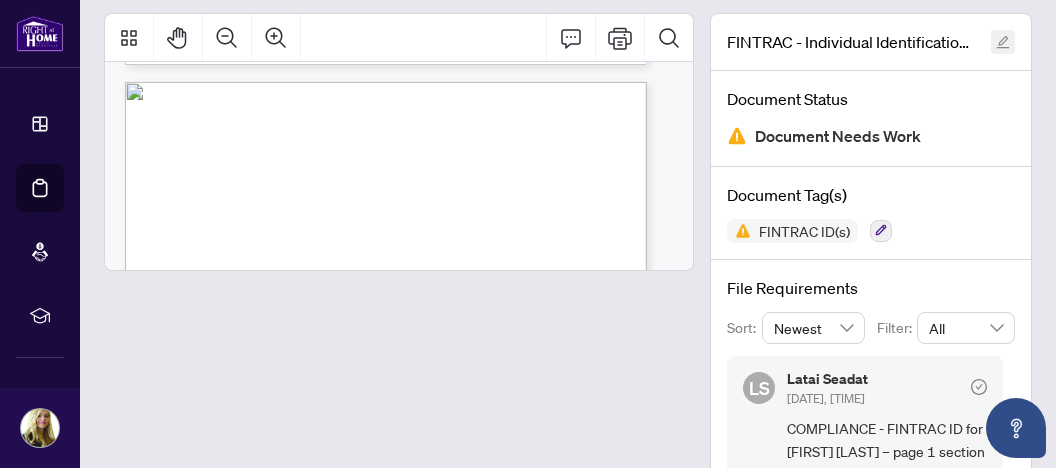 click 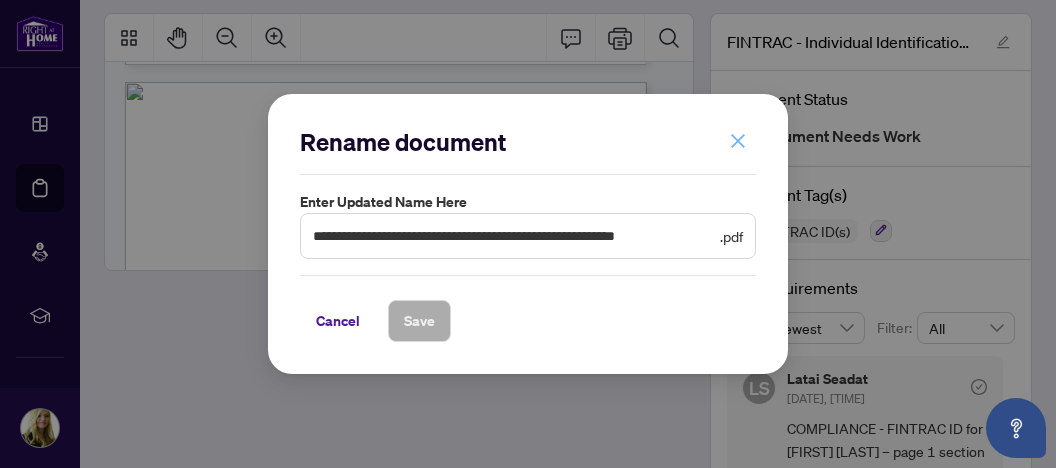 click 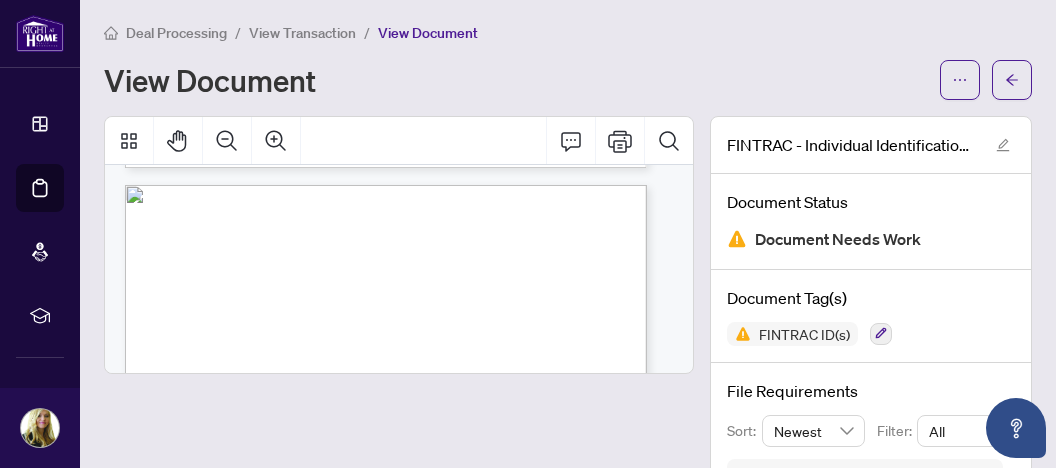 scroll, scrollTop: 0, scrollLeft: 0, axis: both 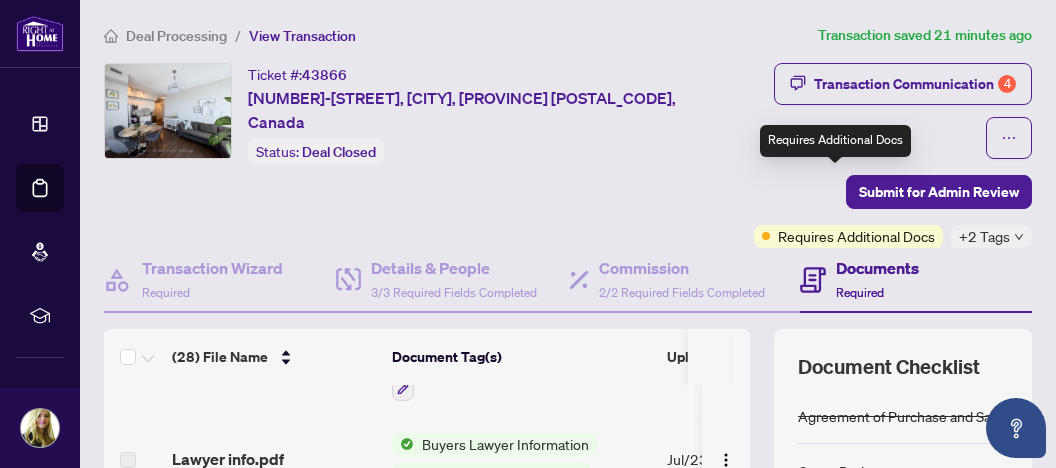 click on "Requires Additional Docs" at bounding box center [856, 236] 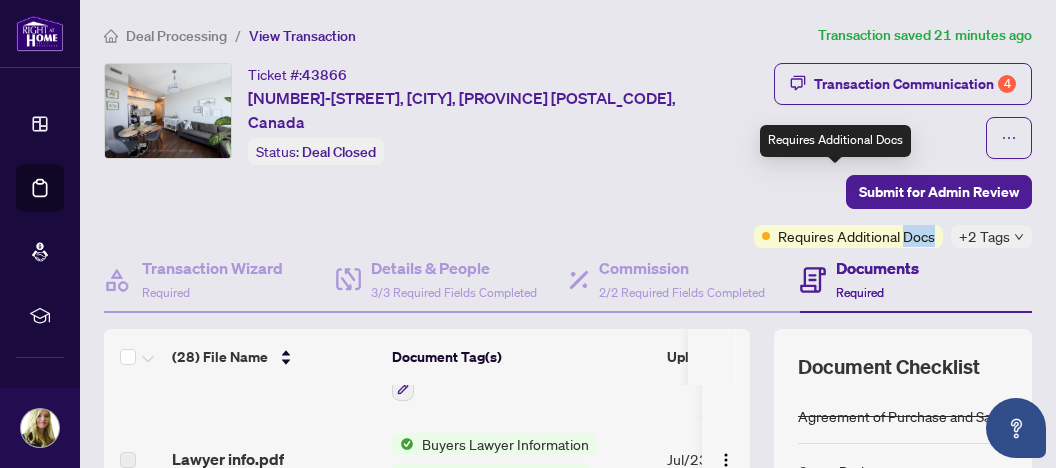 click on "Requires Additional Docs" at bounding box center [856, 236] 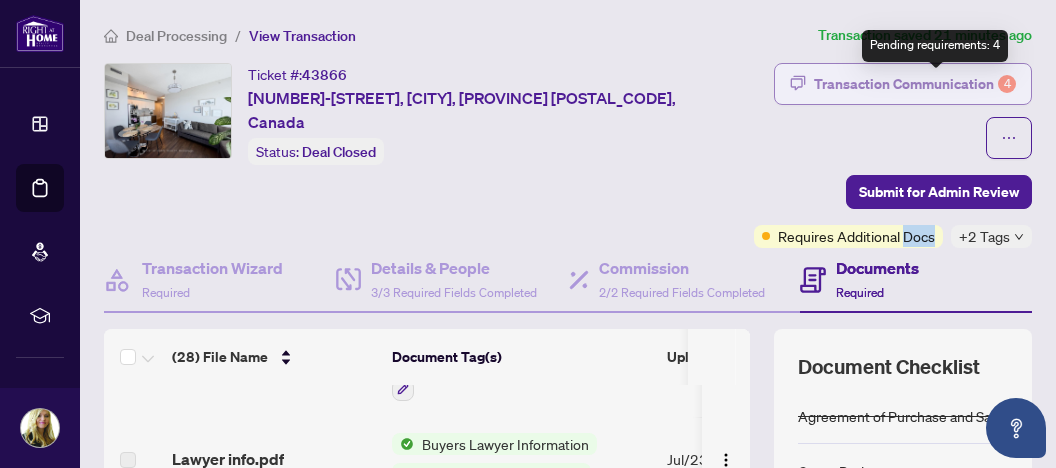 click on "4" at bounding box center [1007, 84] 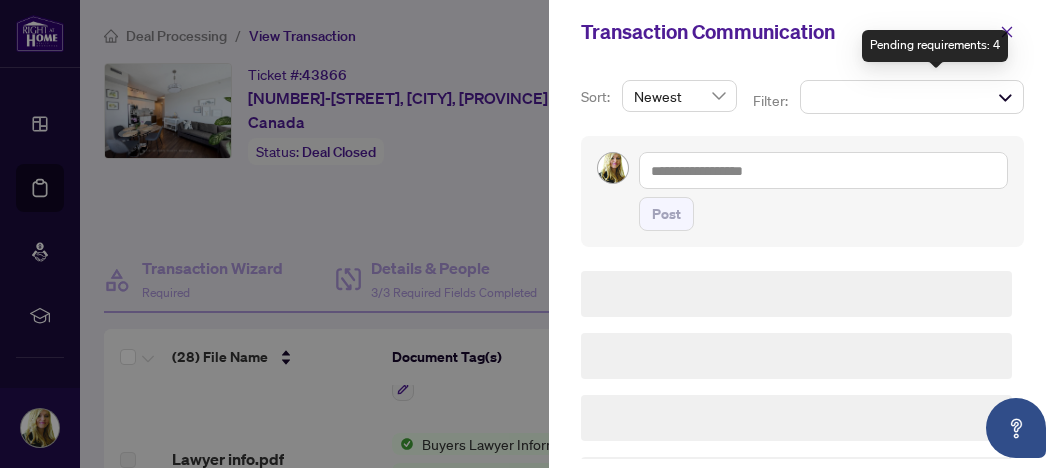 type on "**********" 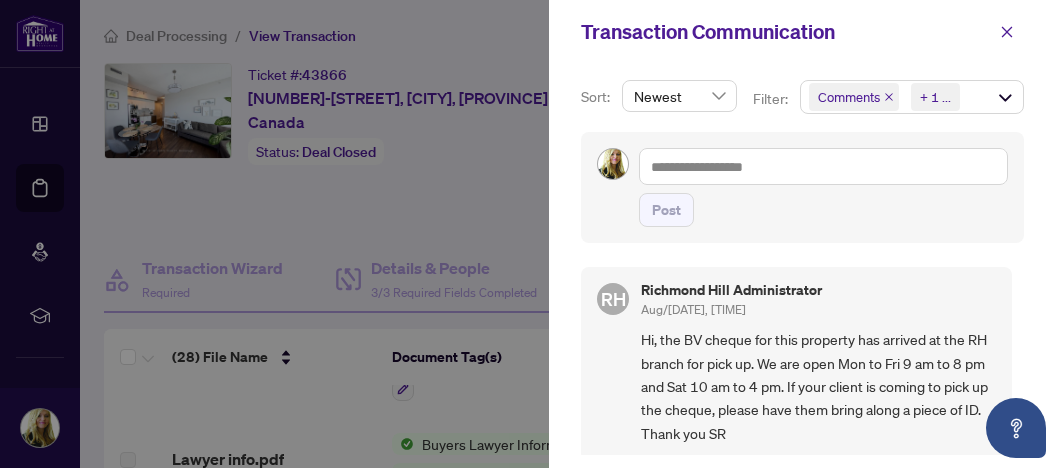 scroll, scrollTop: 1, scrollLeft: 0, axis: vertical 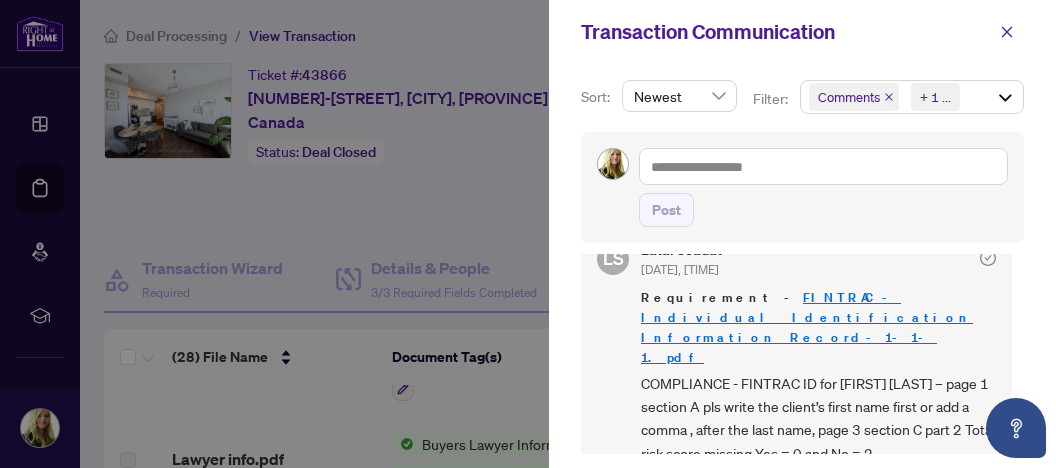 click on "FINTRAC - Individual Identification Information Record-1-1-1.pdf" at bounding box center (807, 327) 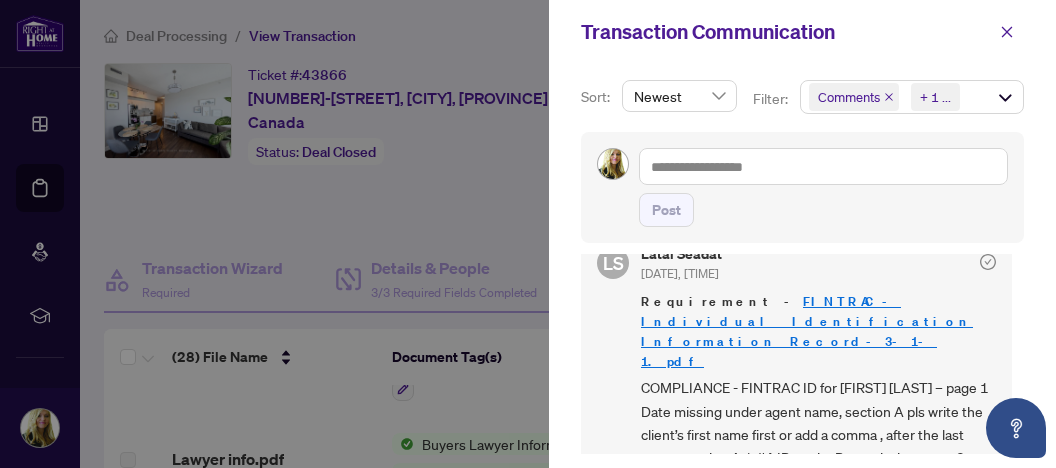 scroll, scrollTop: 1056, scrollLeft: 0, axis: vertical 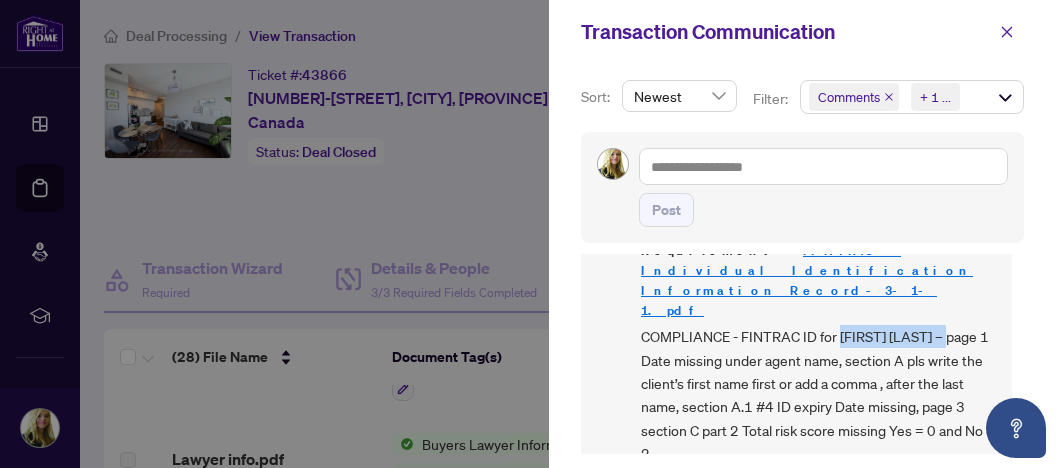 drag, startPoint x: 840, startPoint y: 272, endPoint x: 949, endPoint y: 272, distance: 109 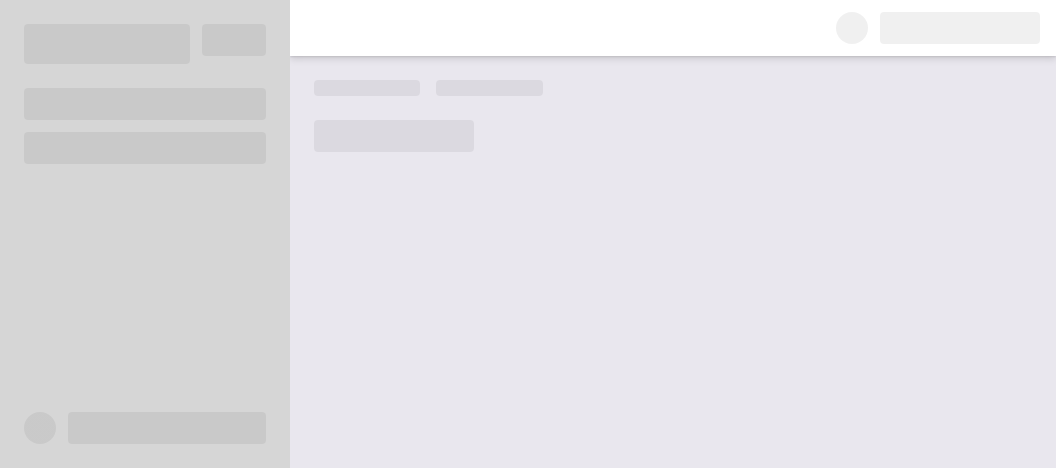 scroll, scrollTop: 0, scrollLeft: 0, axis: both 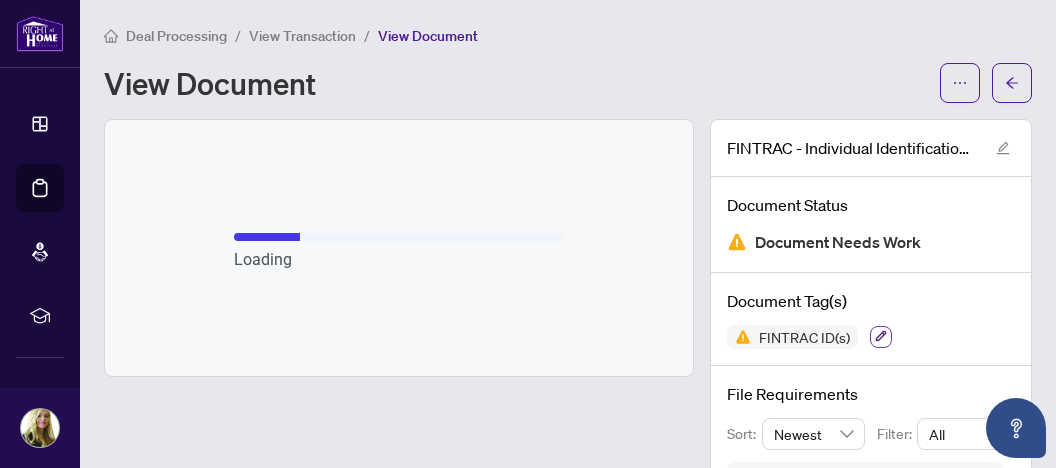 click 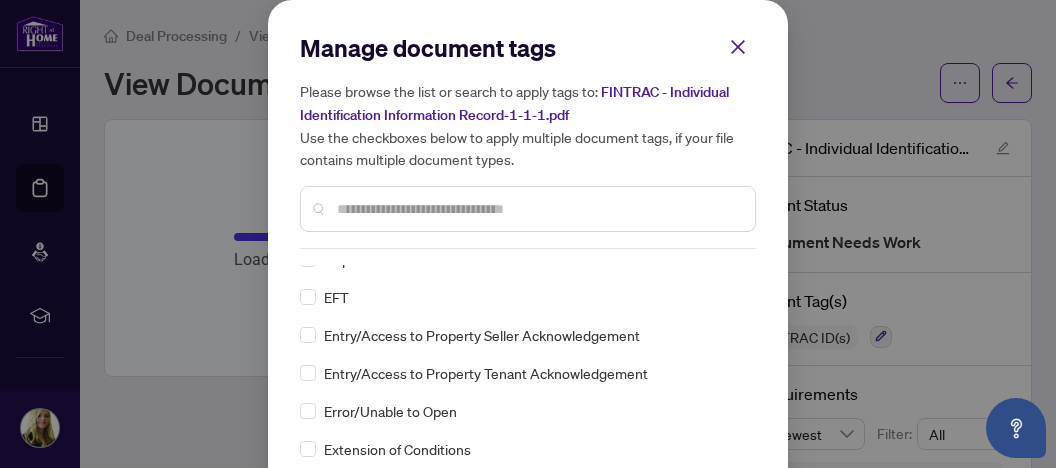 scroll, scrollTop: 2006, scrollLeft: 0, axis: vertical 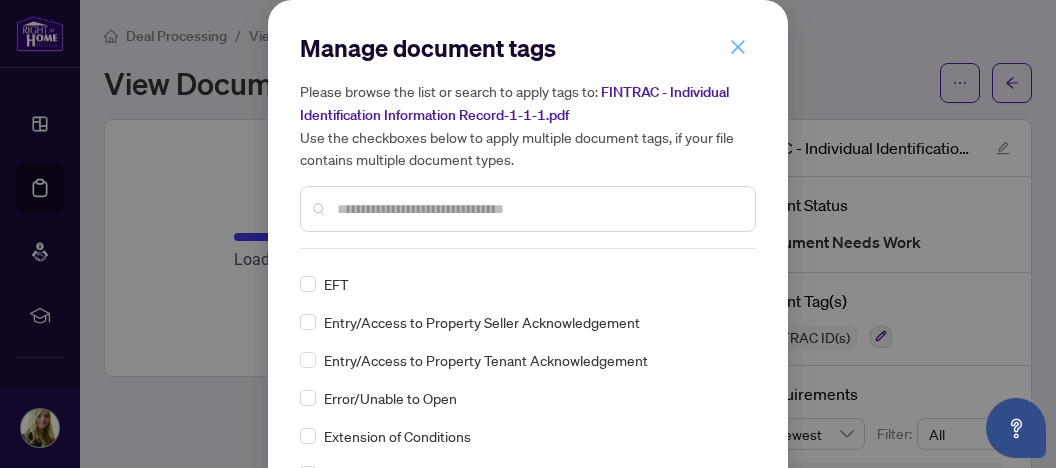 click 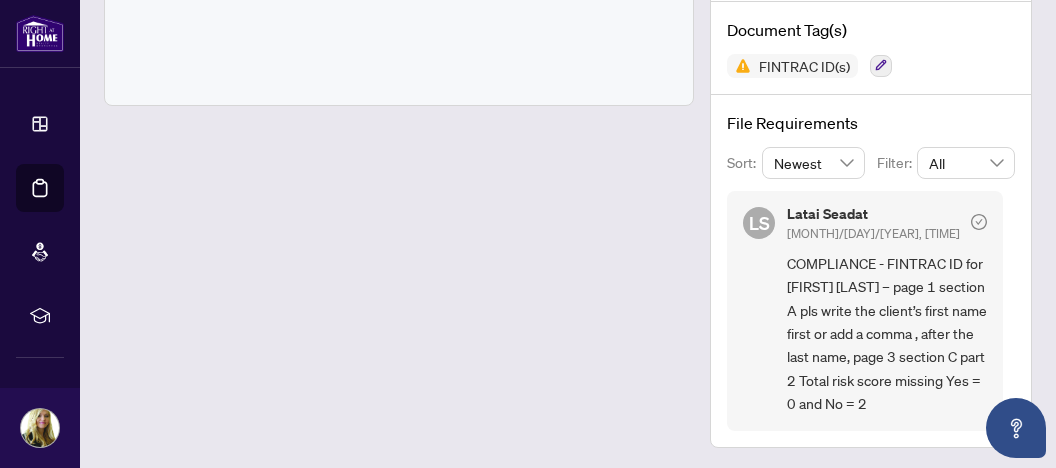 scroll, scrollTop: 59, scrollLeft: 0, axis: vertical 